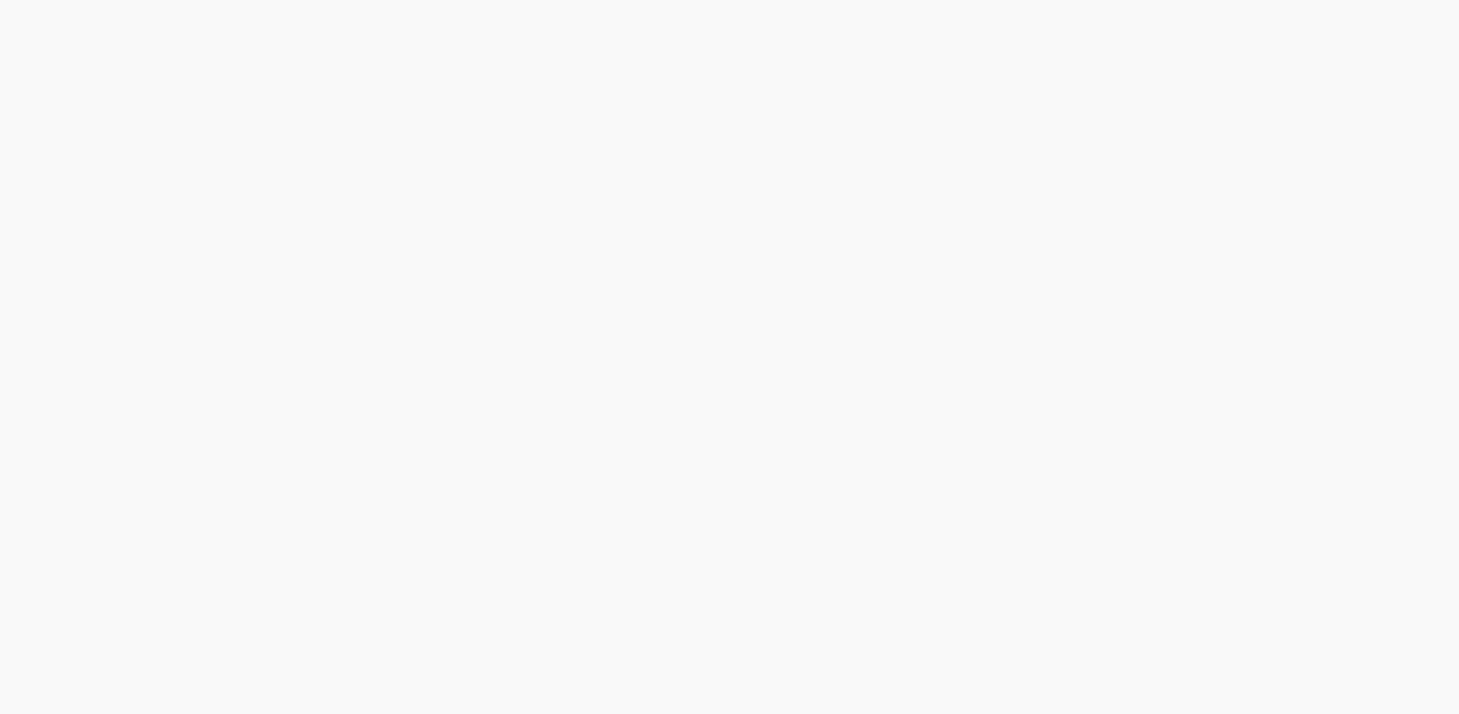 scroll, scrollTop: 0, scrollLeft: 0, axis: both 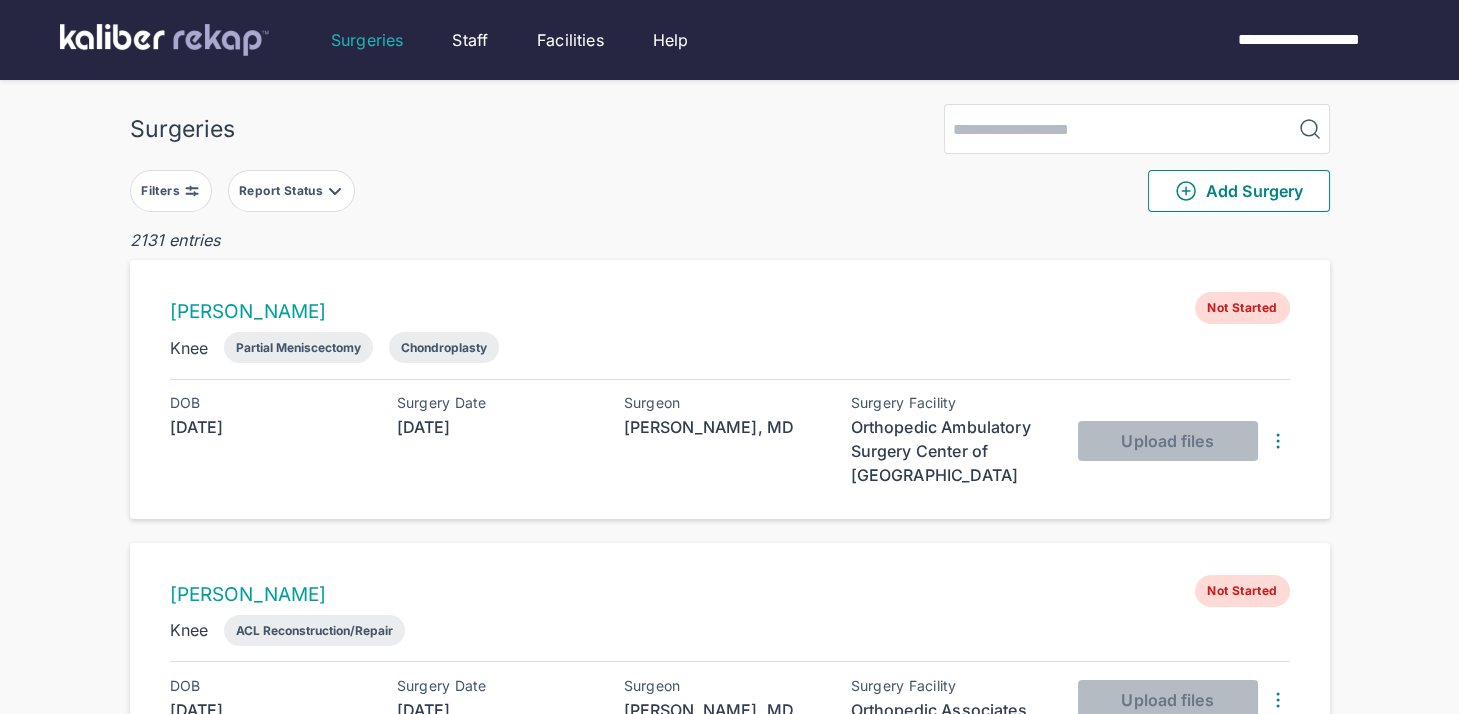 click on "Filters Report Status Add Surgery" at bounding box center (730, 191) 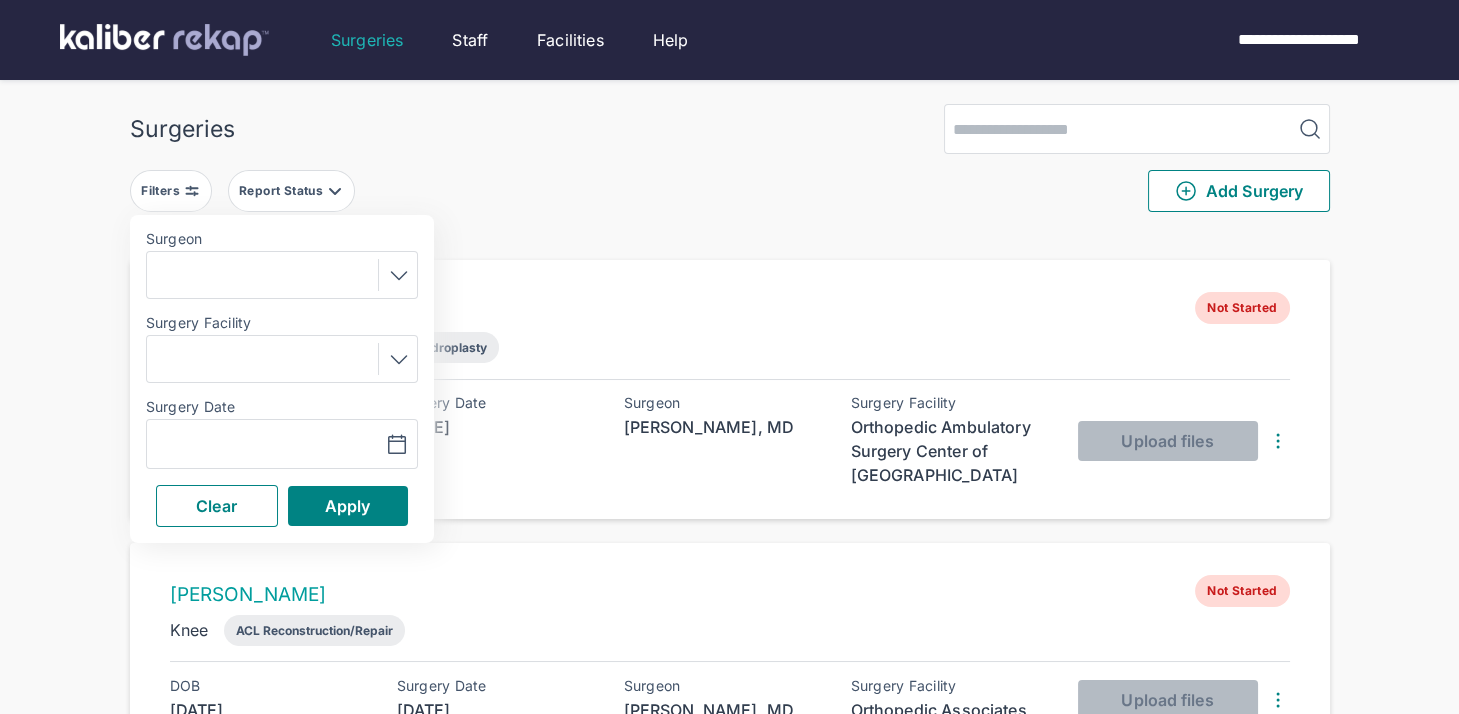click on "Navigate forward to interact with the calendar and select a date. Press the question mark key to get the keyboard shortcuts for changing dates." at bounding box center (282, 444) 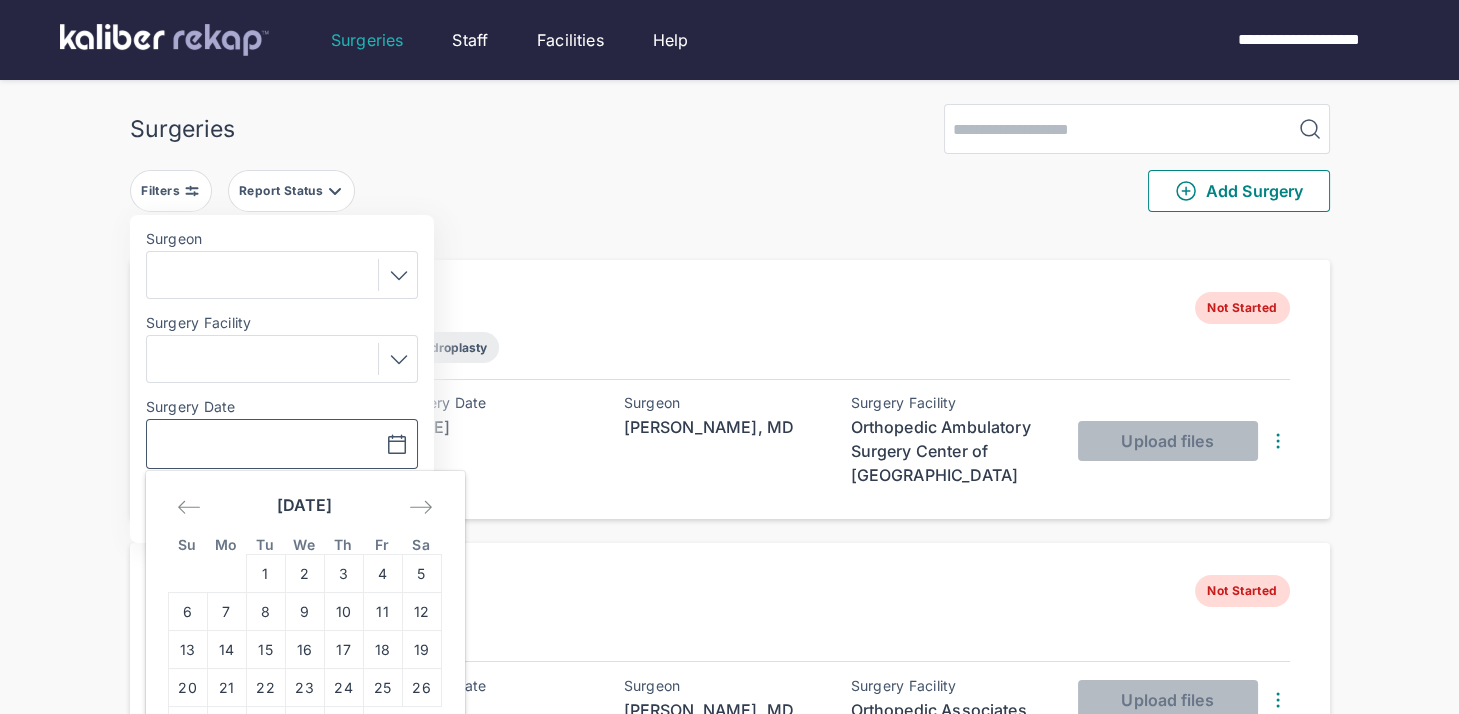 click at bounding box center (213, 444) 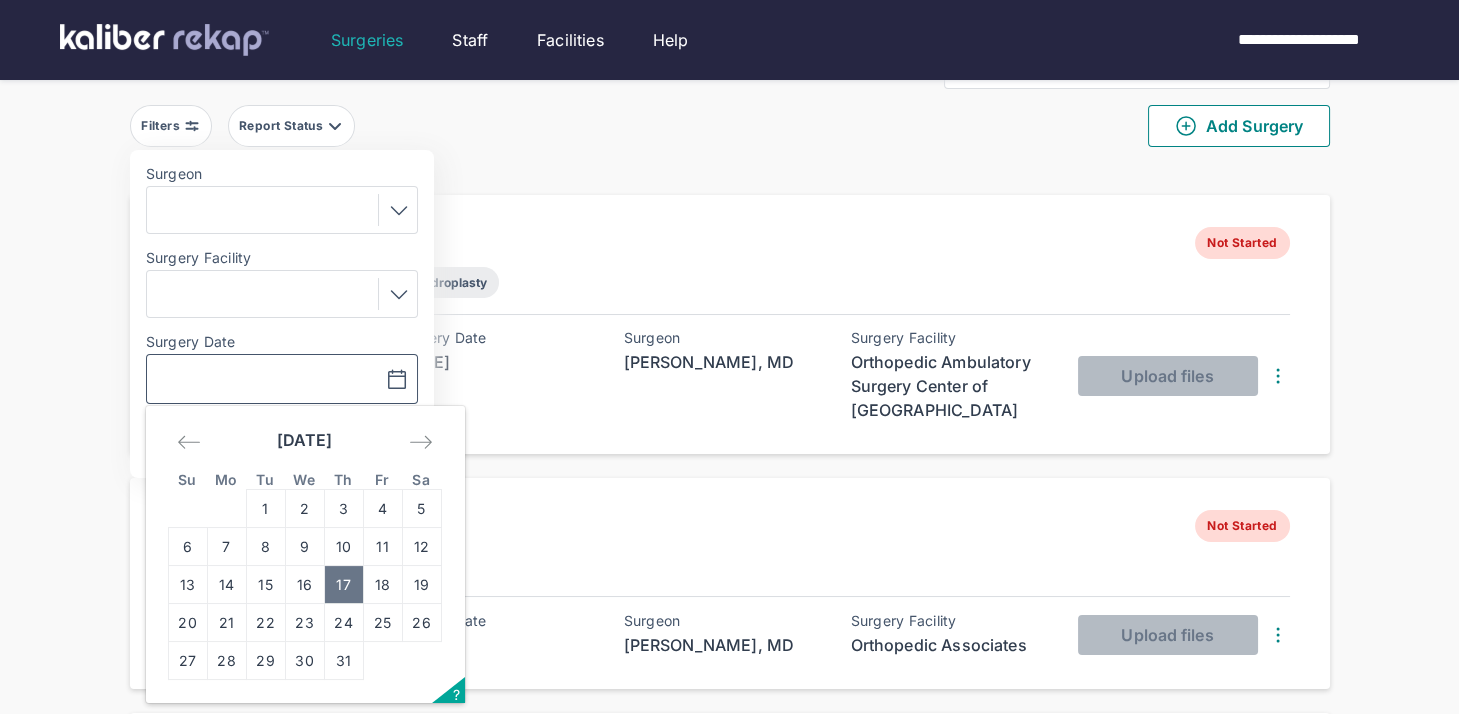 scroll, scrollTop: 81, scrollLeft: 0, axis: vertical 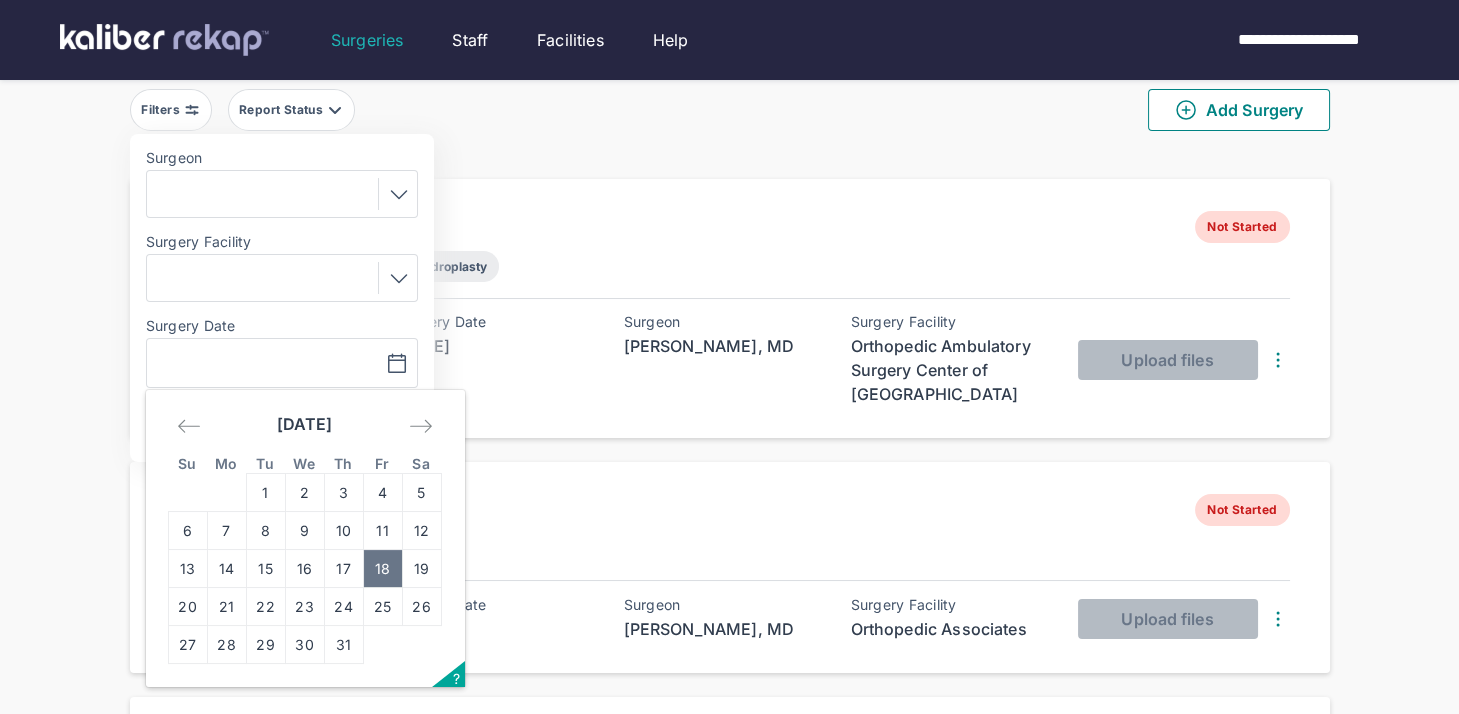 click on "18" at bounding box center [382, 569] 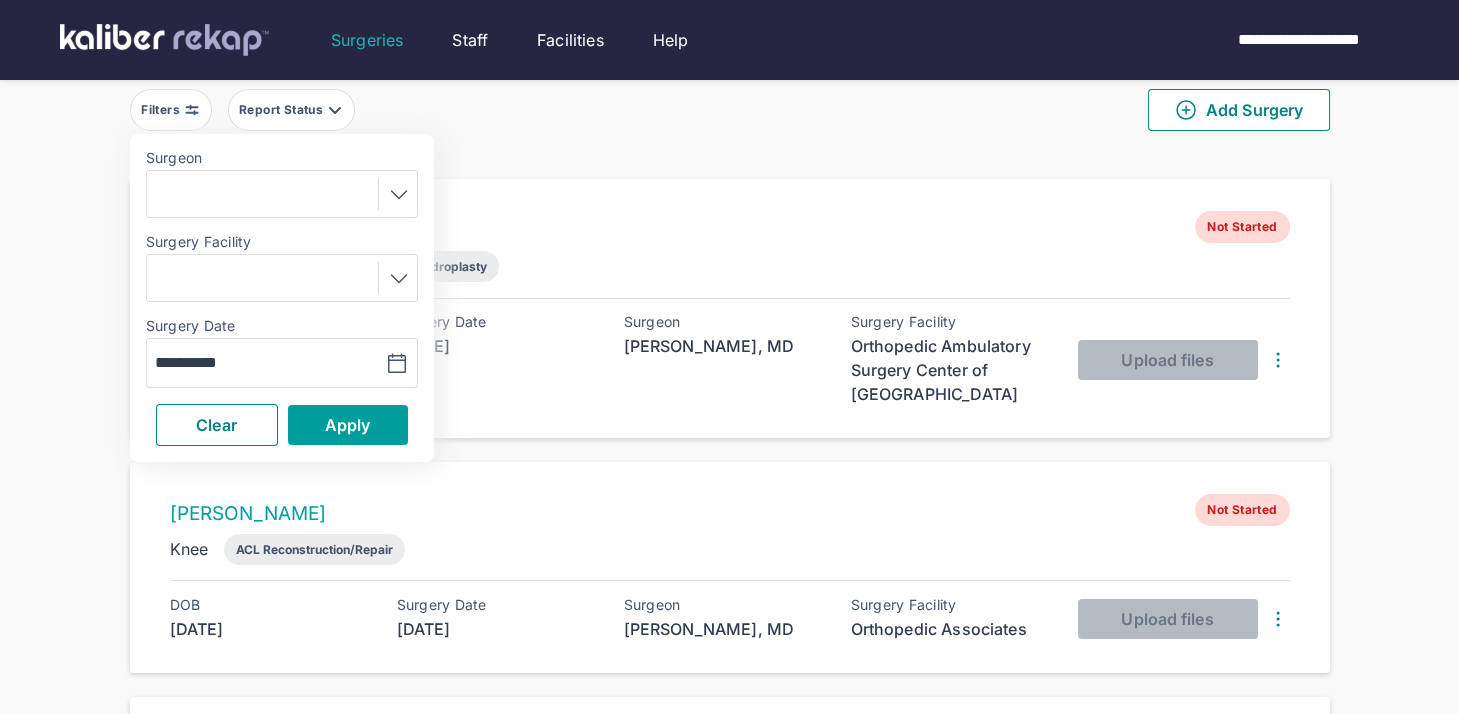 click on "Apply" at bounding box center (348, 425) 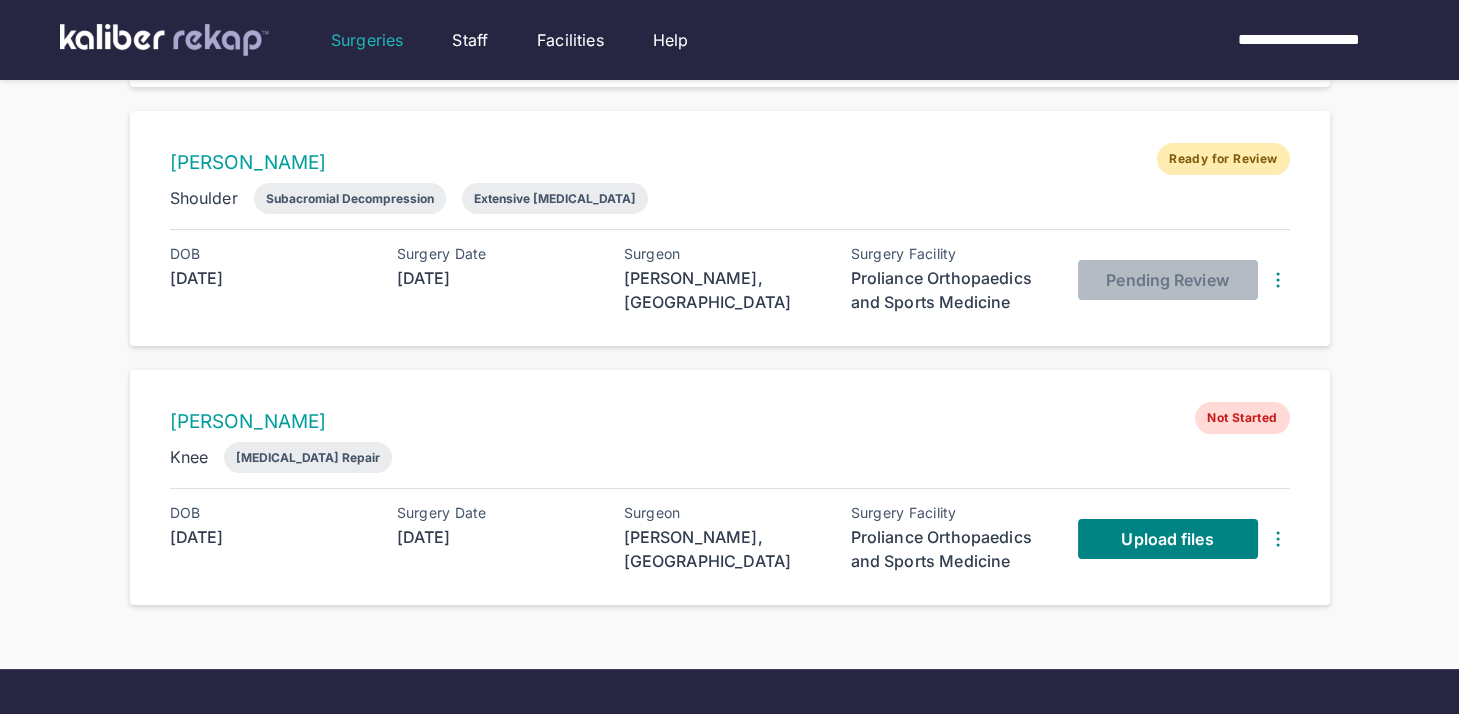 scroll, scrollTop: 1057, scrollLeft: 0, axis: vertical 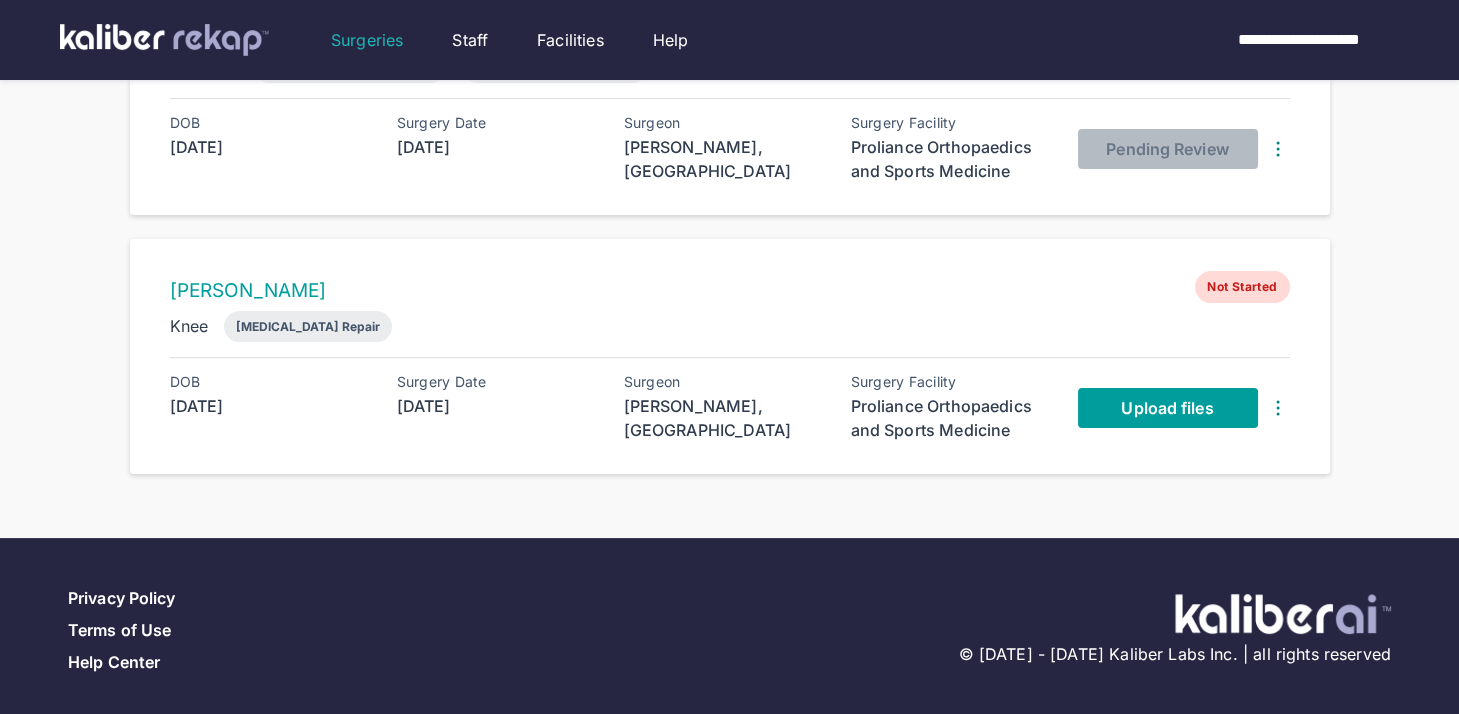 click on "Upload files" at bounding box center [1168, 408] 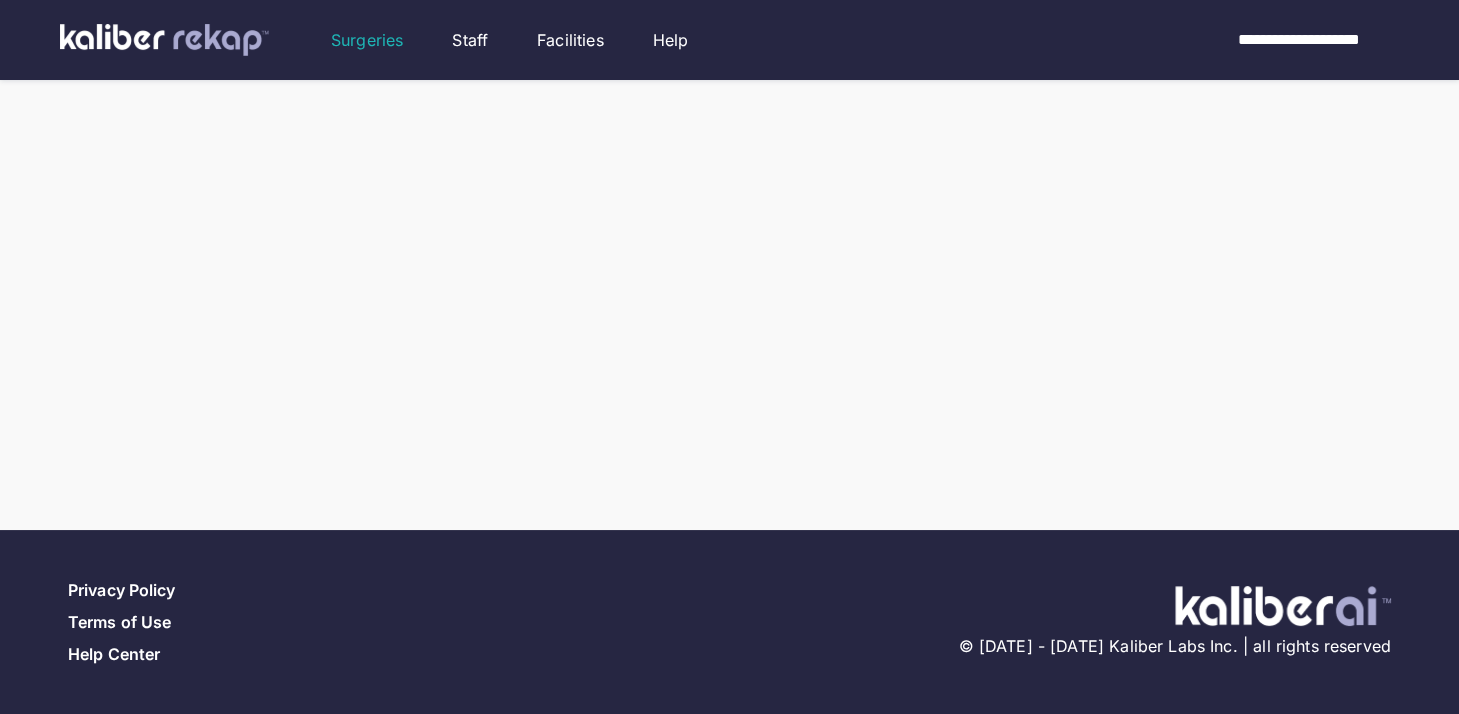 scroll, scrollTop: 0, scrollLeft: 0, axis: both 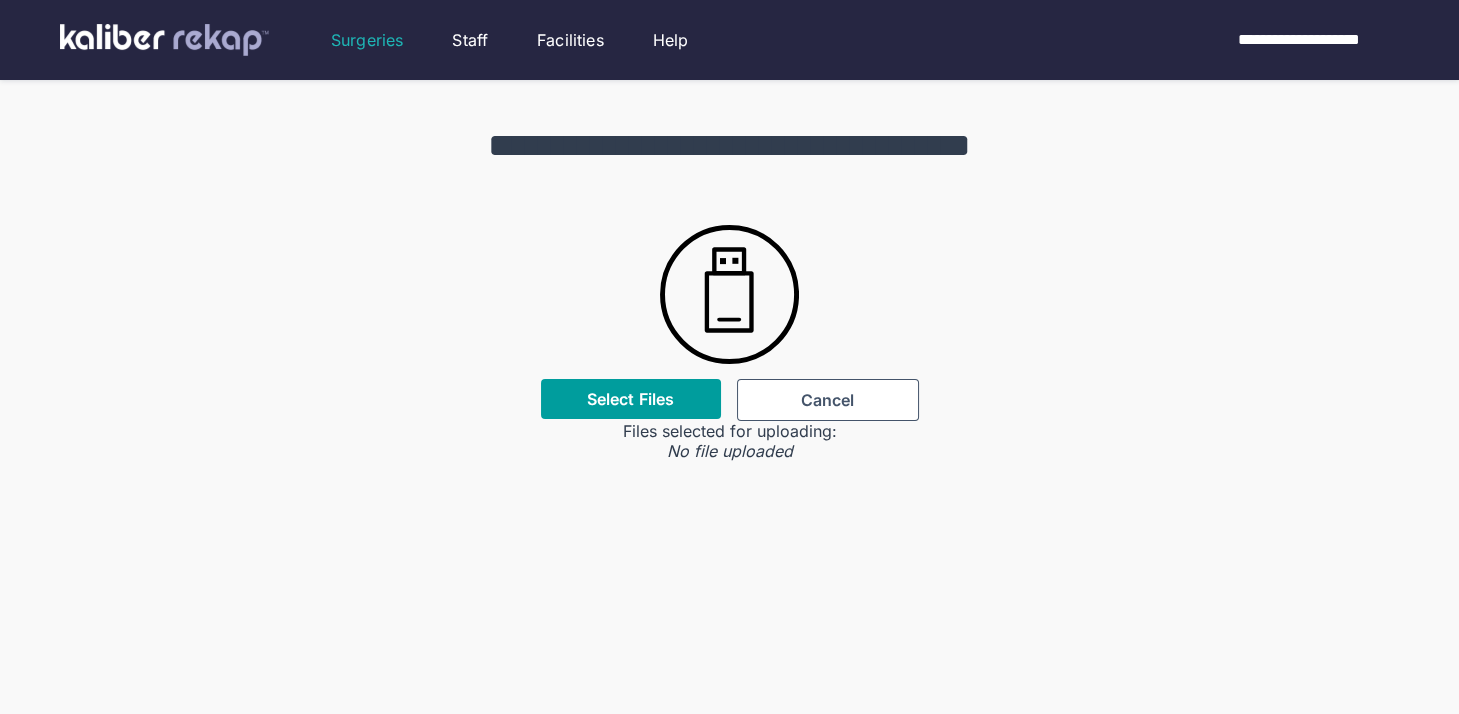 click on "Select Files" at bounding box center [630, 399] 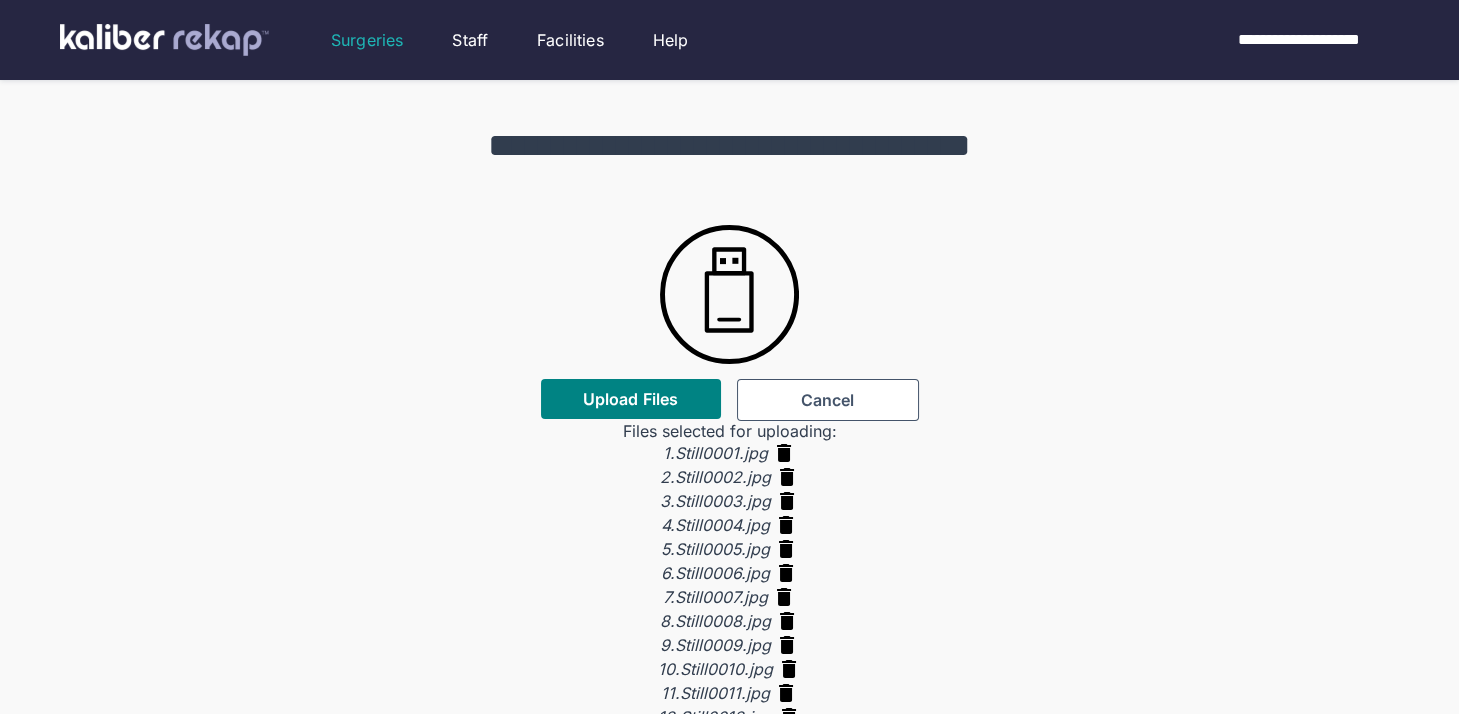 click on "Files selected for uploading:" at bounding box center (730, 431) 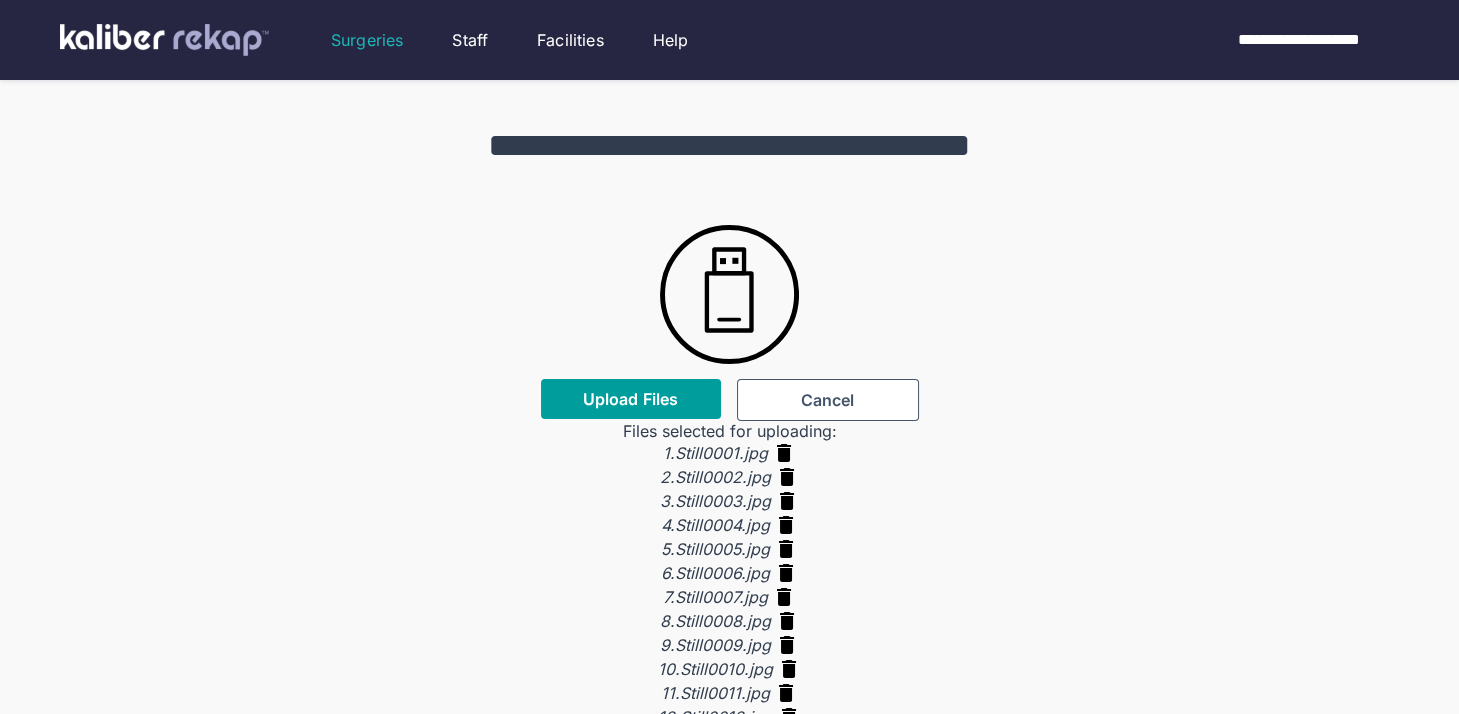 click on "Upload Files" at bounding box center [631, 399] 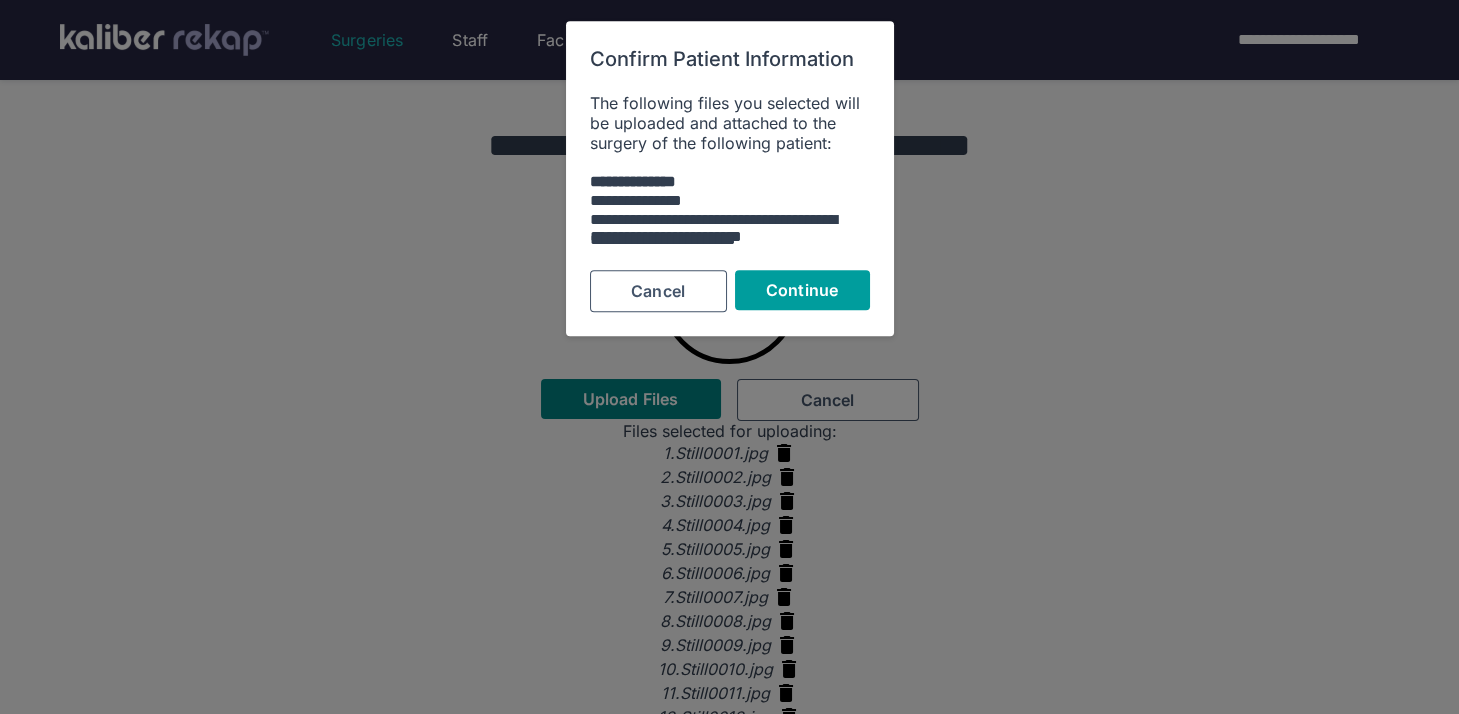 click on "Continue" at bounding box center (802, 290) 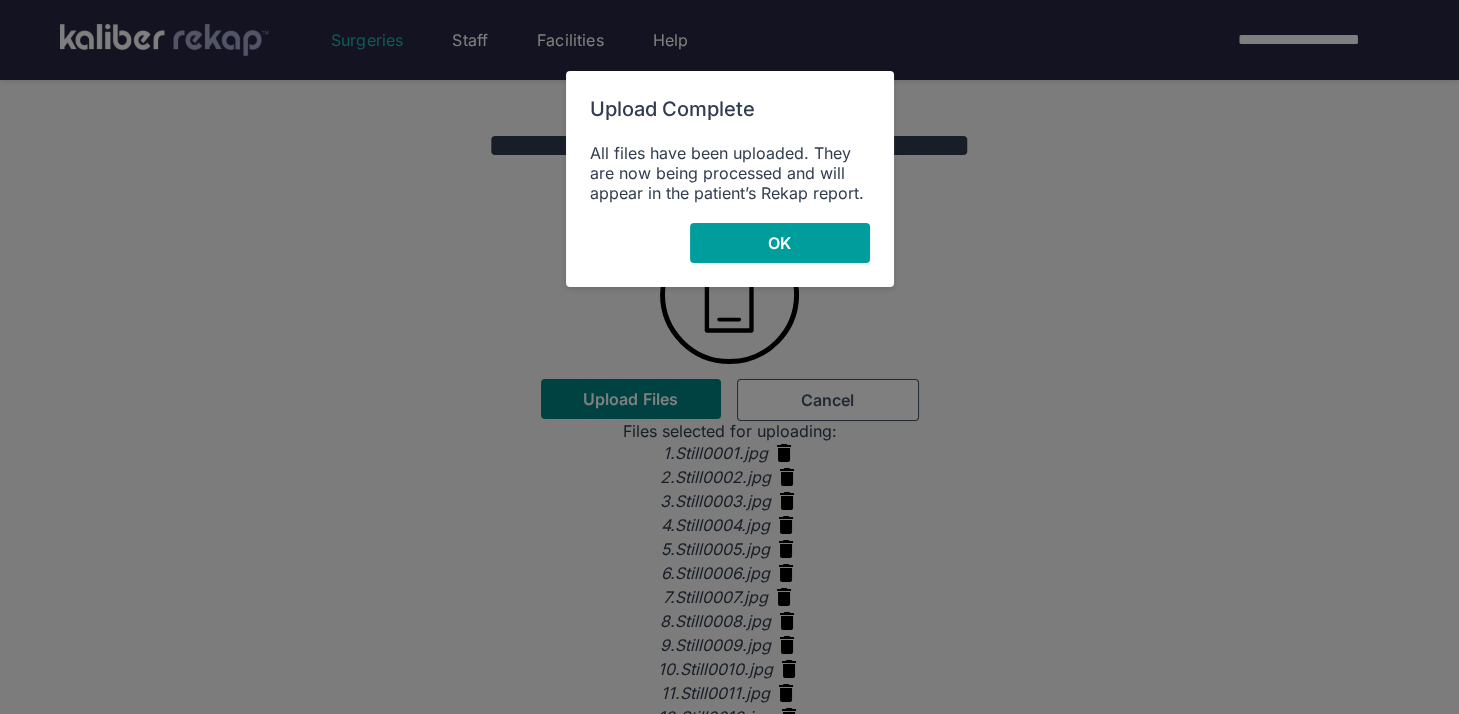 click on "OK" at bounding box center [780, 243] 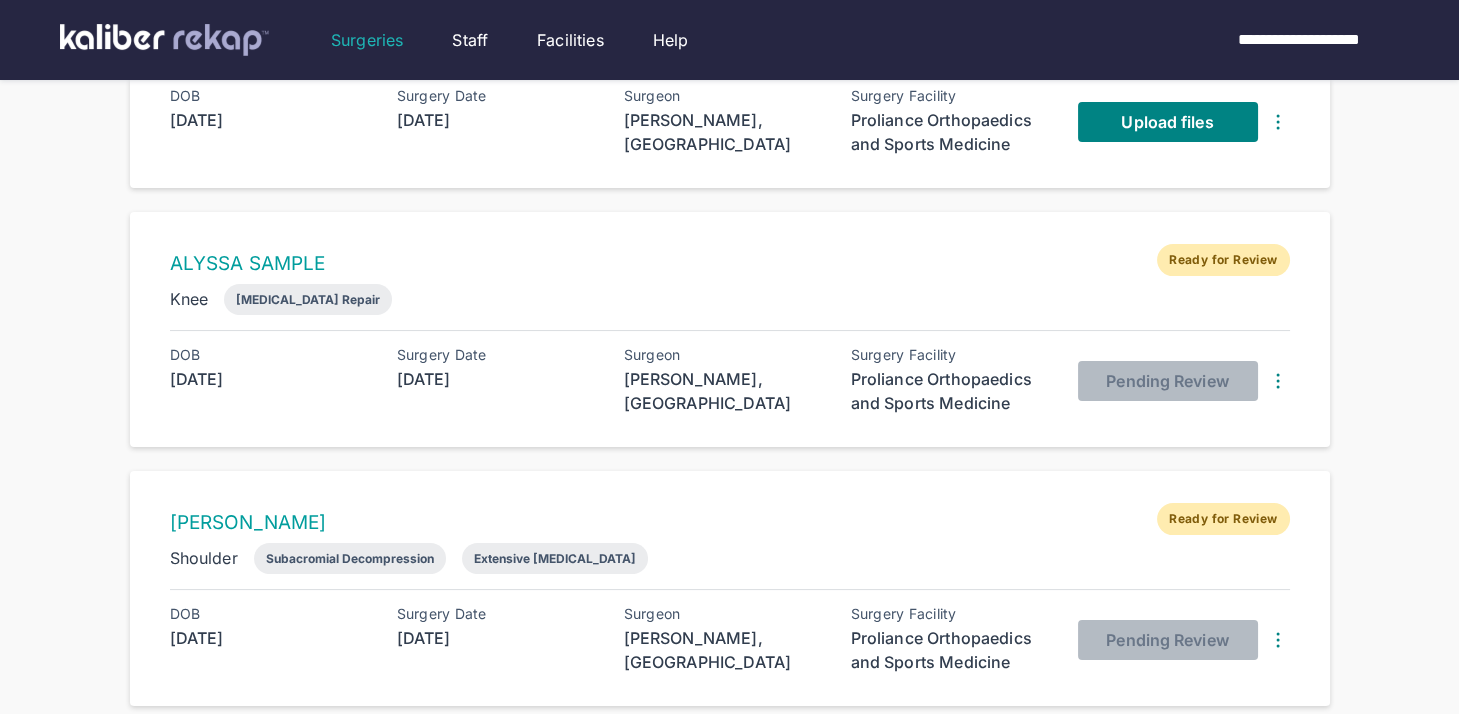 scroll, scrollTop: 1057, scrollLeft: 0, axis: vertical 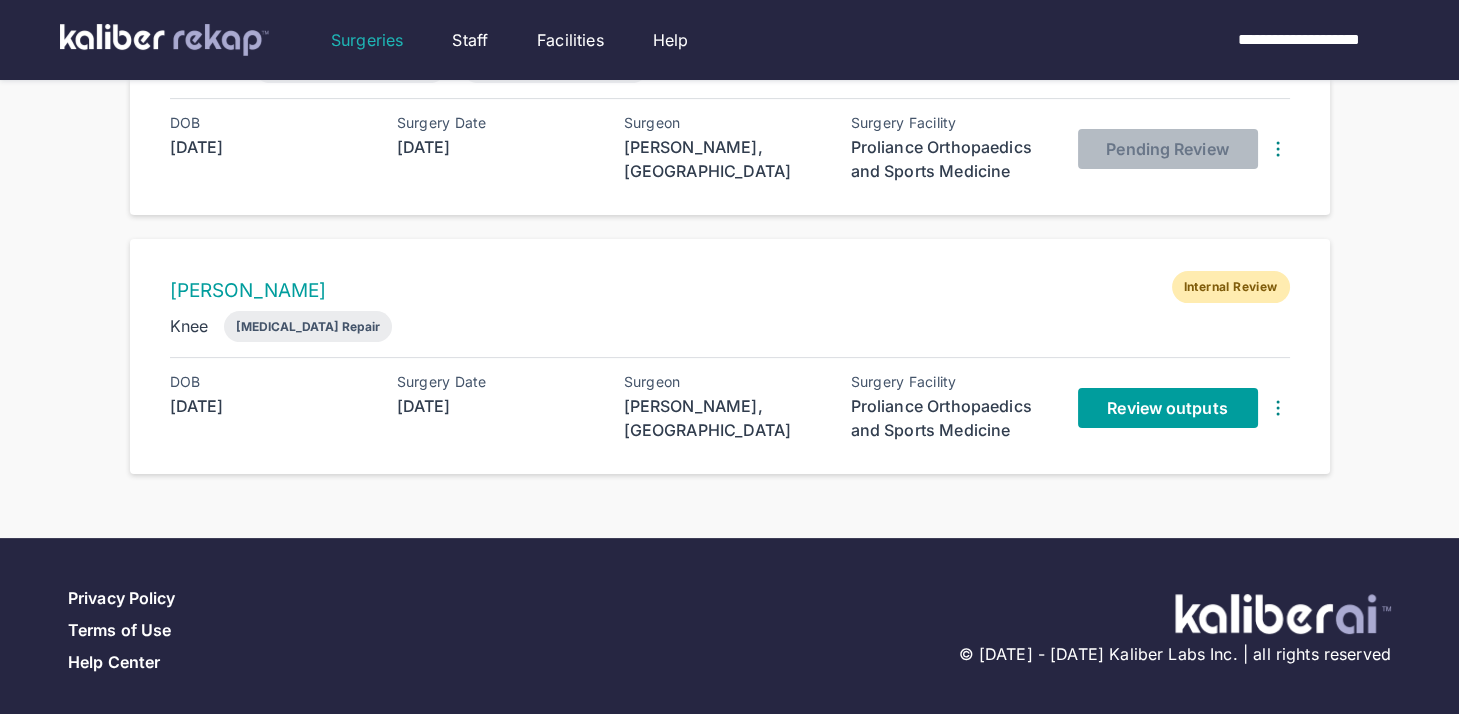 click on "Review outputs" at bounding box center [1167, 408] 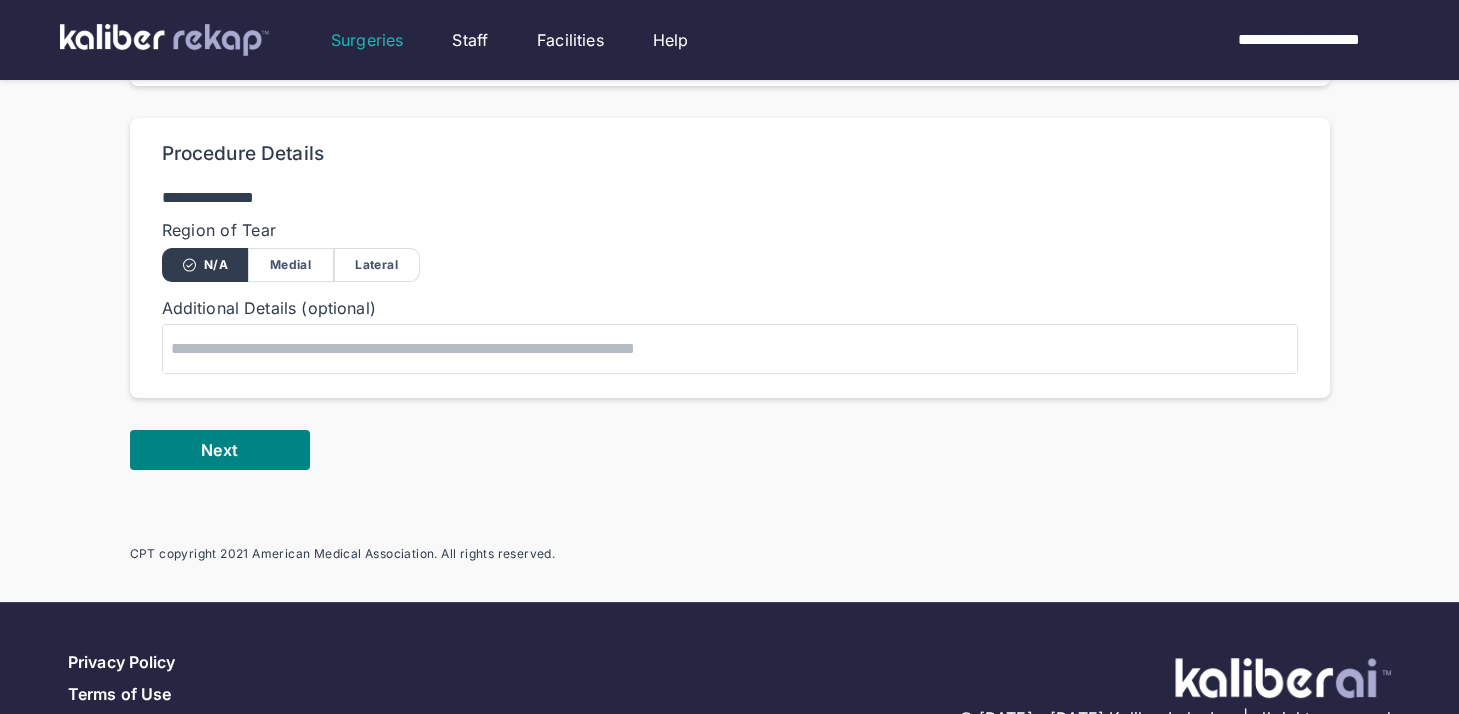 scroll, scrollTop: 1004, scrollLeft: 0, axis: vertical 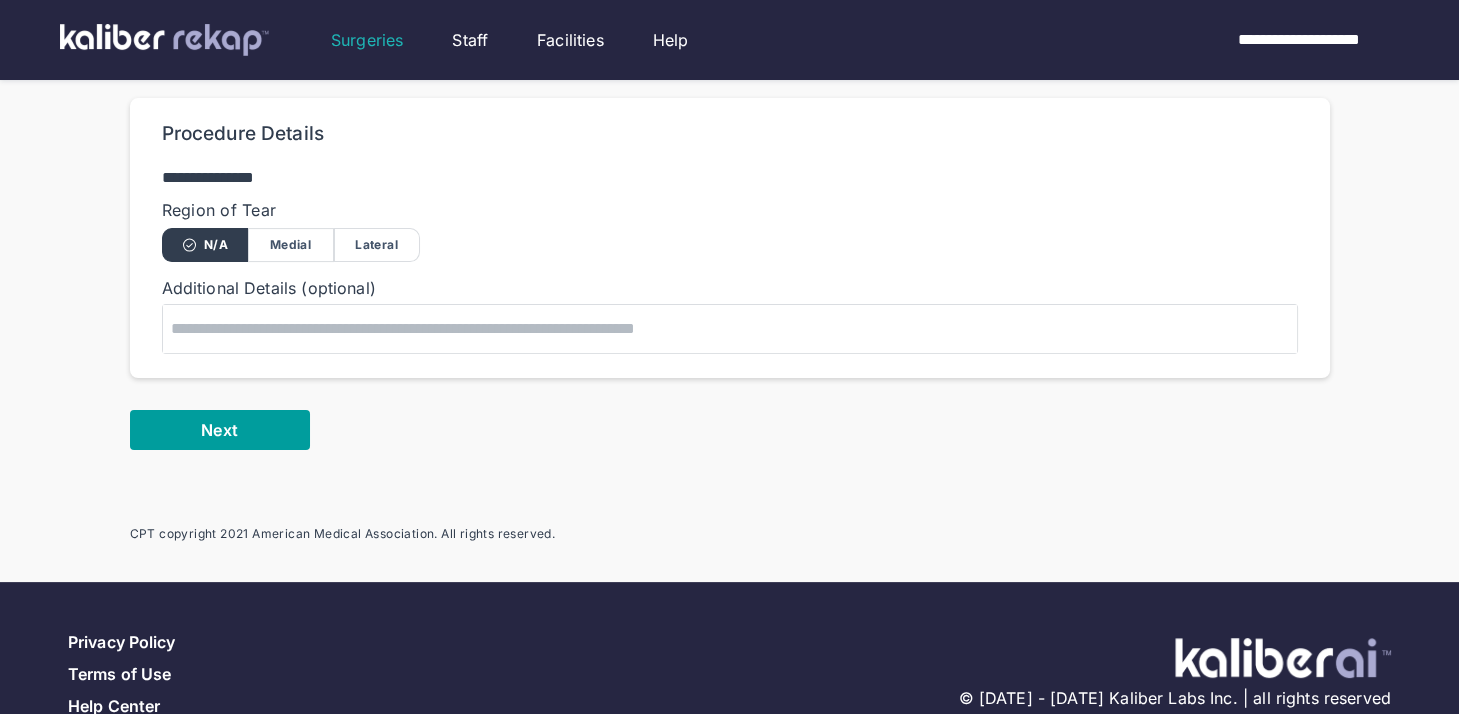 click on "Next" at bounding box center (219, 430) 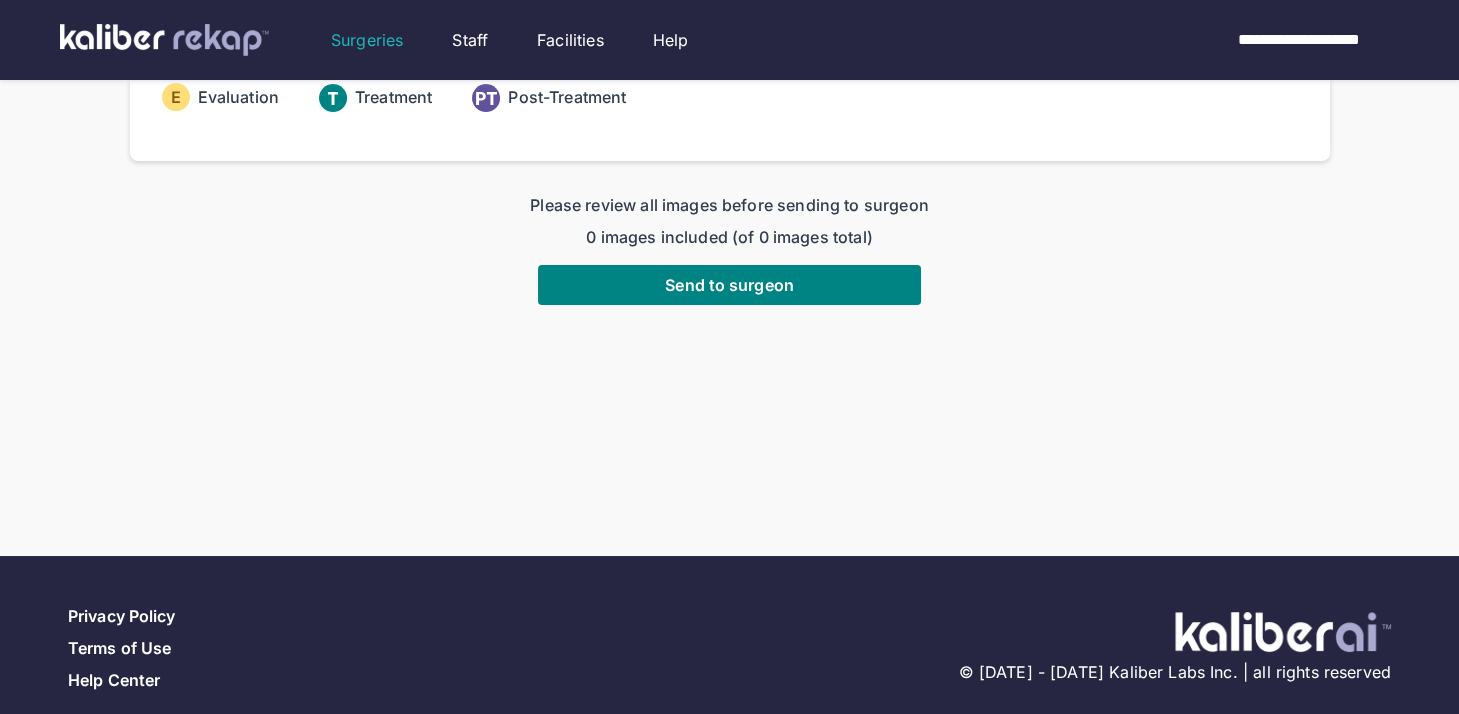 scroll, scrollTop: 0, scrollLeft: 0, axis: both 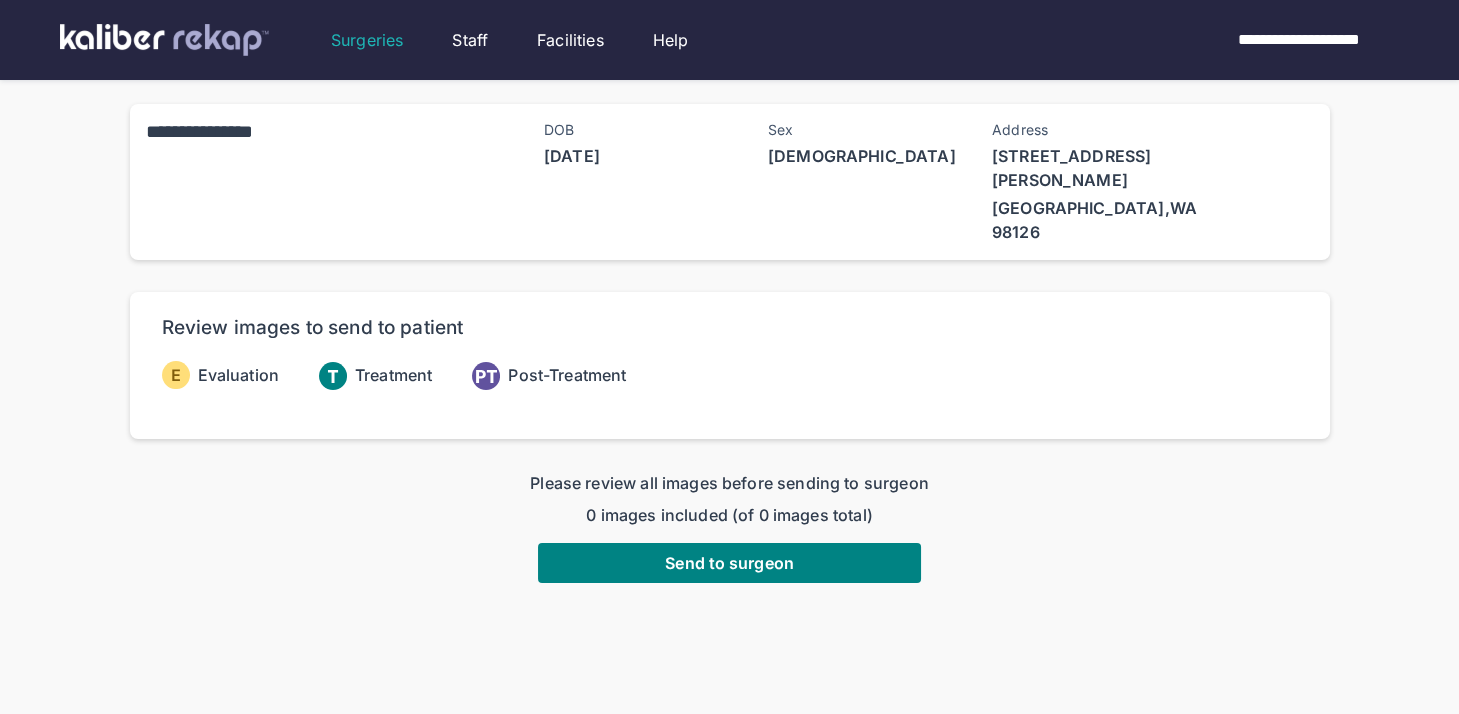 click on "**********" at bounding box center (326, 158) 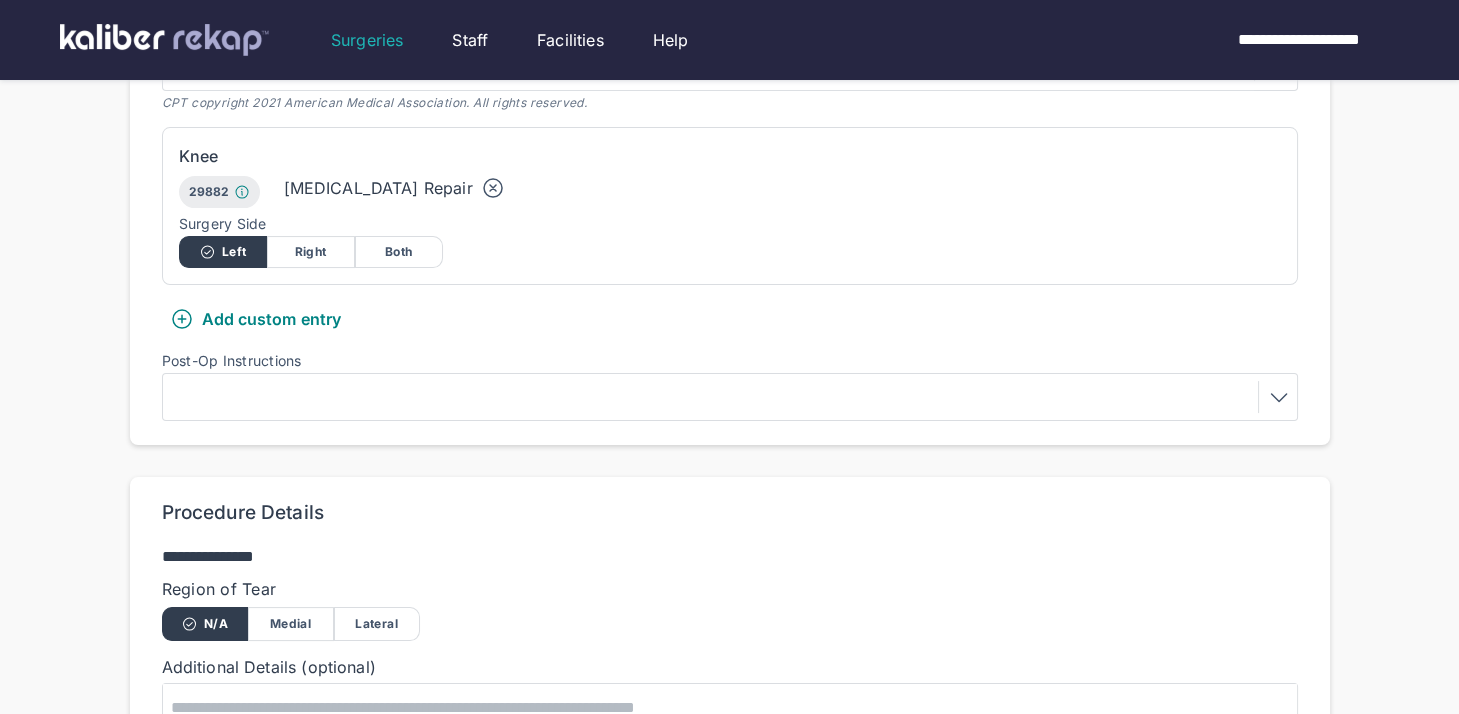 scroll, scrollTop: 1004, scrollLeft: 0, axis: vertical 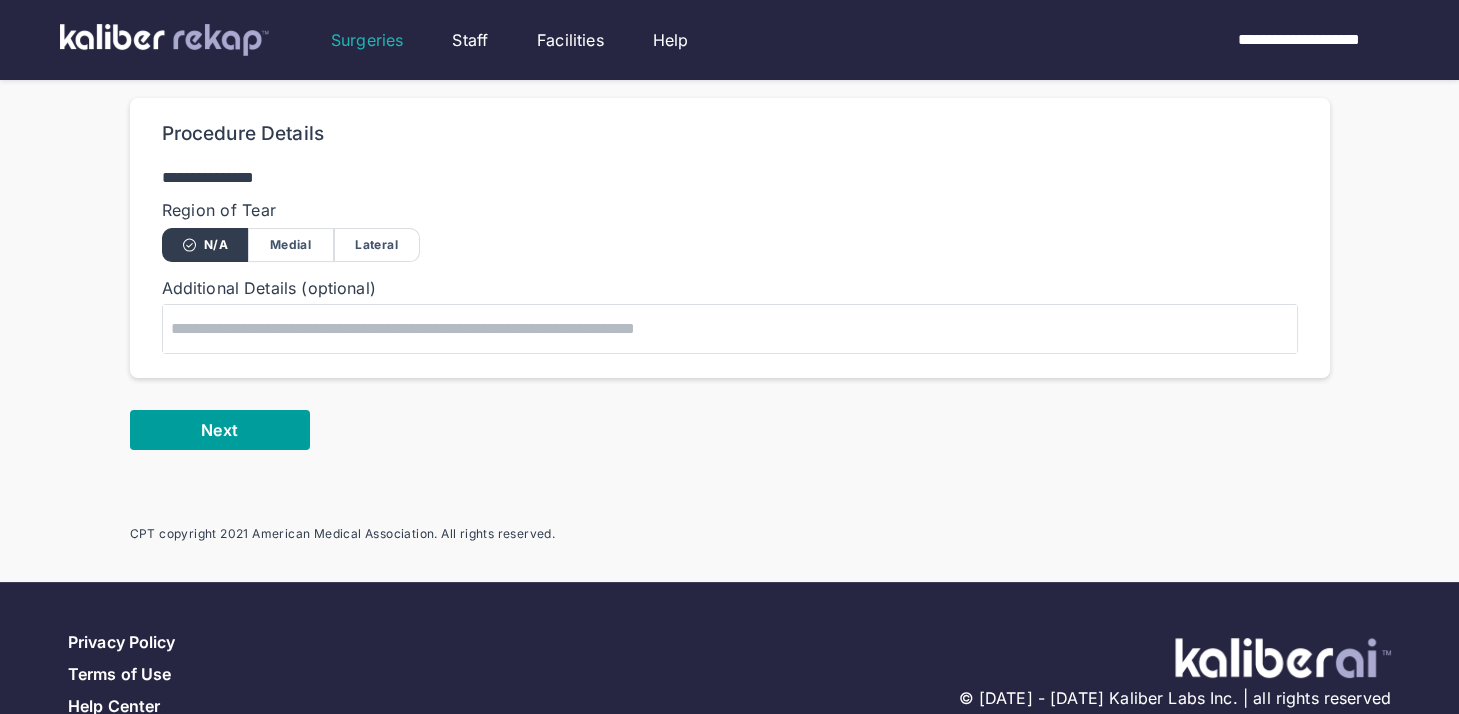 click on "Next" at bounding box center [220, 430] 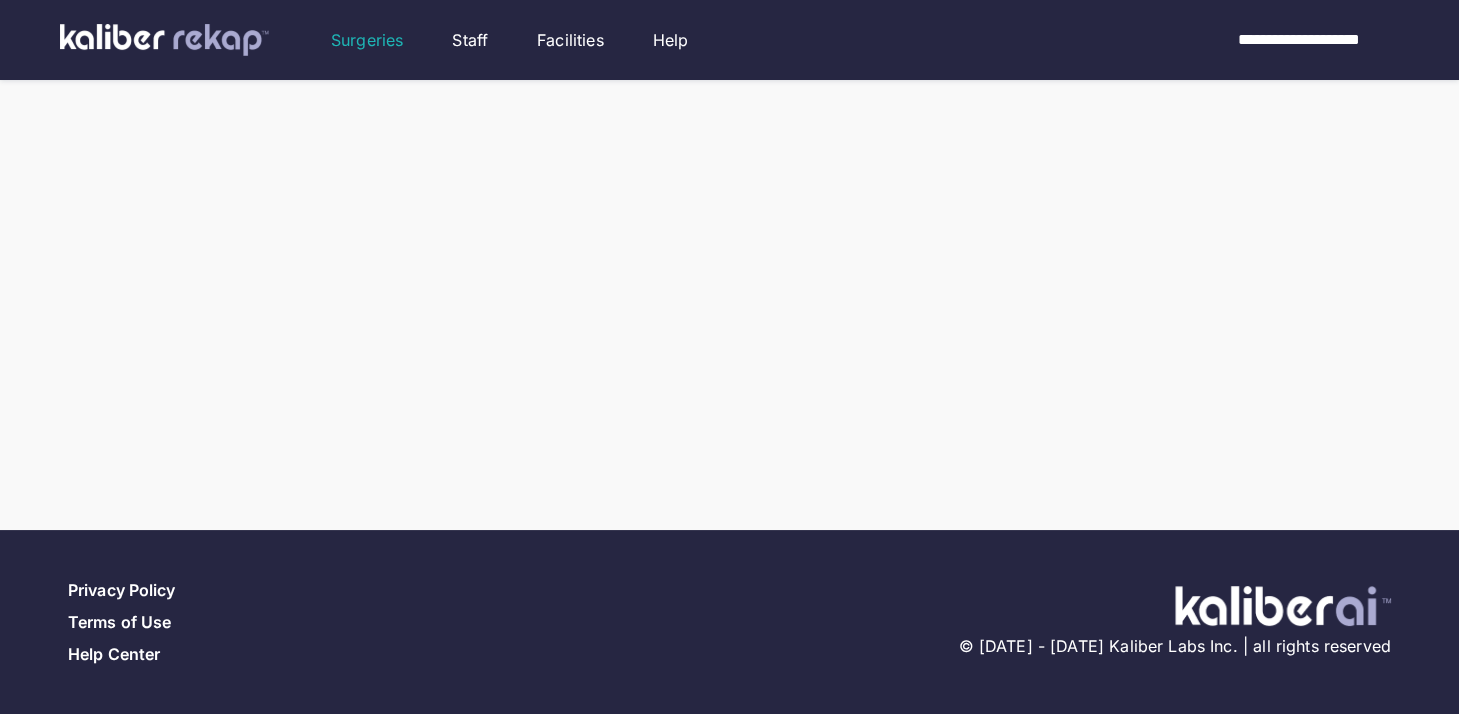 scroll, scrollTop: 0, scrollLeft: 0, axis: both 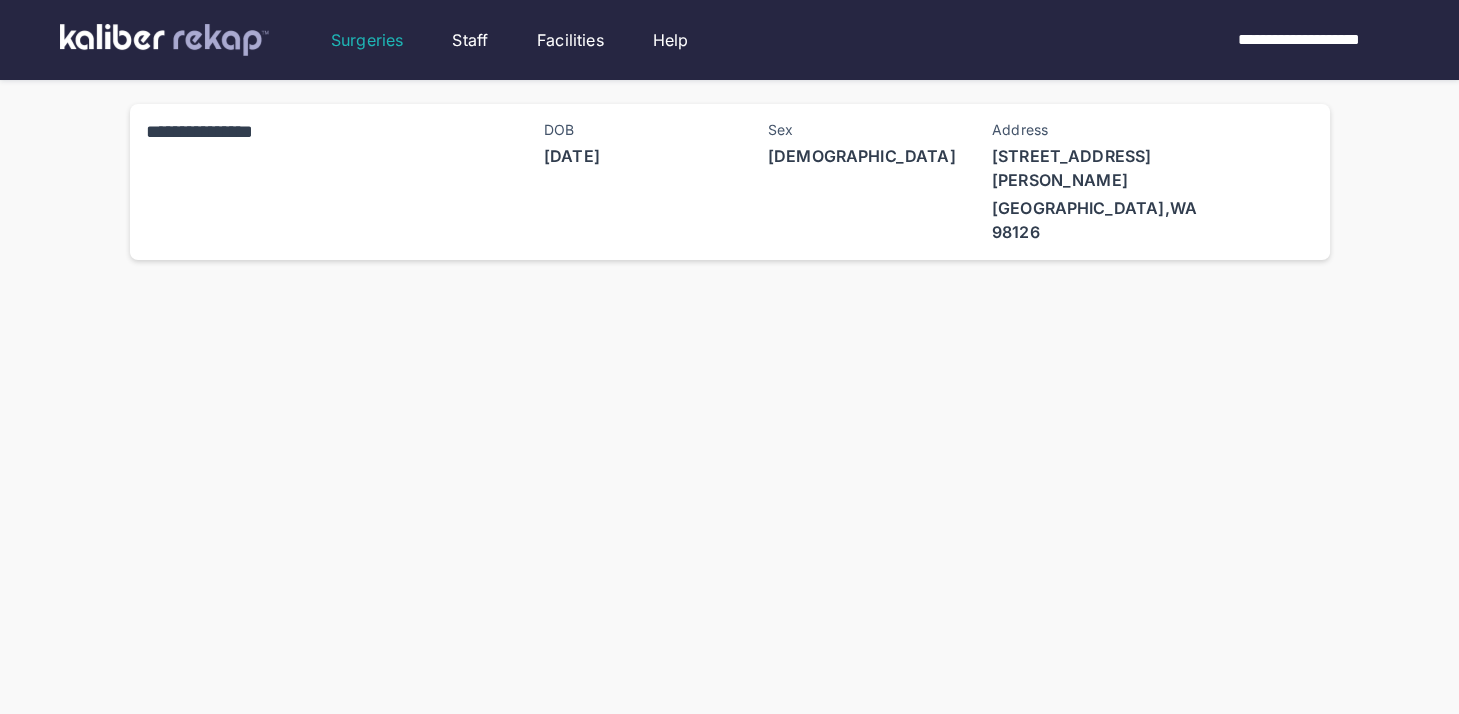 click on "Surgeries" at bounding box center [367, 40] 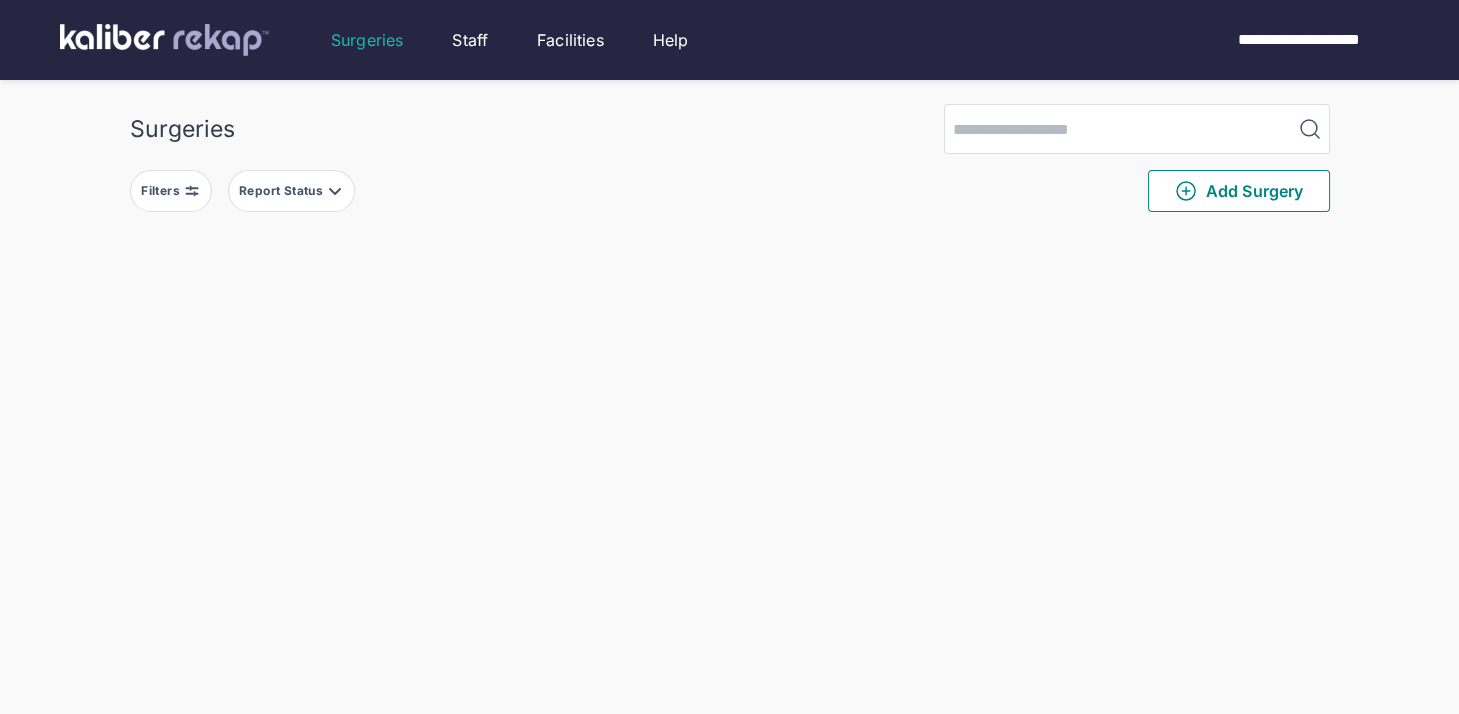 click on "Filters" at bounding box center (162, 191) 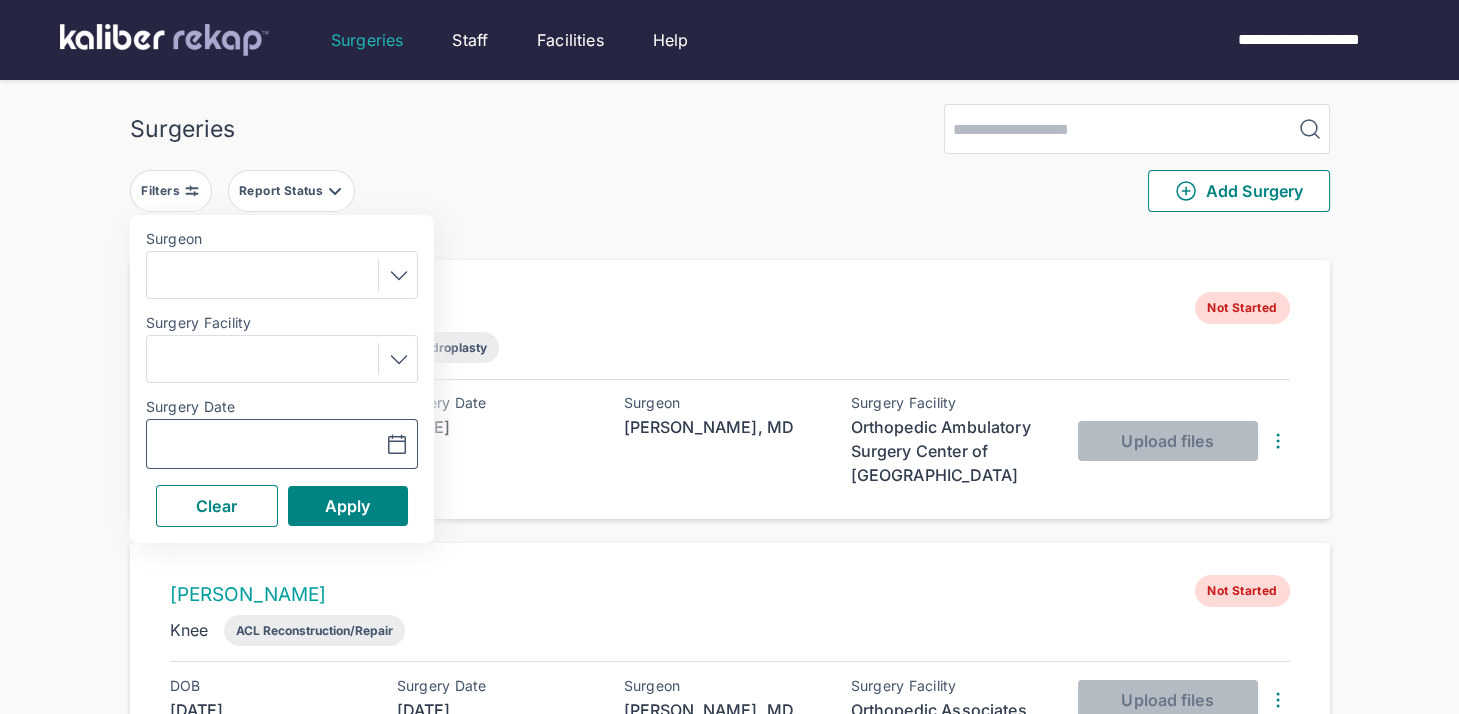 click at bounding box center (213, 444) 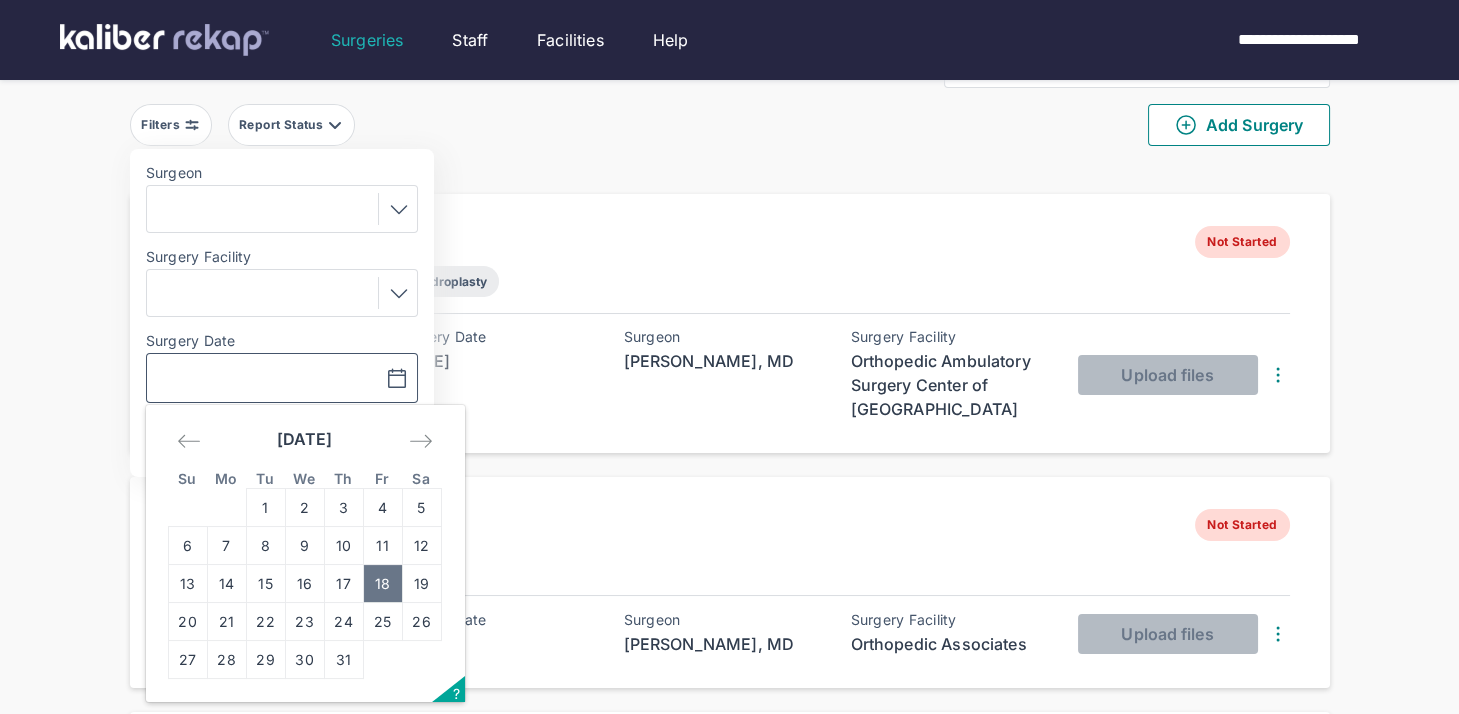 scroll, scrollTop: 110, scrollLeft: 0, axis: vertical 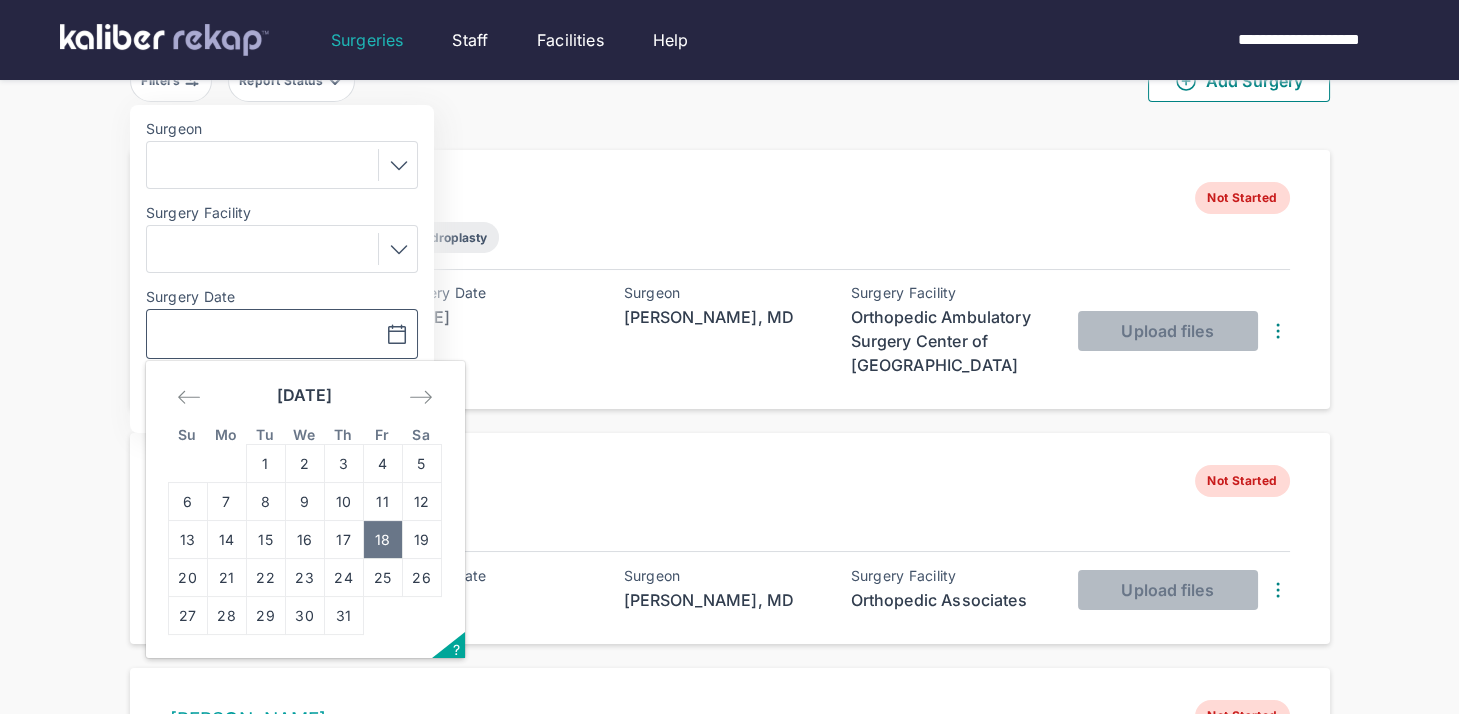 click on "18" at bounding box center (382, 540) 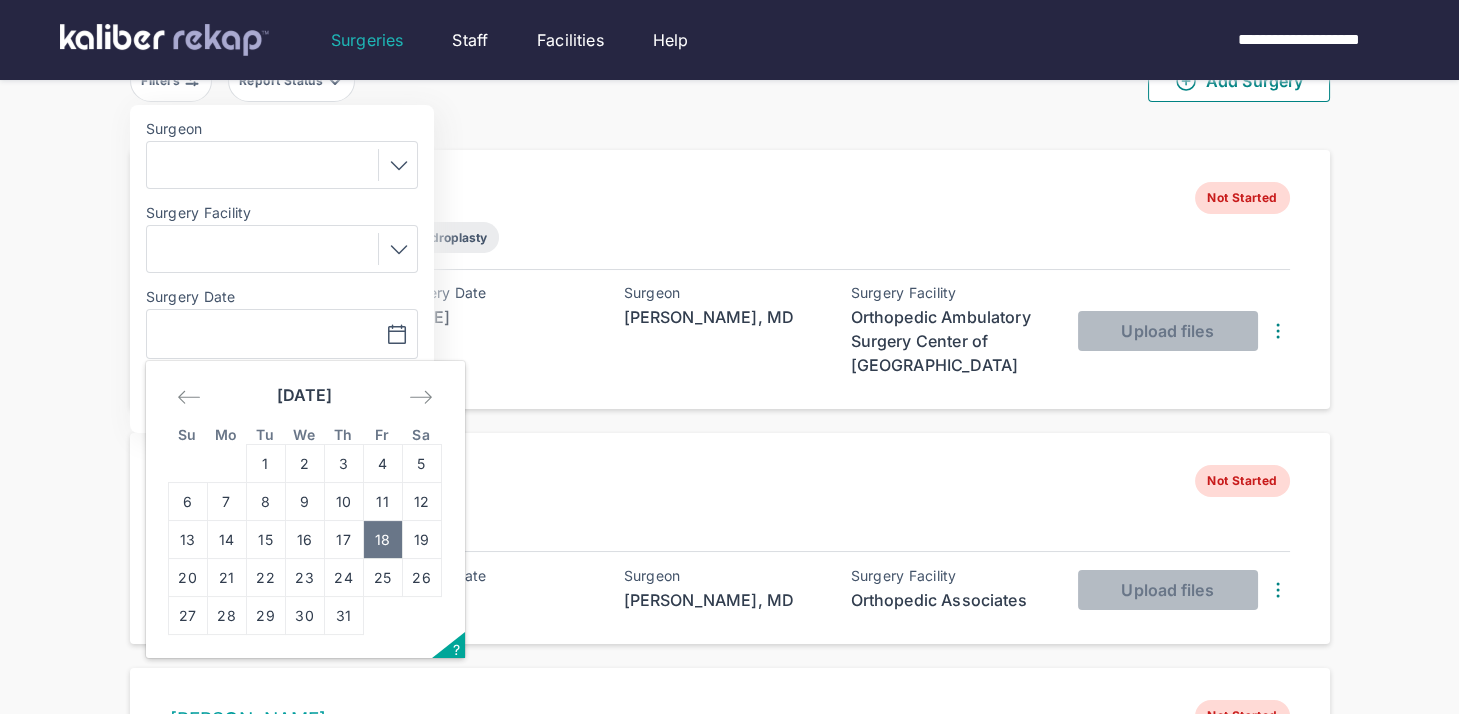 type on "**********" 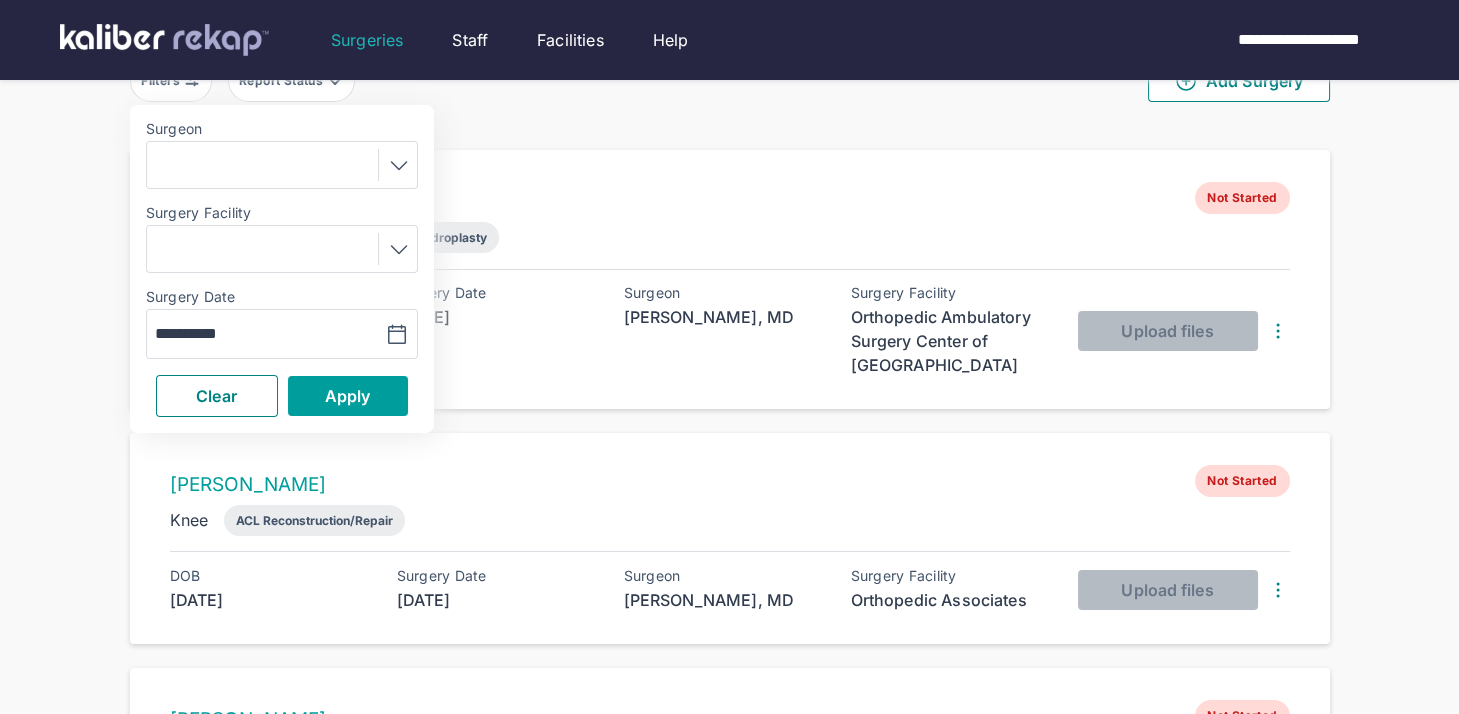 click on "Apply" at bounding box center [348, 396] 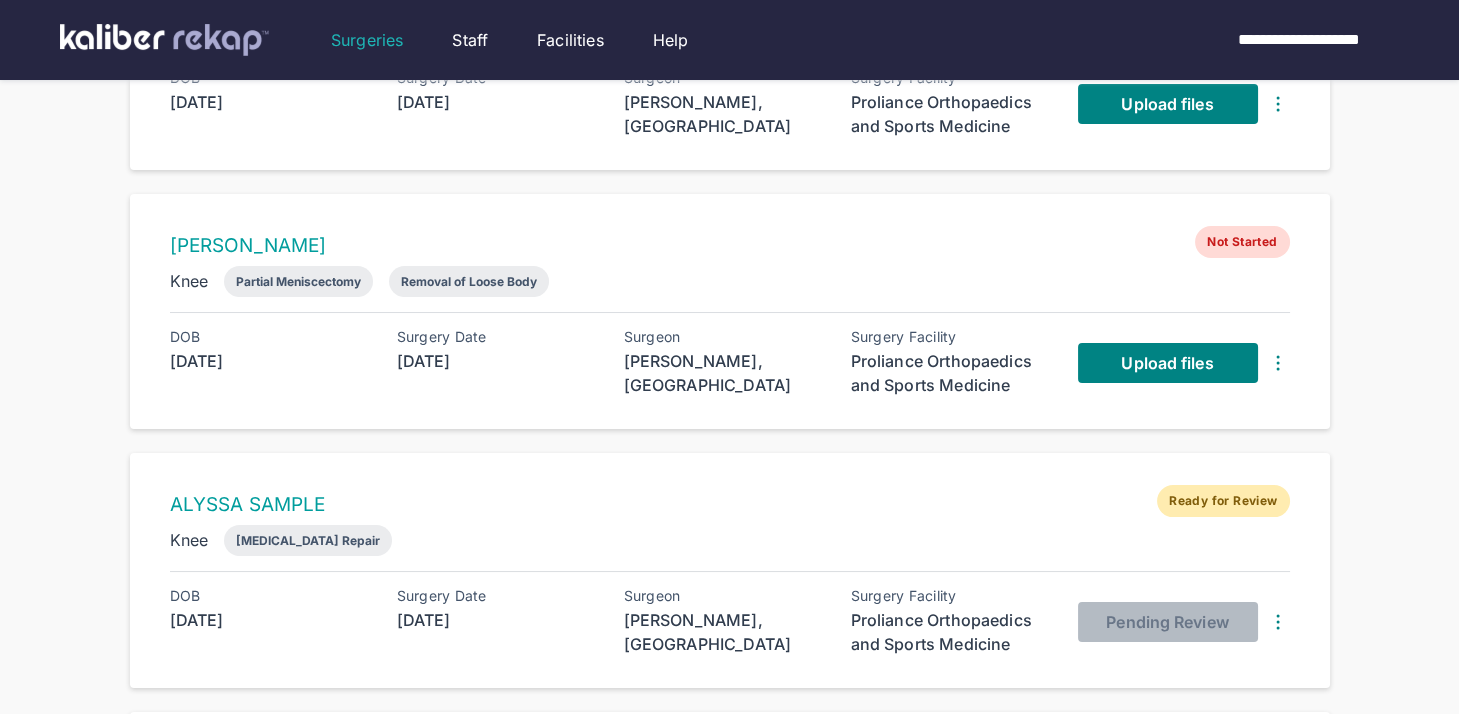 scroll, scrollTop: 901, scrollLeft: 0, axis: vertical 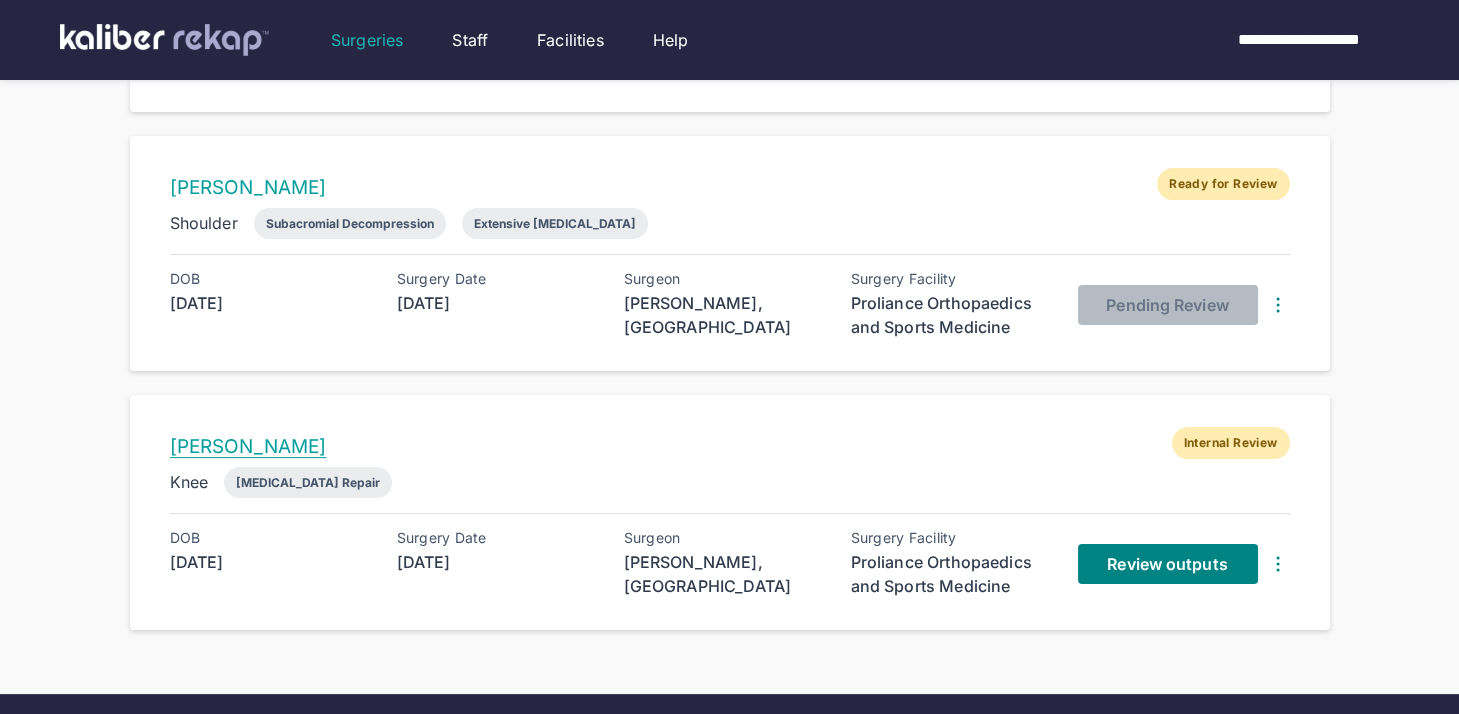 click on "KEITH  VANTHIEL" at bounding box center (248, 446) 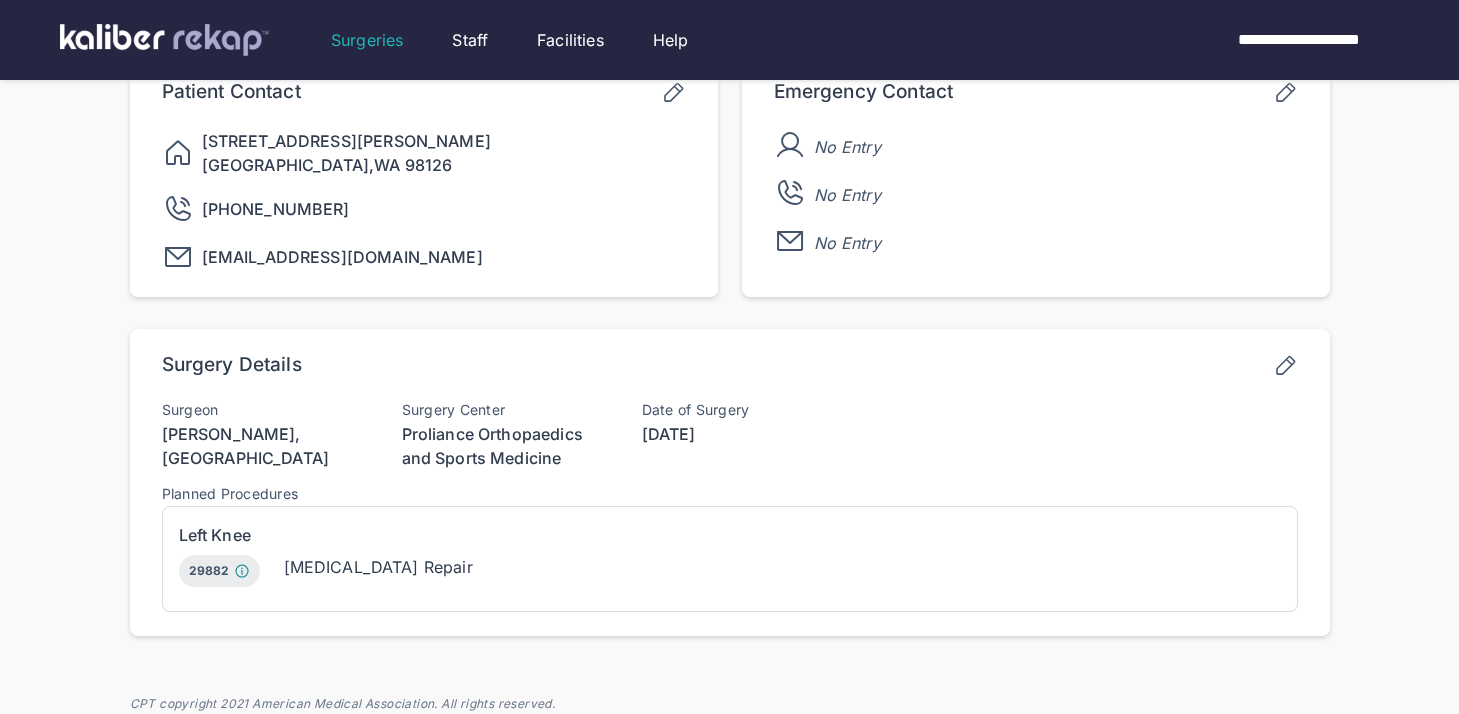 scroll, scrollTop: 0, scrollLeft: 0, axis: both 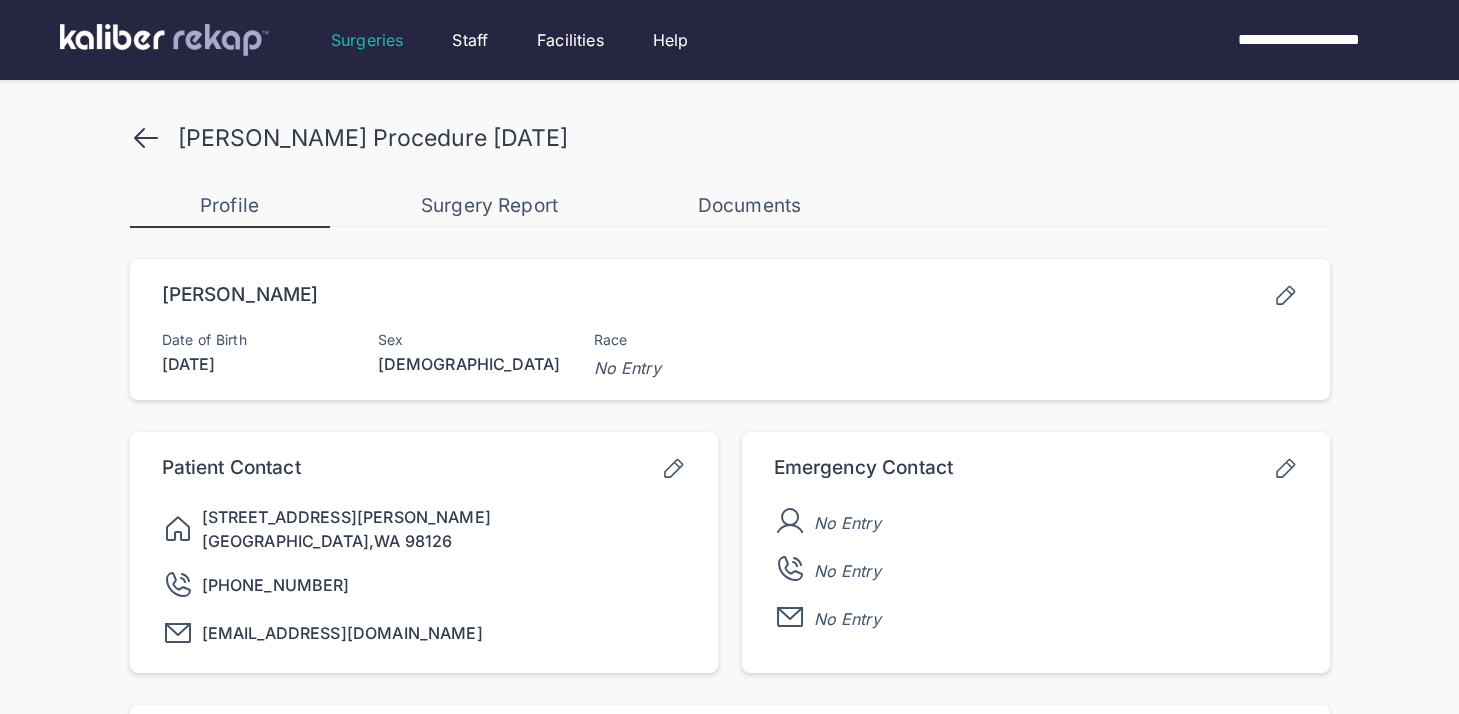 click 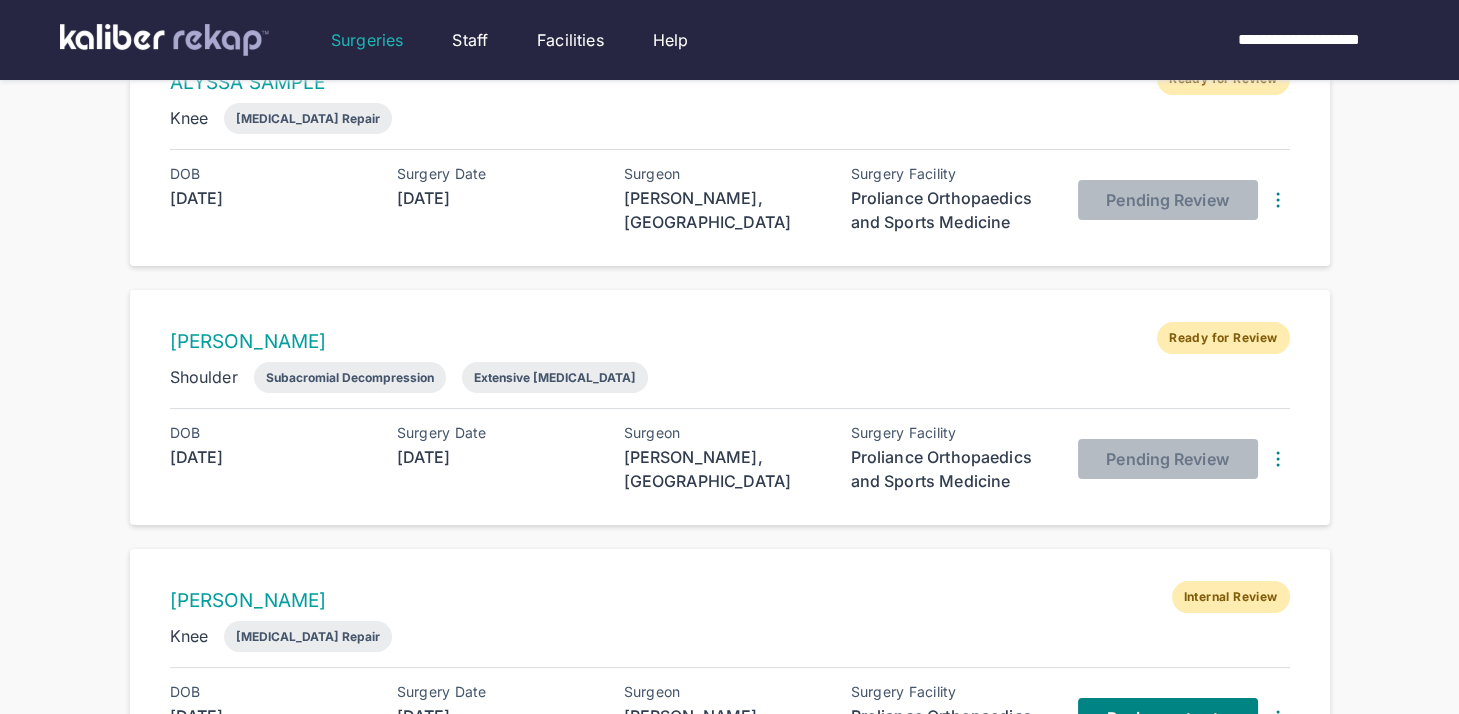 scroll, scrollTop: 1057, scrollLeft: 0, axis: vertical 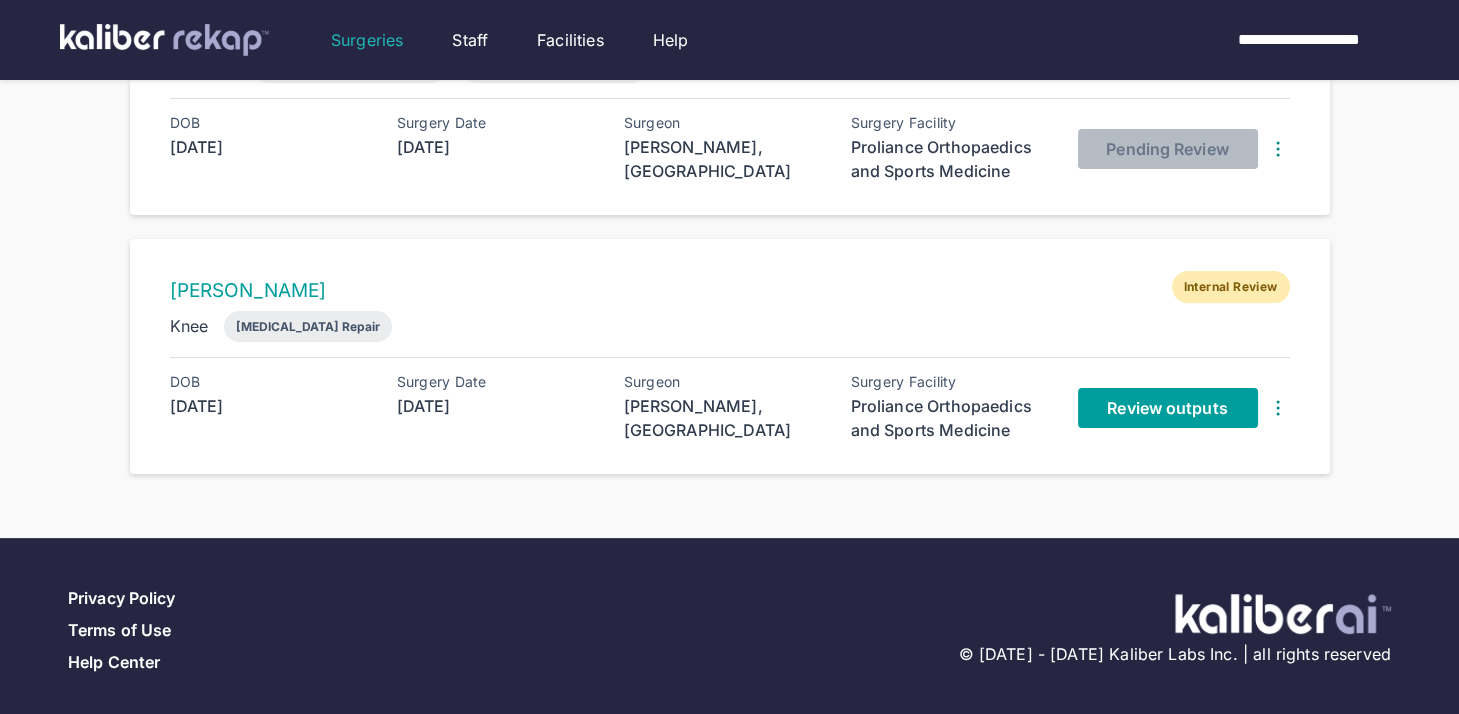 click on "Review outputs" at bounding box center (1168, 408) 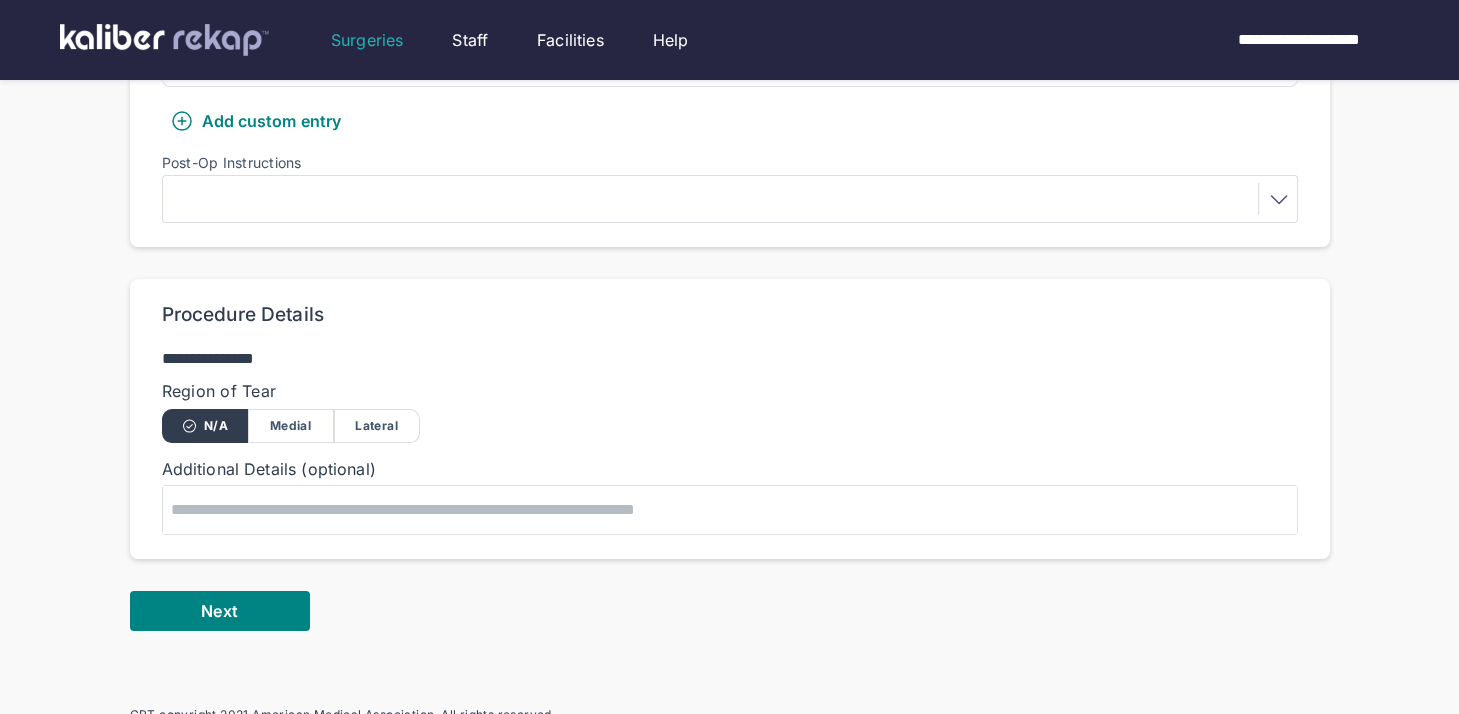 scroll, scrollTop: 1004, scrollLeft: 0, axis: vertical 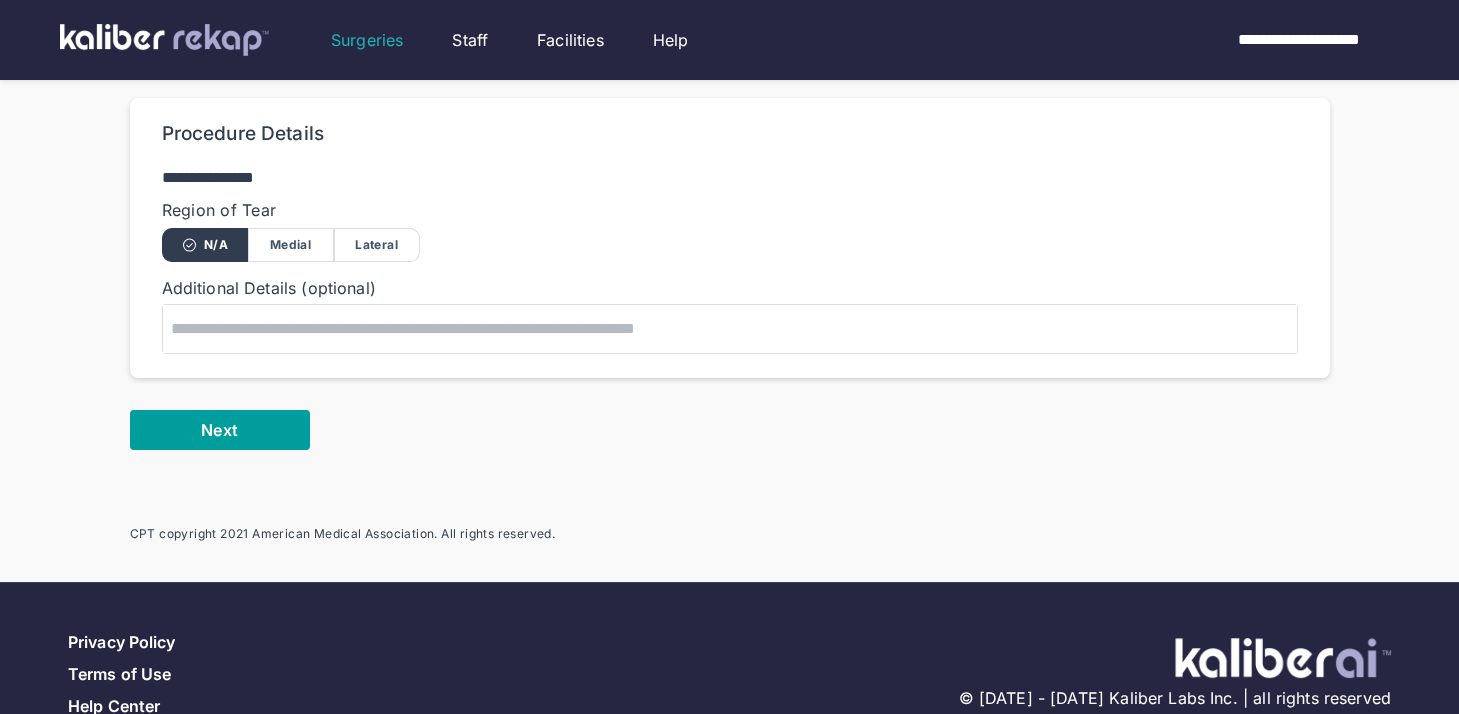 click on "Next" at bounding box center [219, 430] 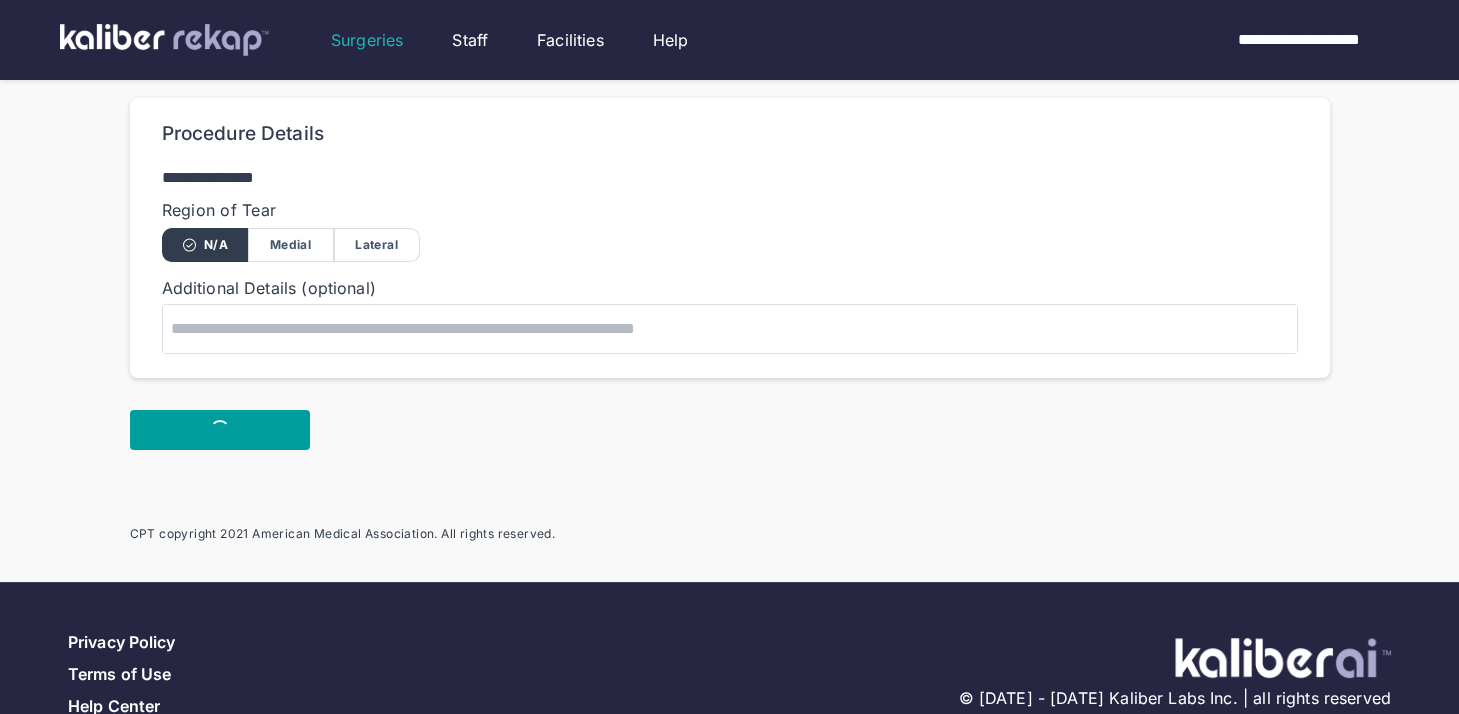 scroll, scrollTop: 0, scrollLeft: 0, axis: both 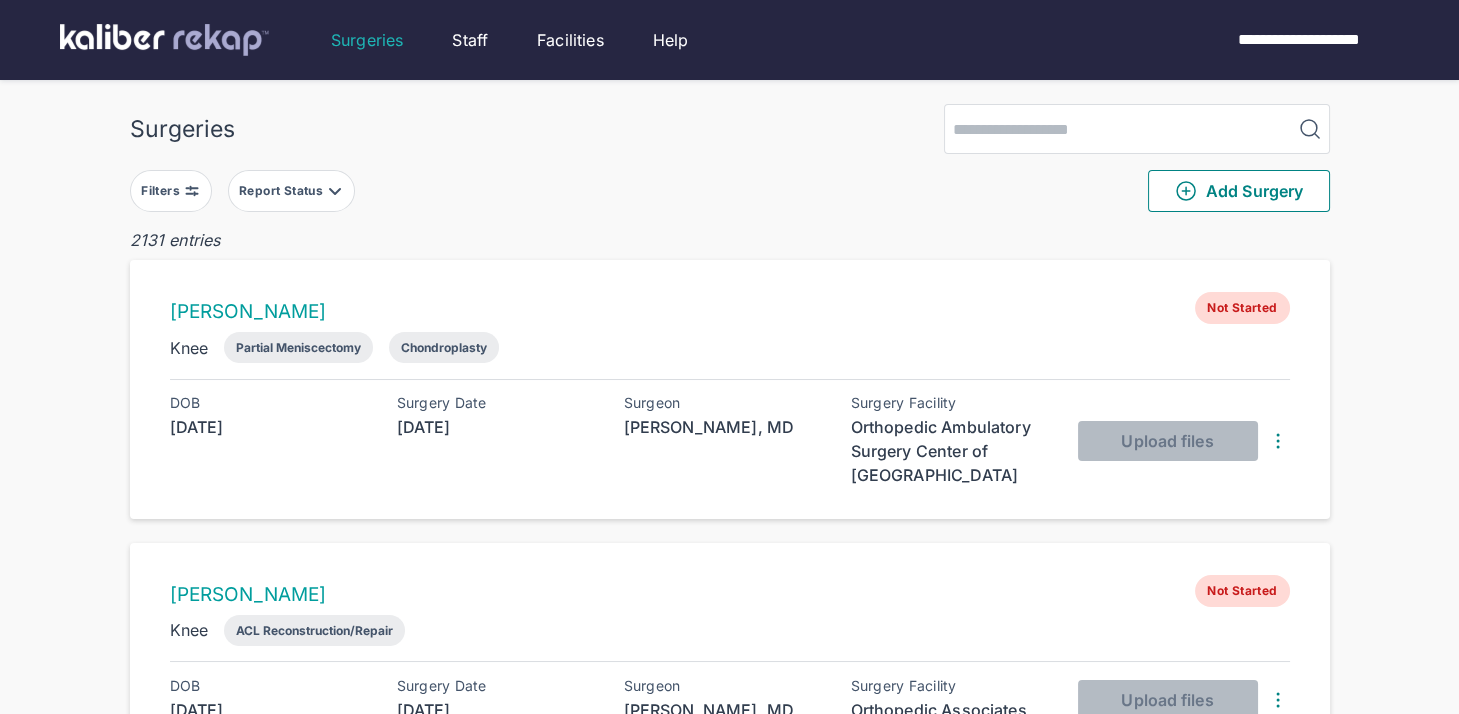 click on "Filters Report Status Add Surgery" at bounding box center [730, 191] 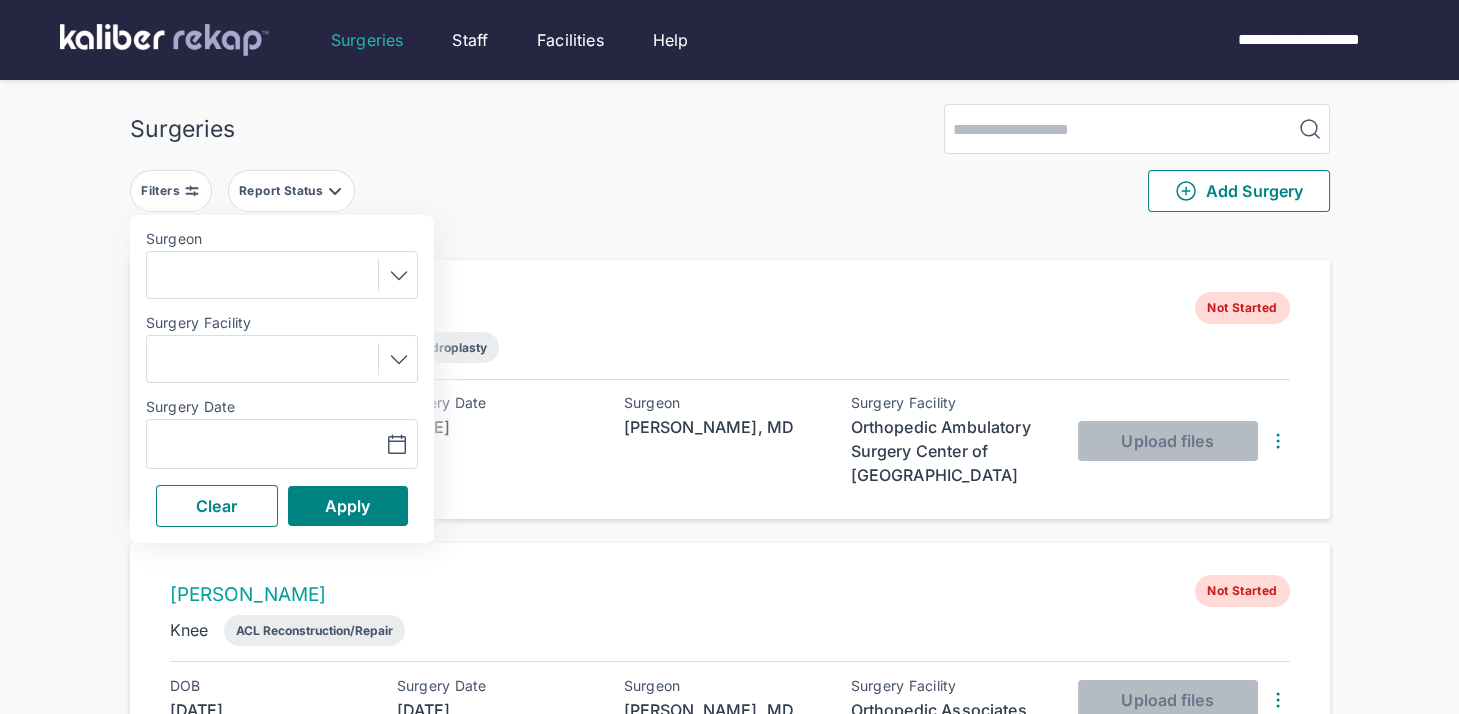 click on "Navigate forward to interact with the calendar and select a date. Press the question mark key to get the keyboard shortcuts for changing dates." at bounding box center [213, 444] 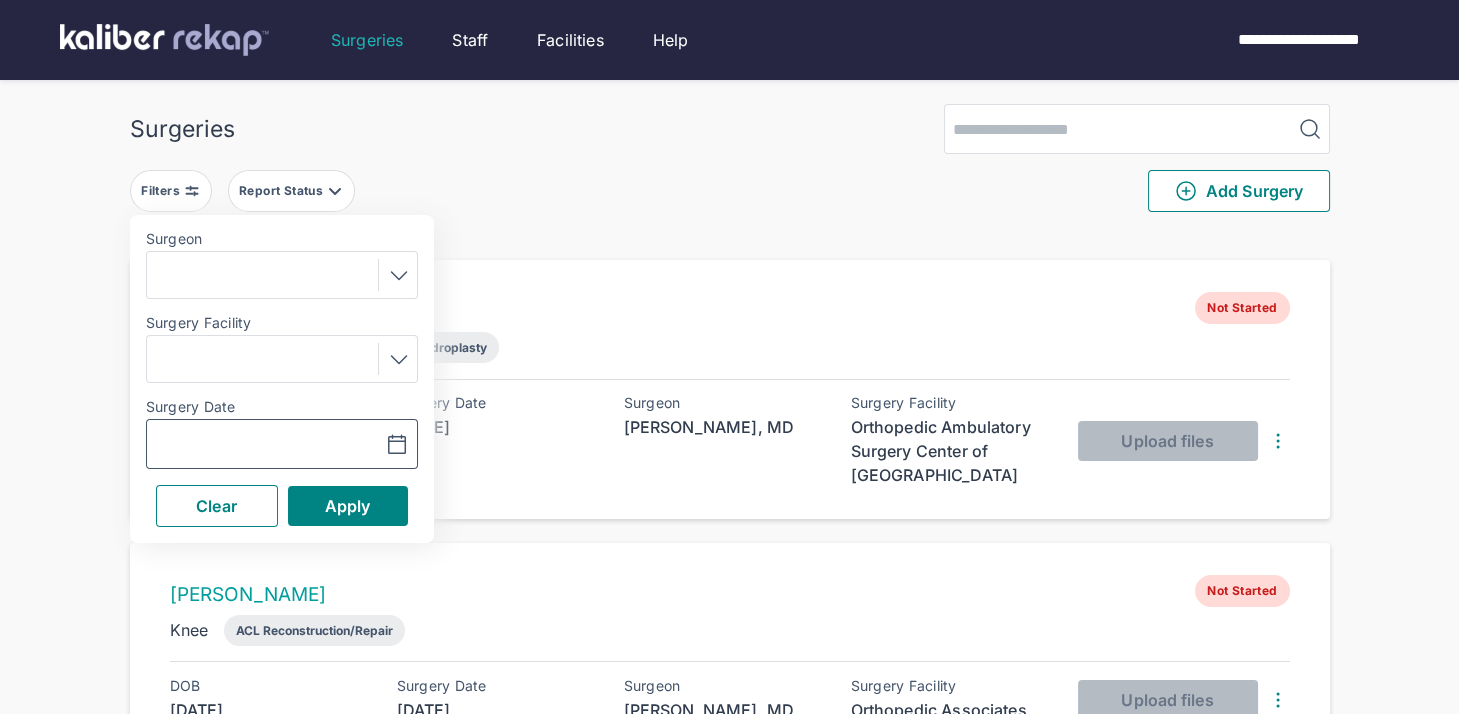 click at bounding box center (347, 444) 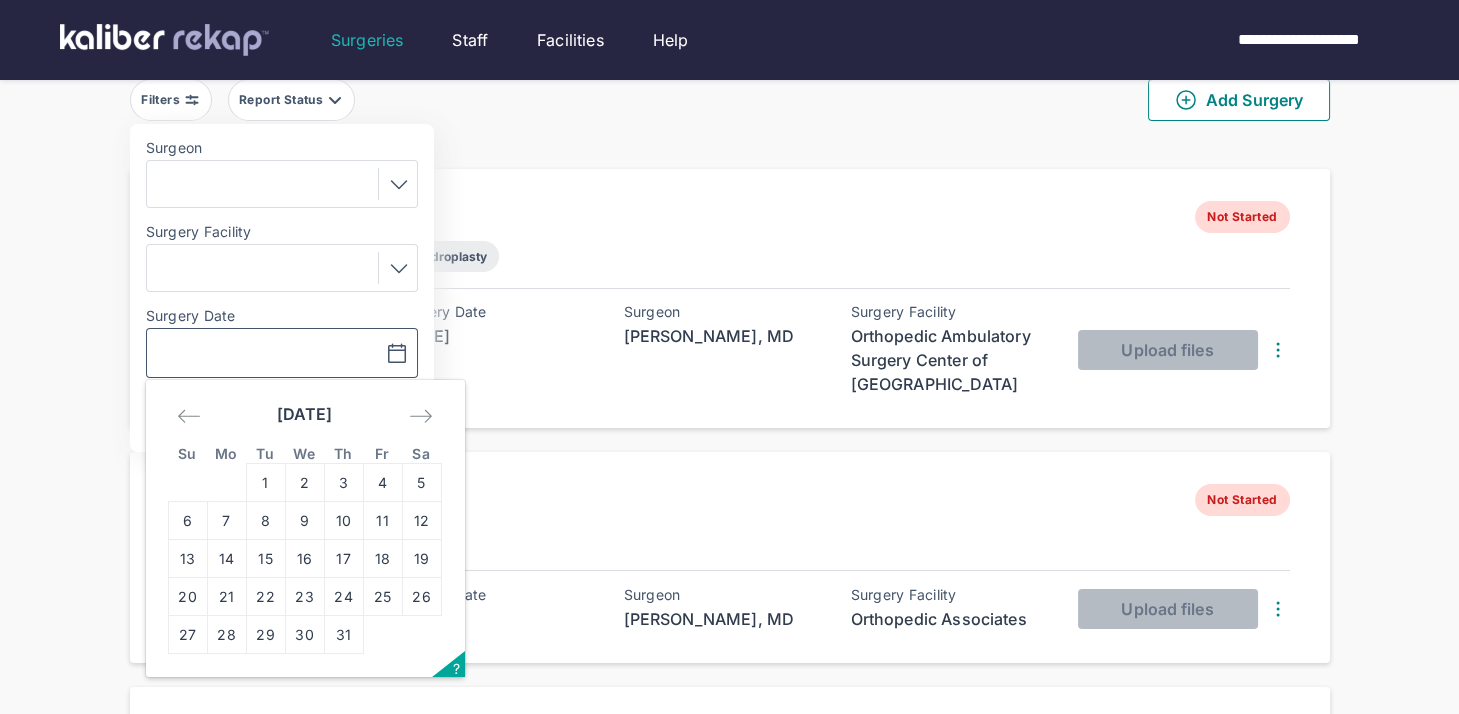 scroll, scrollTop: 206, scrollLeft: 0, axis: vertical 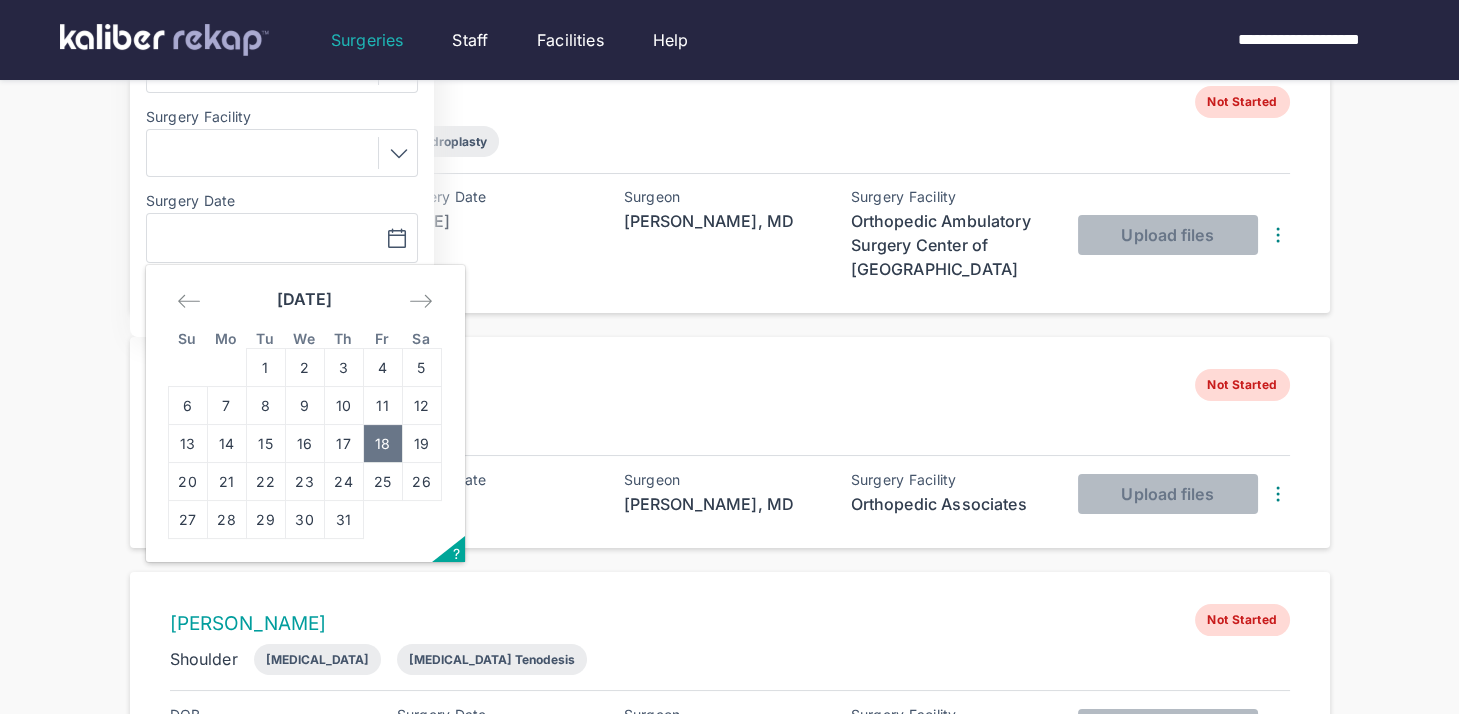 click on "18" at bounding box center (382, 444) 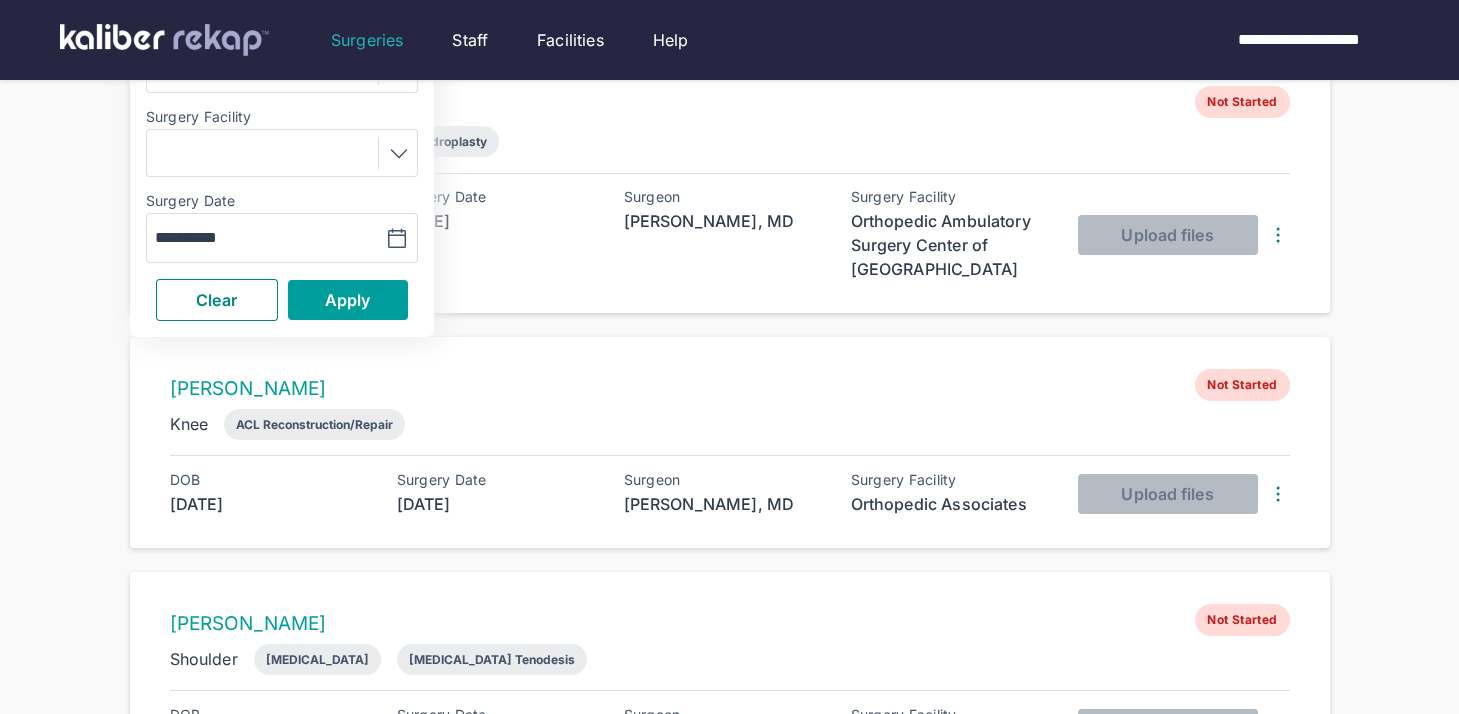 click on "Apply" at bounding box center [348, 300] 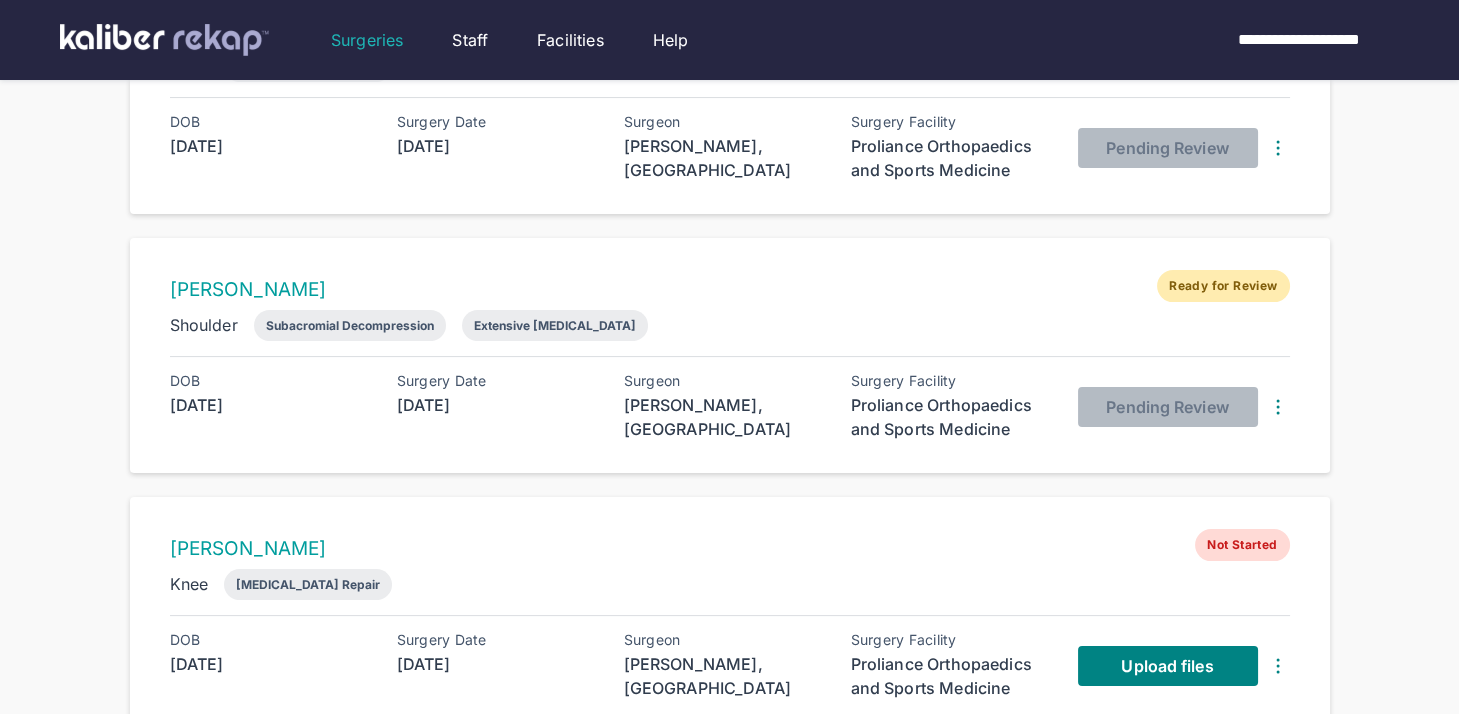 scroll, scrollTop: 558, scrollLeft: 0, axis: vertical 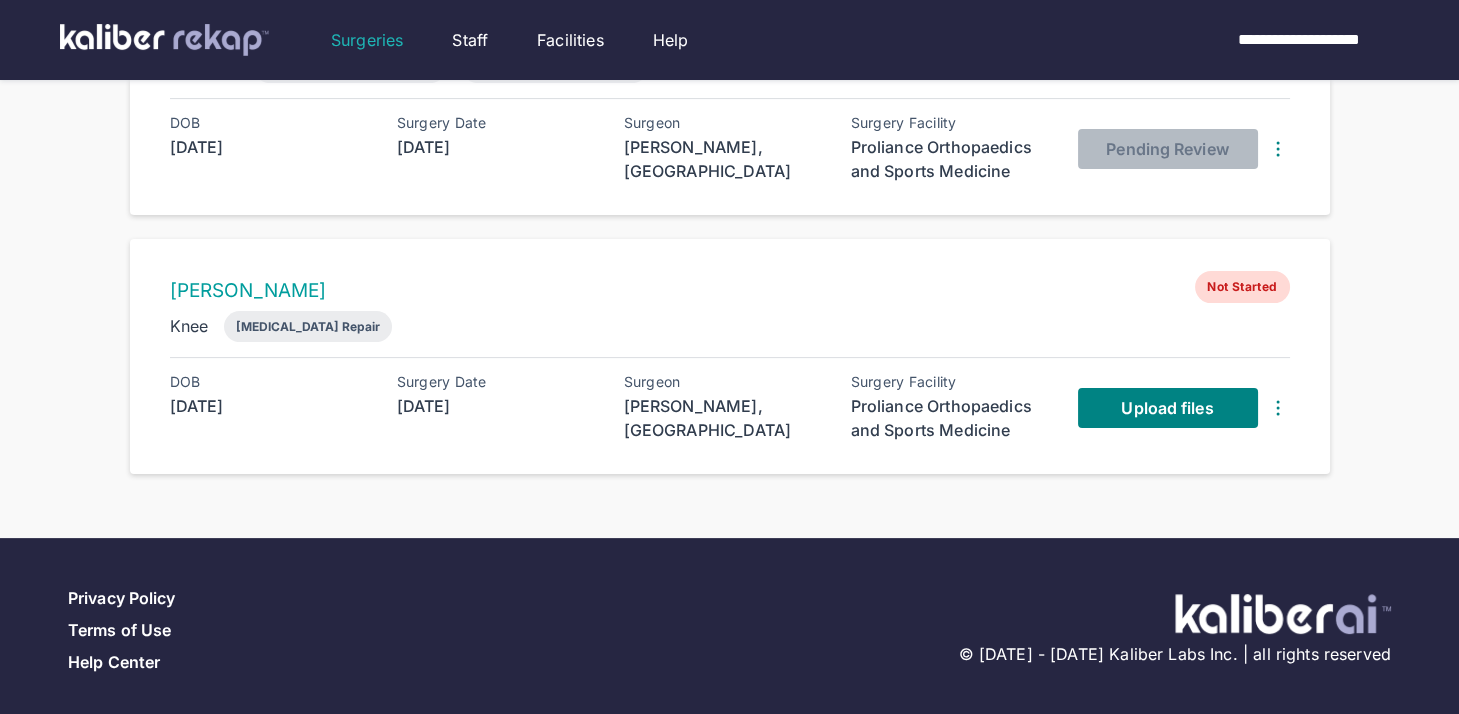click on "Upload files" at bounding box center (1184, 408) 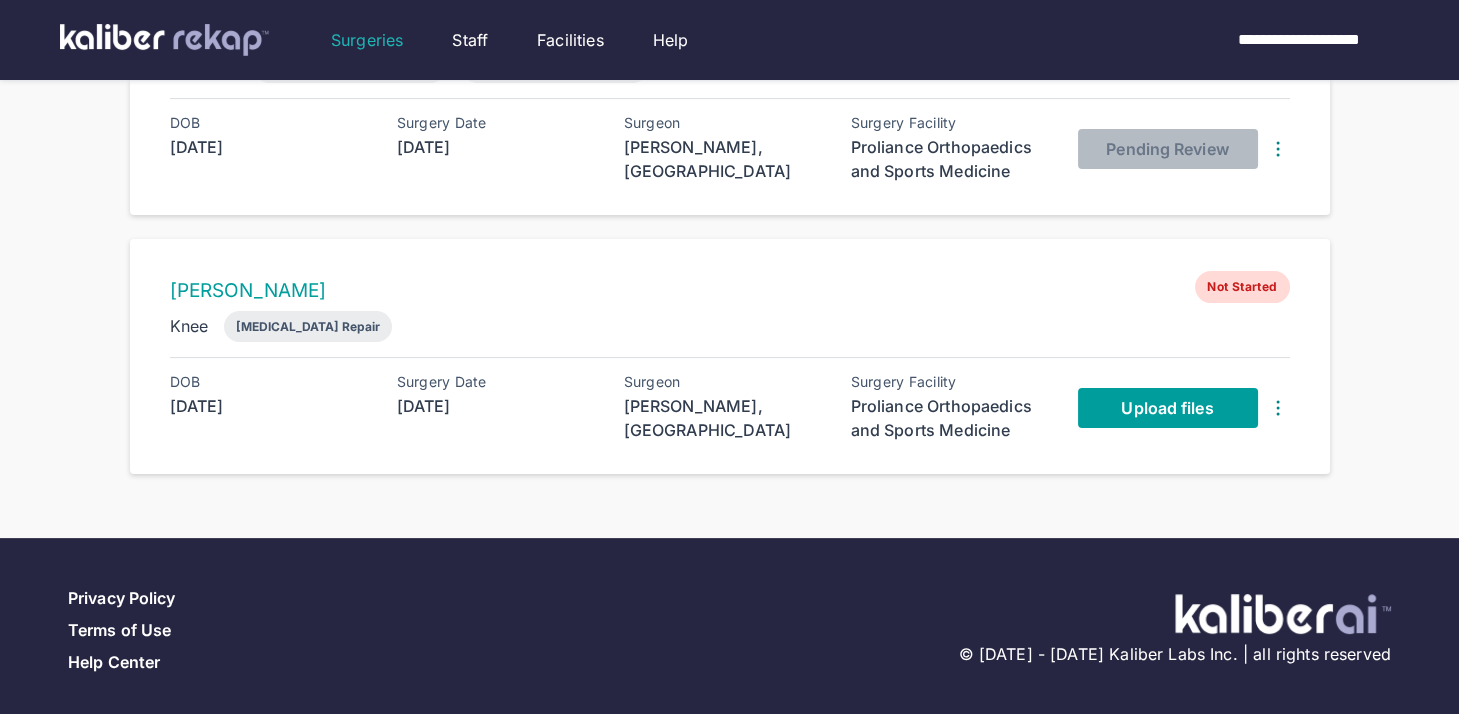 click on "Upload files" at bounding box center (1168, 408) 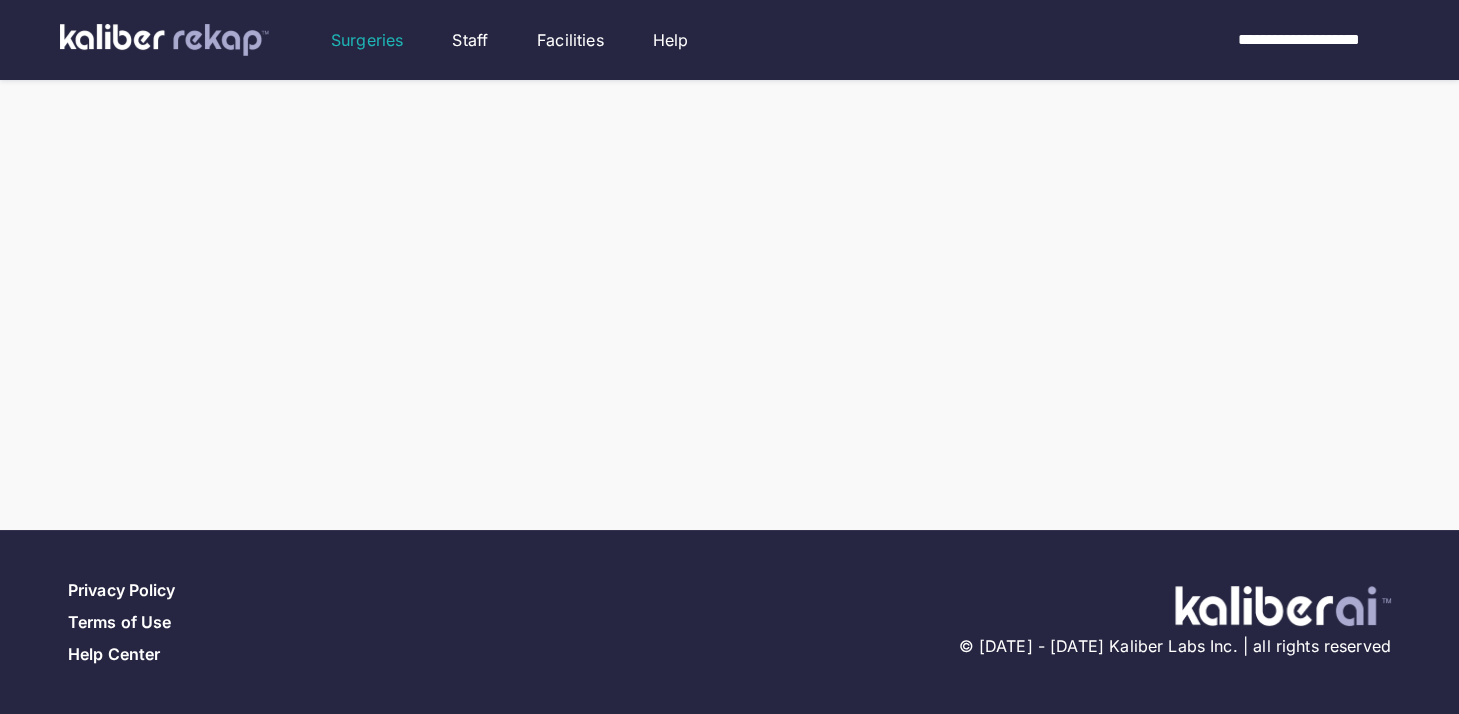 scroll, scrollTop: 0, scrollLeft: 0, axis: both 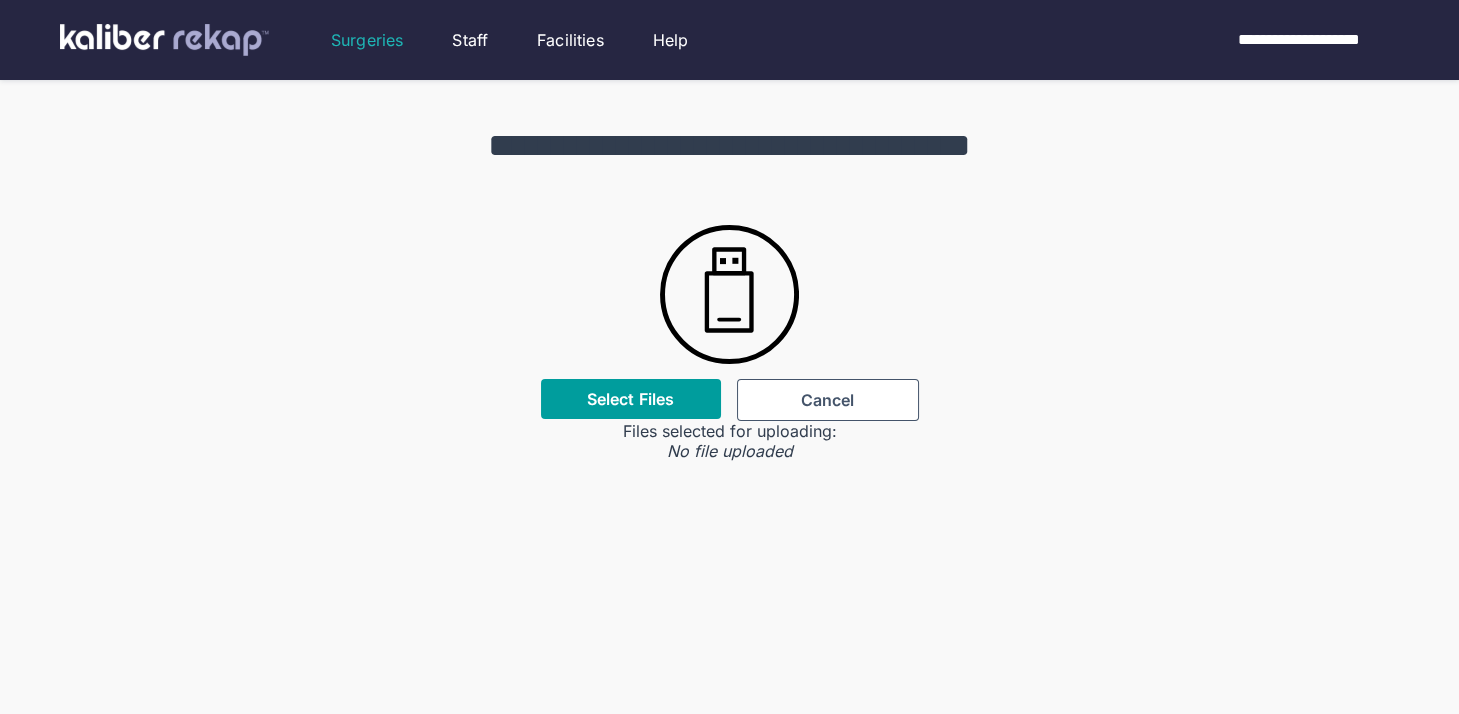 click on "Select Files" at bounding box center (630, 399) 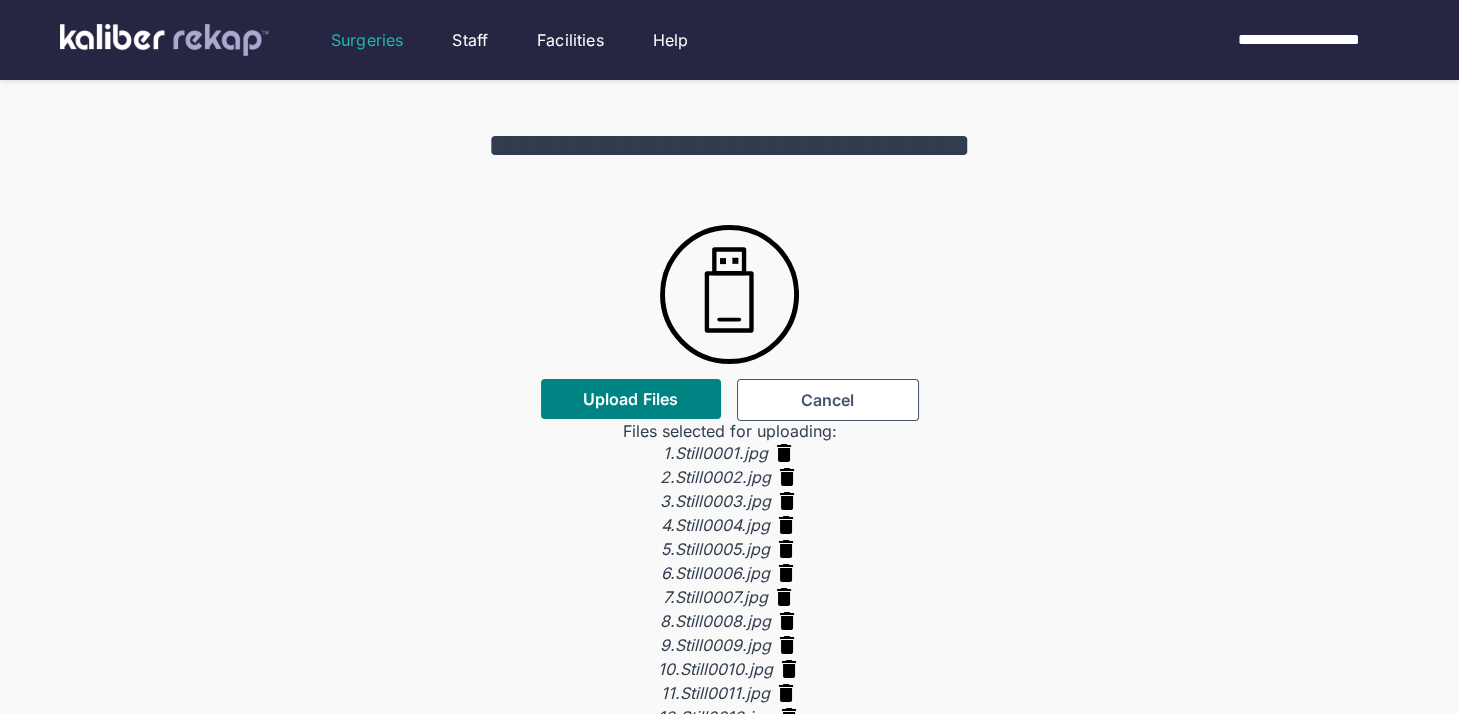 click on "**********" at bounding box center (729, 464) 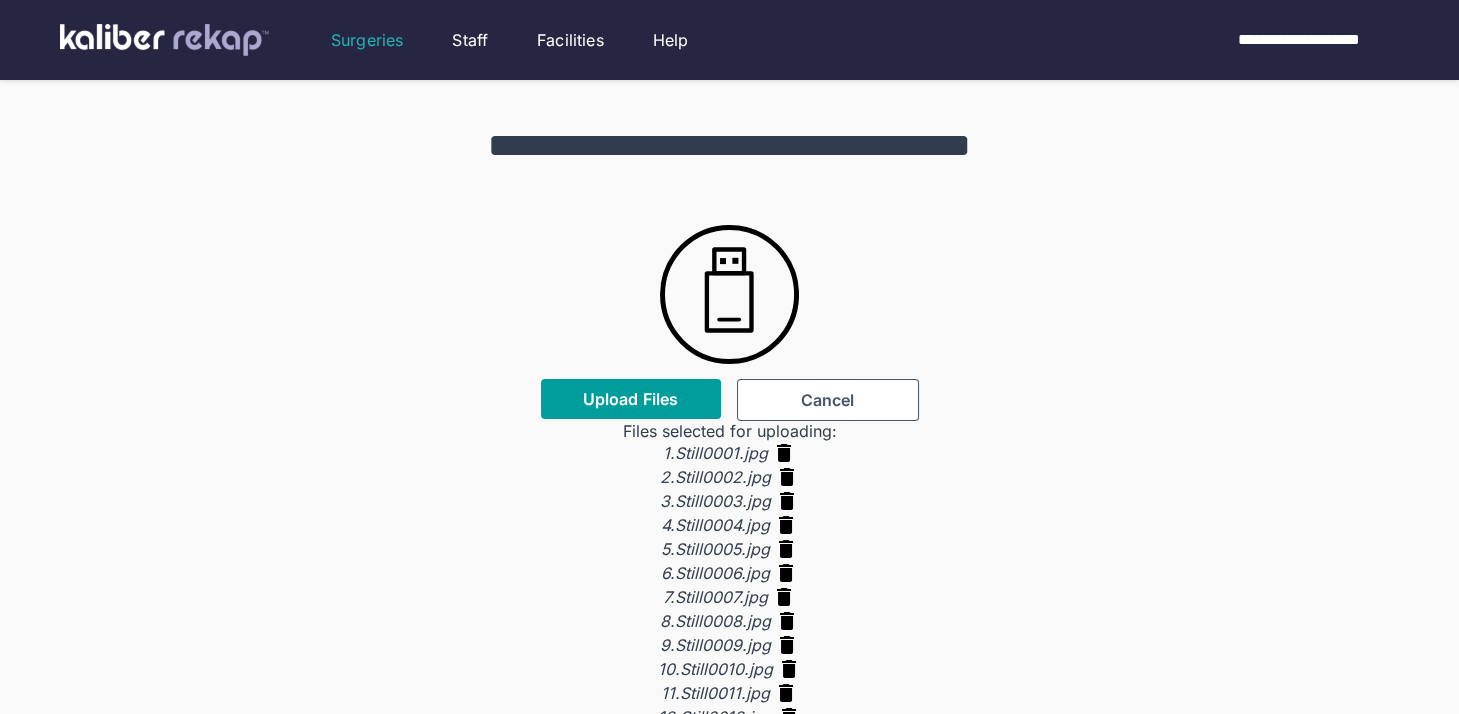 click on "Upload Files" at bounding box center [630, 399] 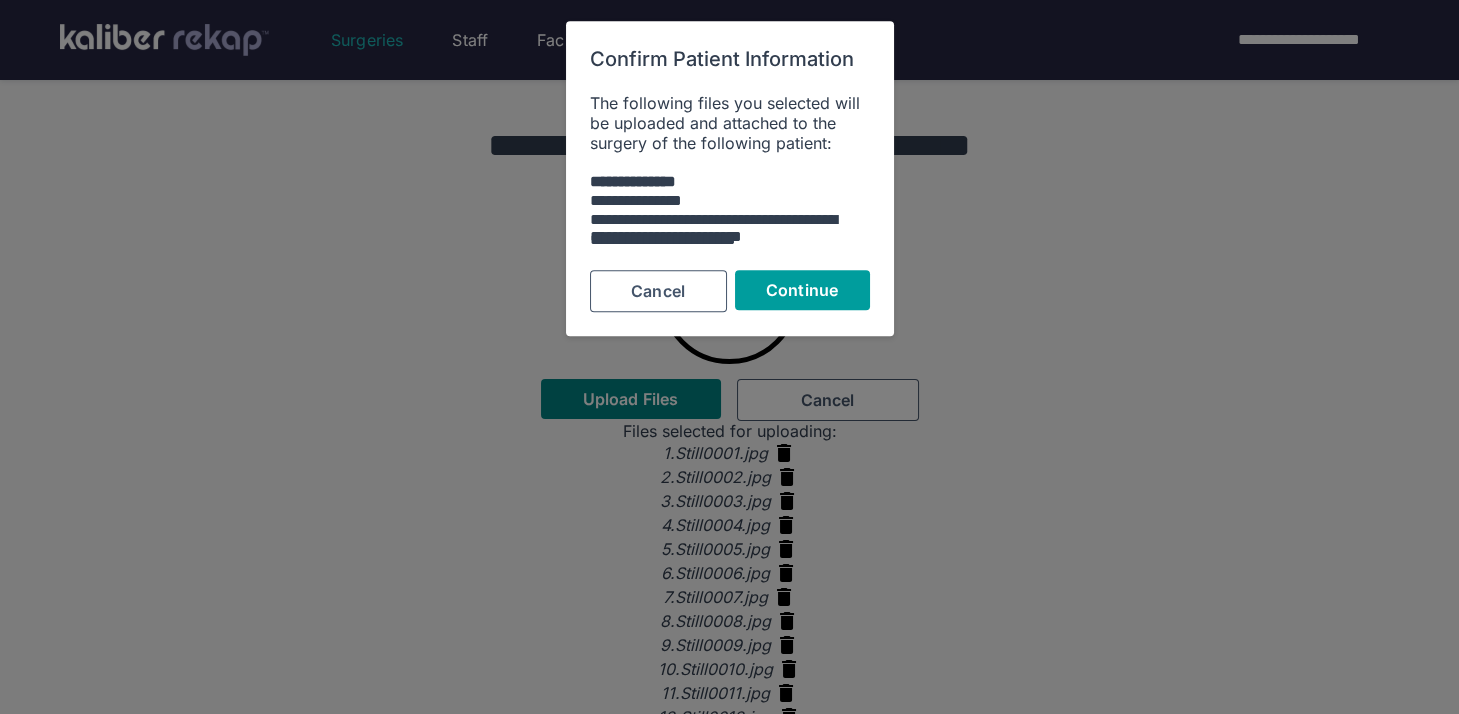 click on "Continue" at bounding box center [802, 290] 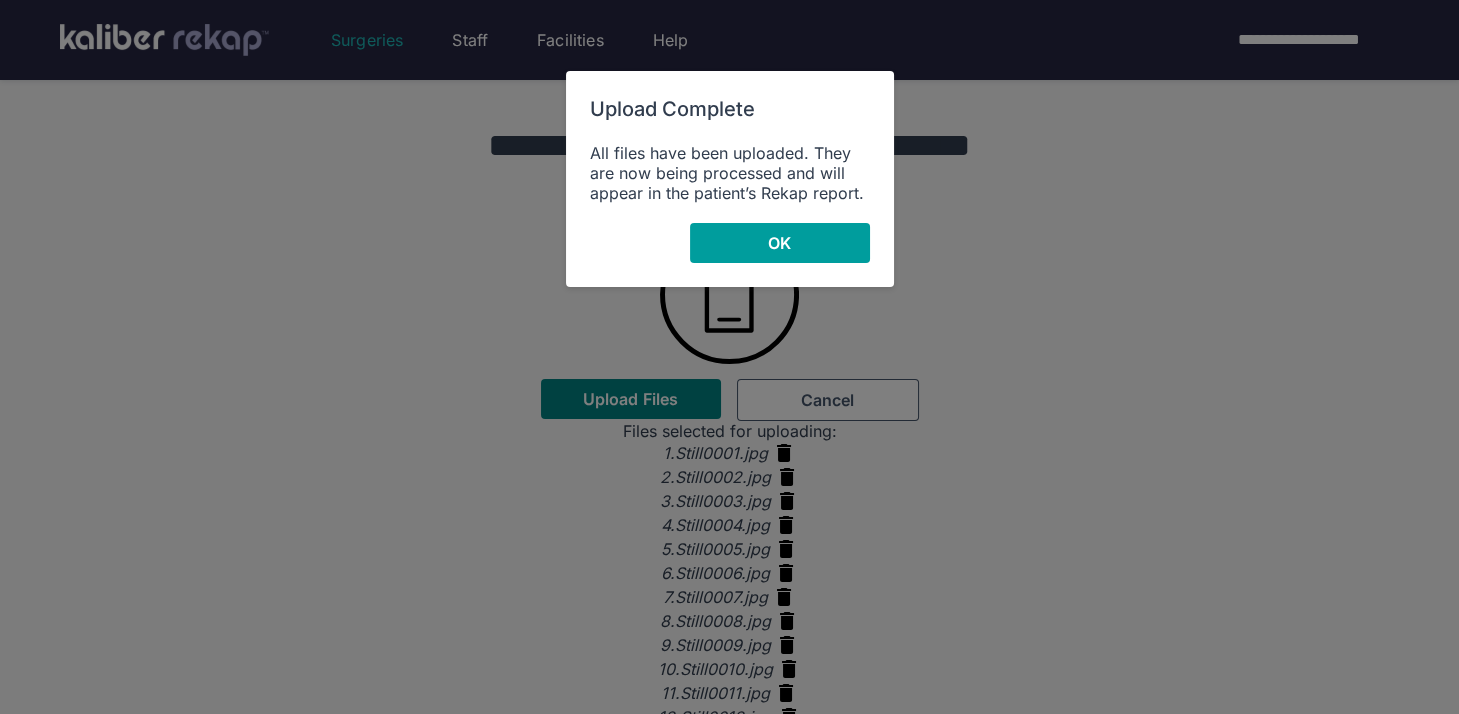 click on "OK" at bounding box center (780, 243) 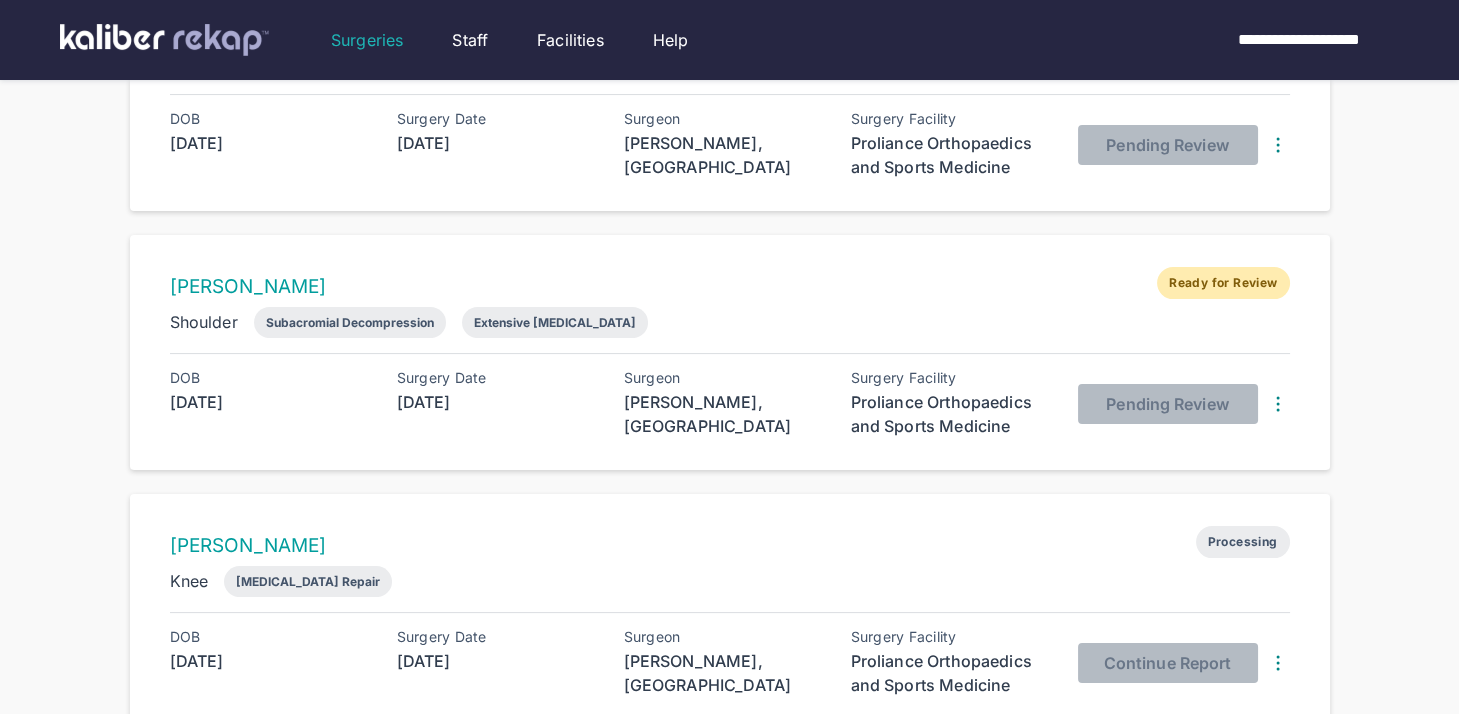 scroll, scrollTop: 1057, scrollLeft: 0, axis: vertical 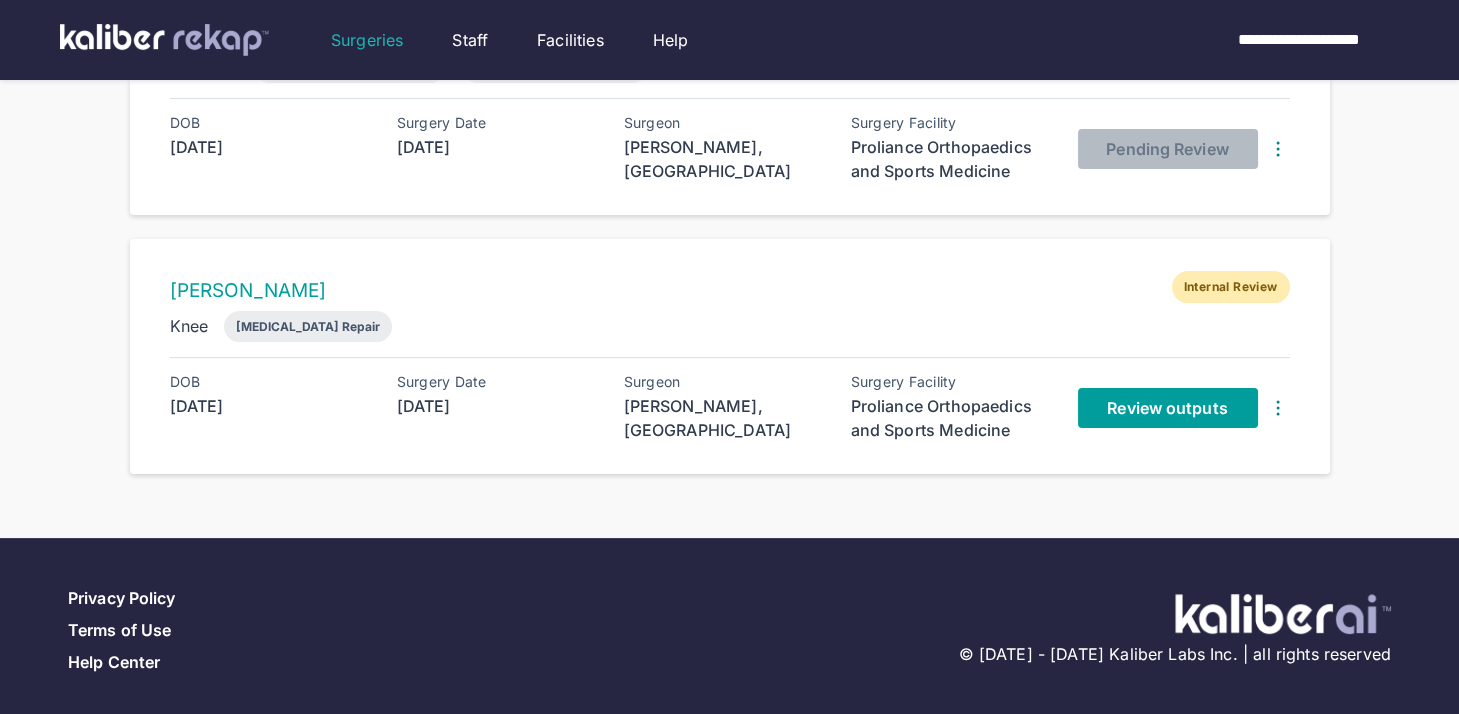 click on "Review outputs" at bounding box center [1168, 408] 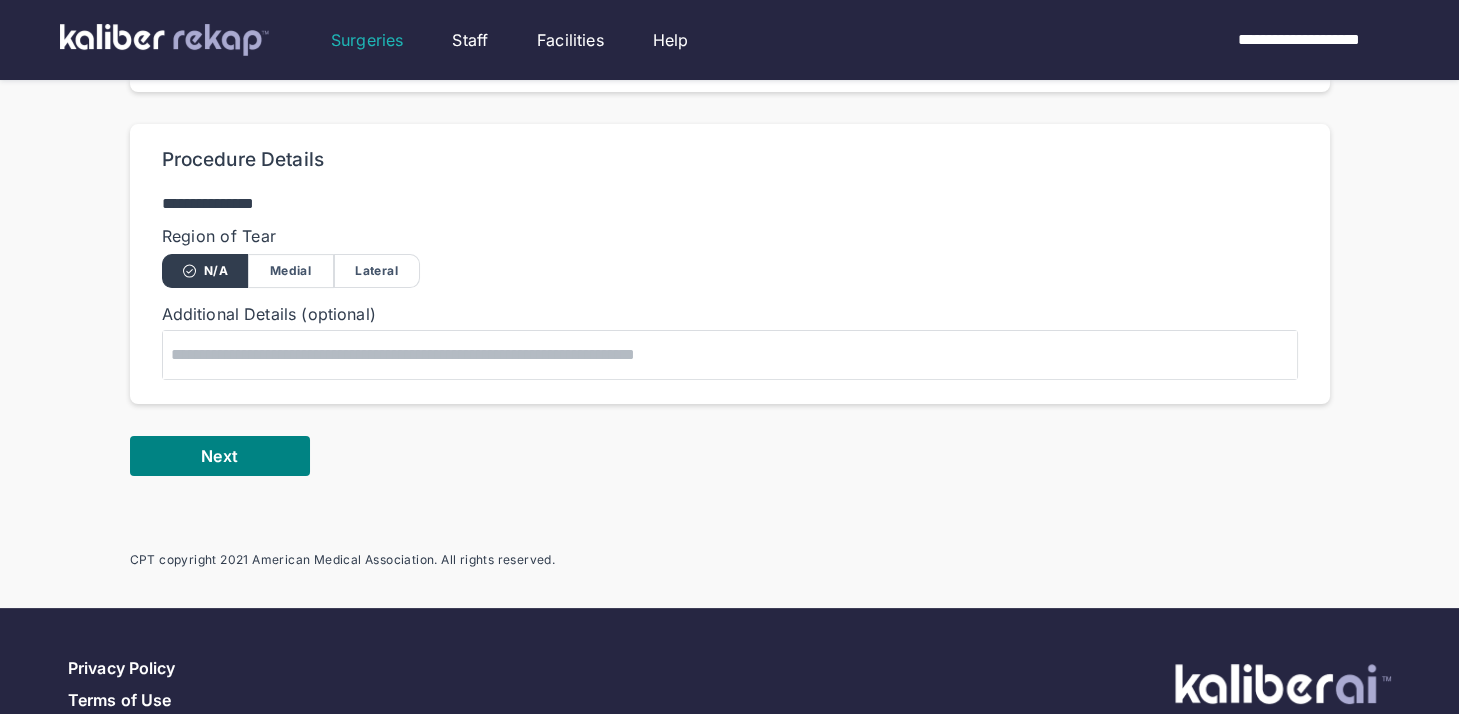 scroll, scrollTop: 1004, scrollLeft: 0, axis: vertical 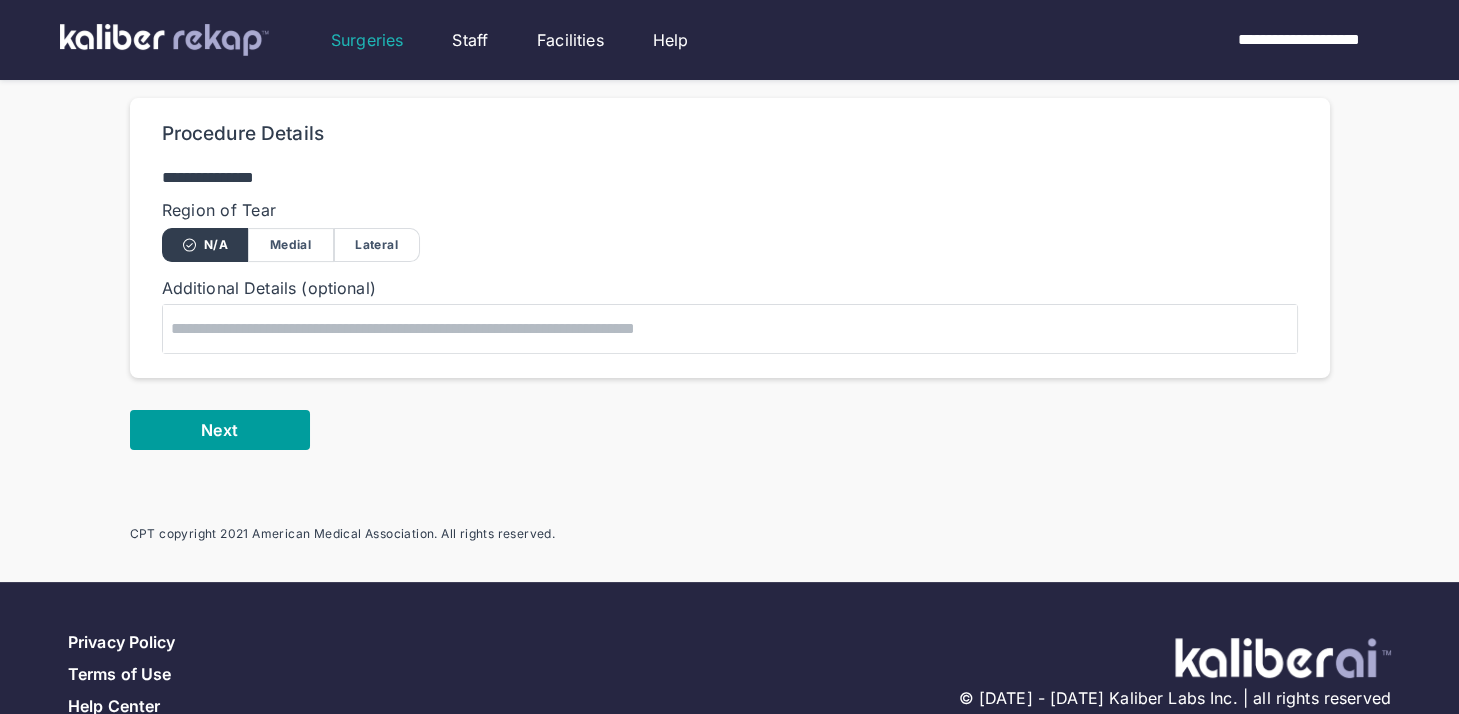 click on "Next" at bounding box center (220, 430) 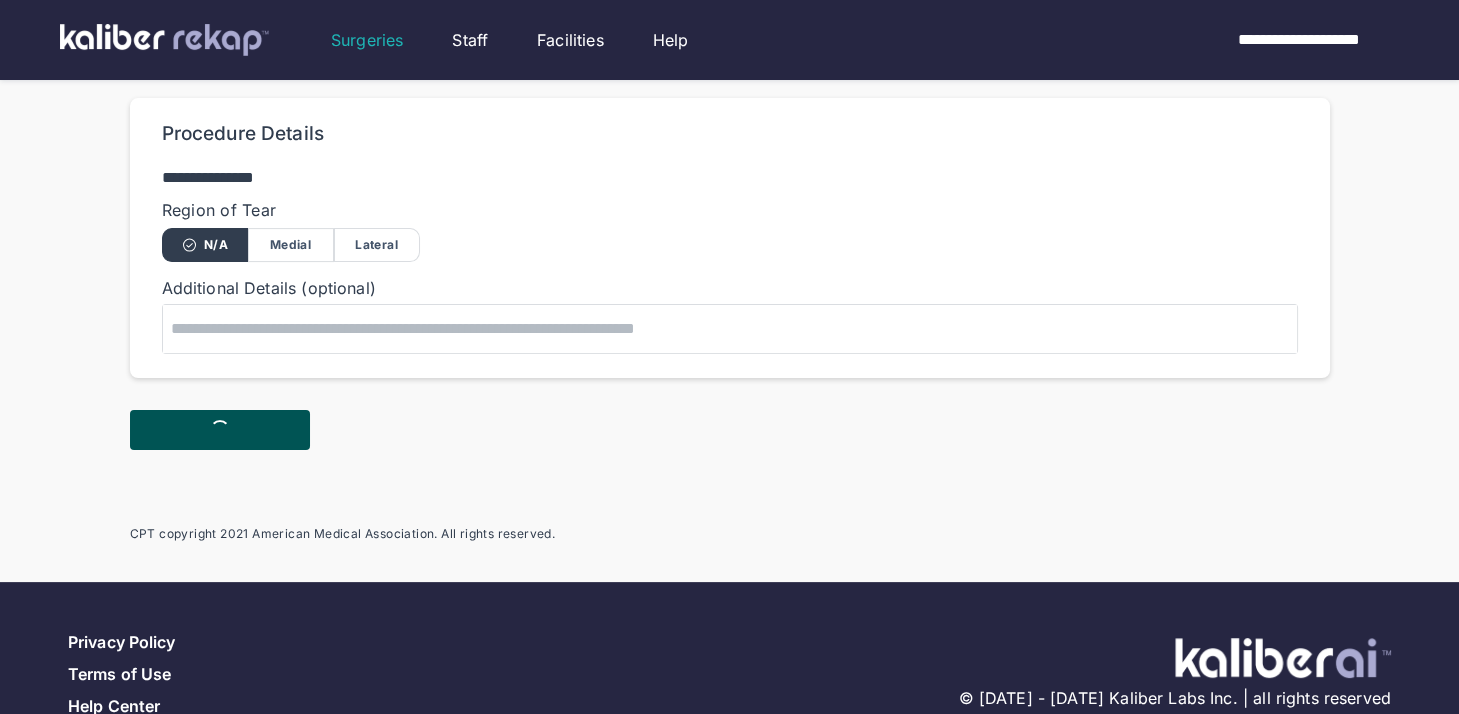 scroll, scrollTop: 0, scrollLeft: 0, axis: both 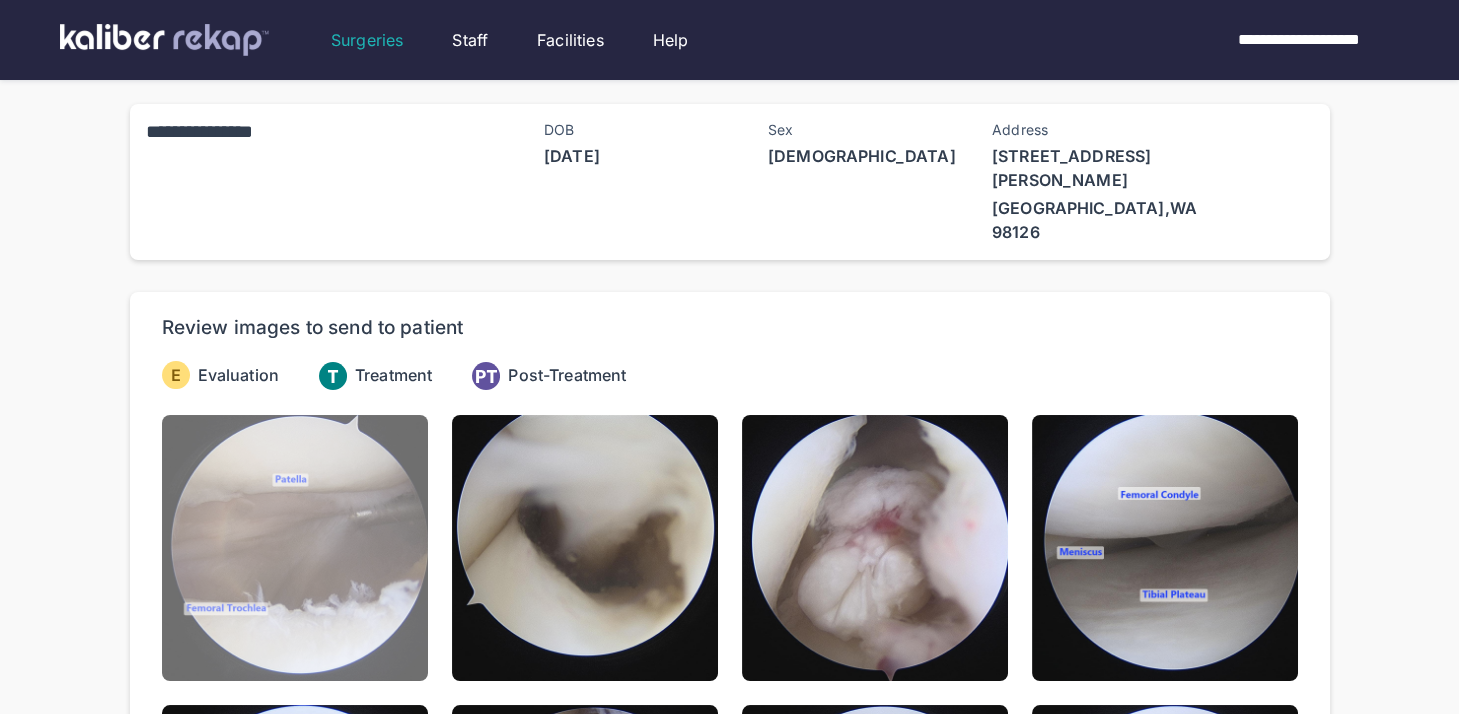 click at bounding box center (295, 548) 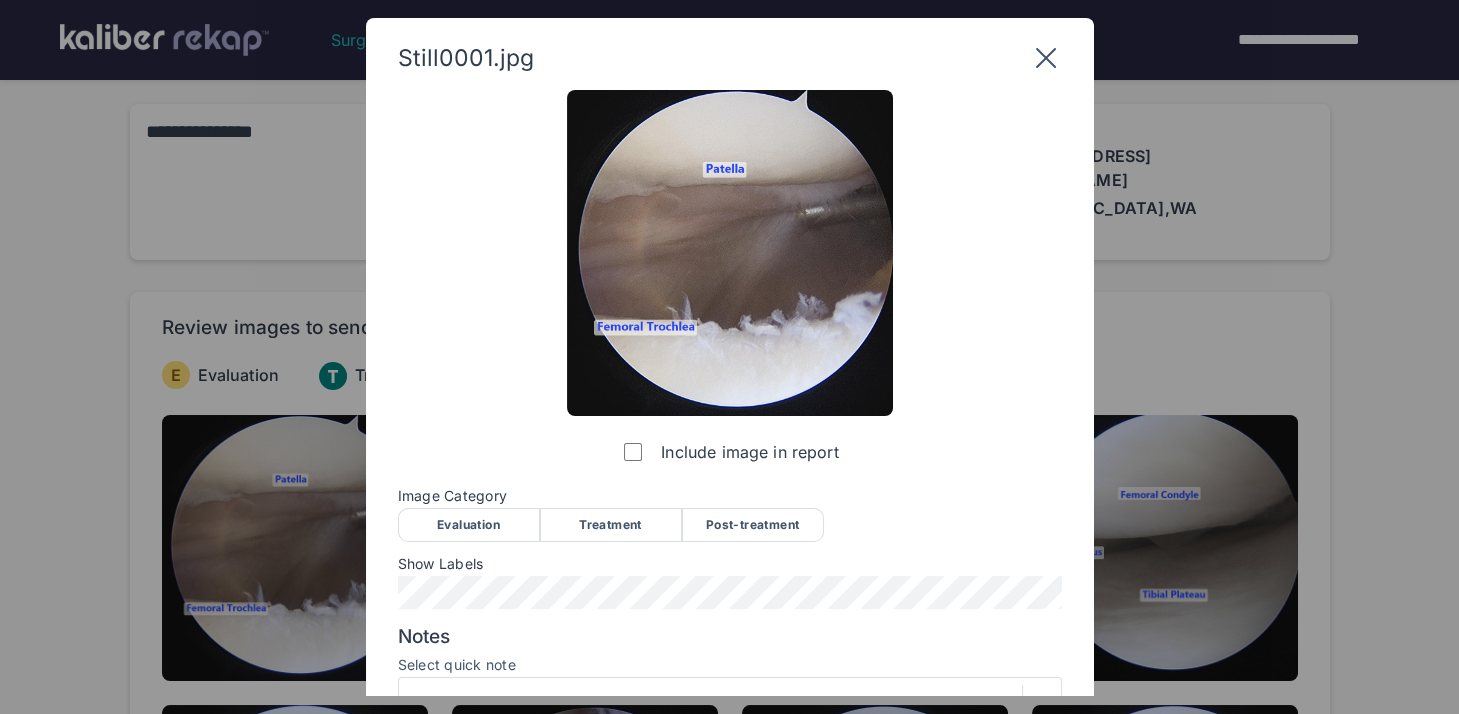 click on "Evaluation" at bounding box center [469, 525] 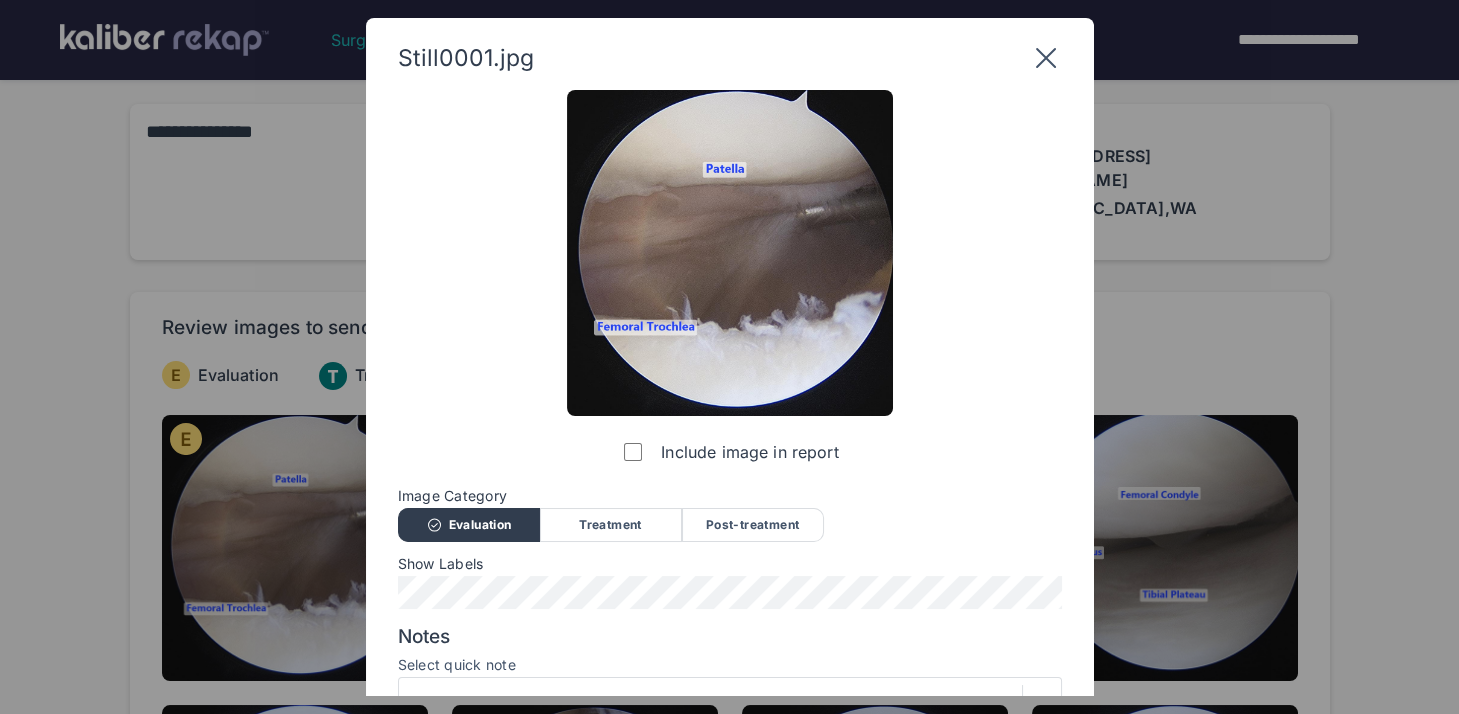 scroll, scrollTop: 188, scrollLeft: 0, axis: vertical 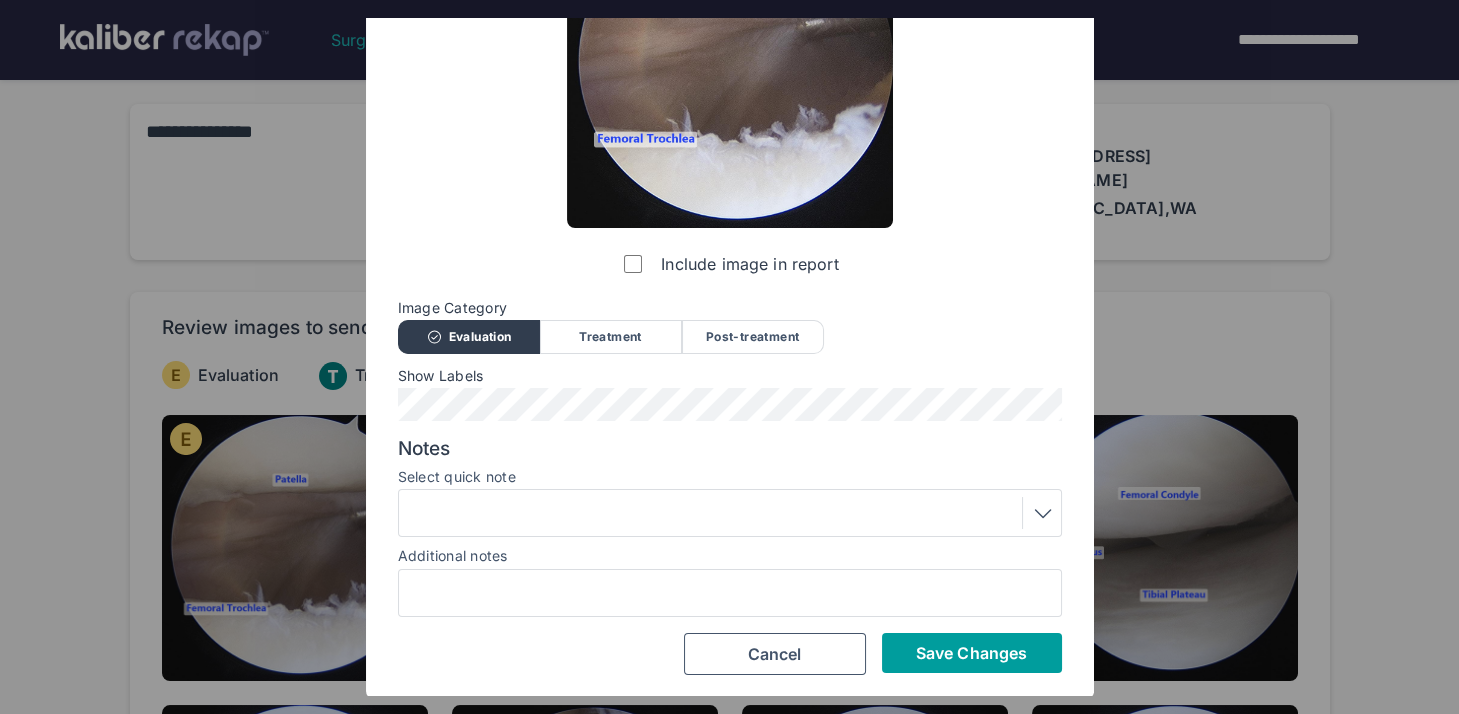 click on "Save Changes" at bounding box center (971, 653) 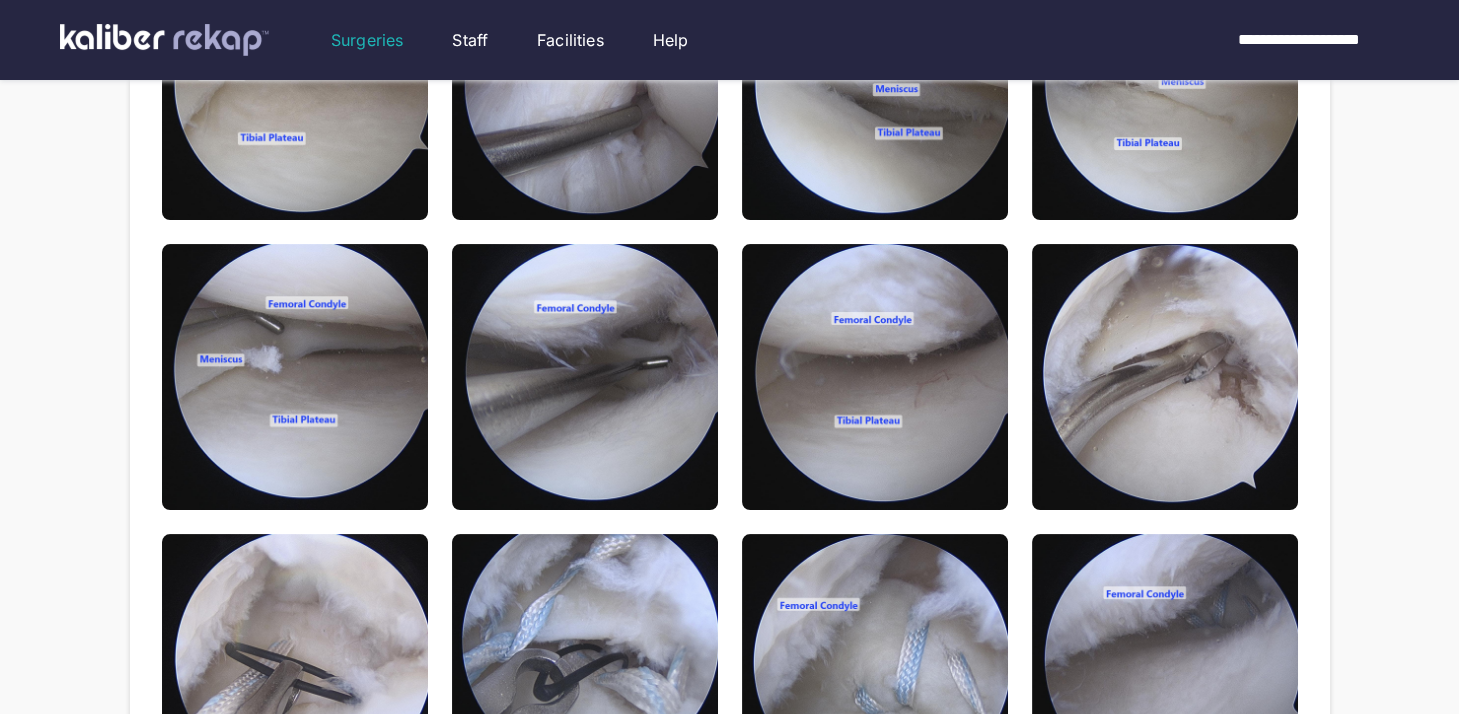 scroll, scrollTop: 556, scrollLeft: 0, axis: vertical 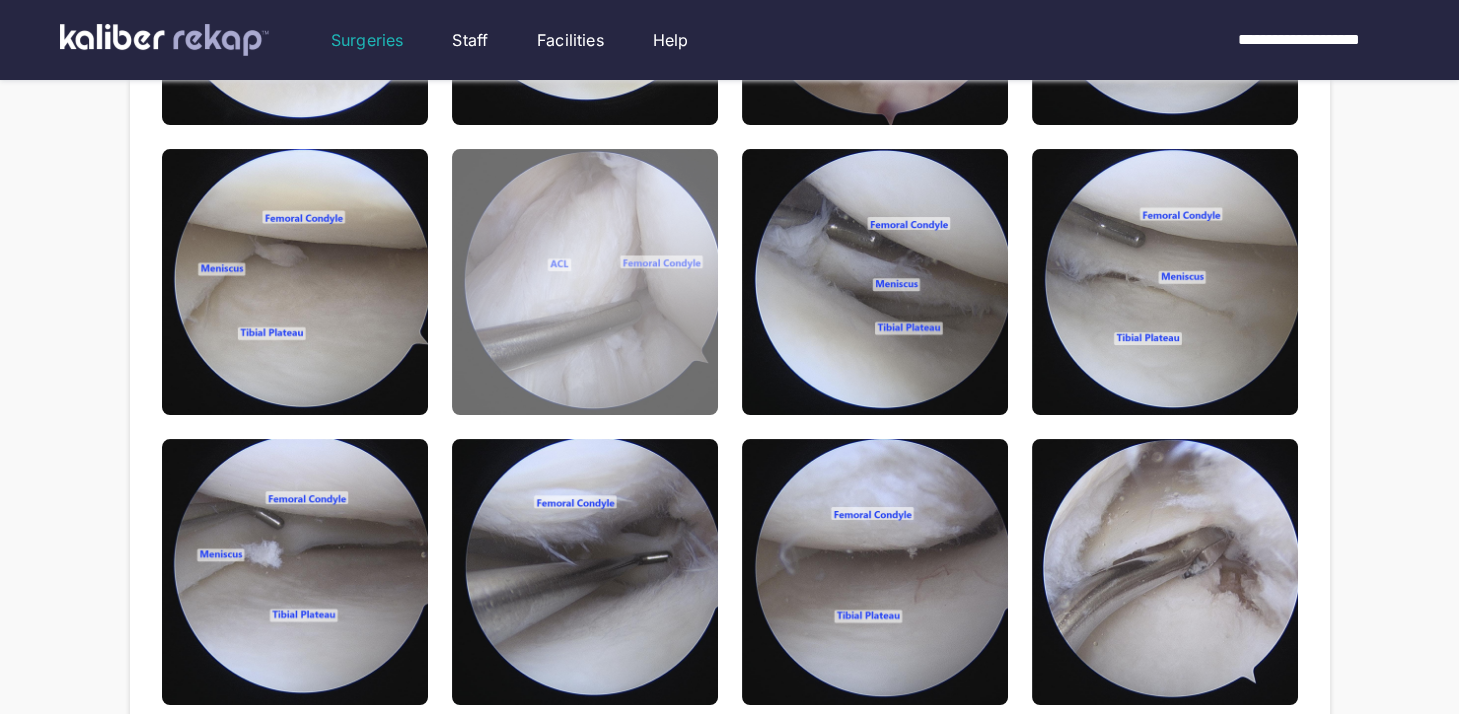click at bounding box center (585, 282) 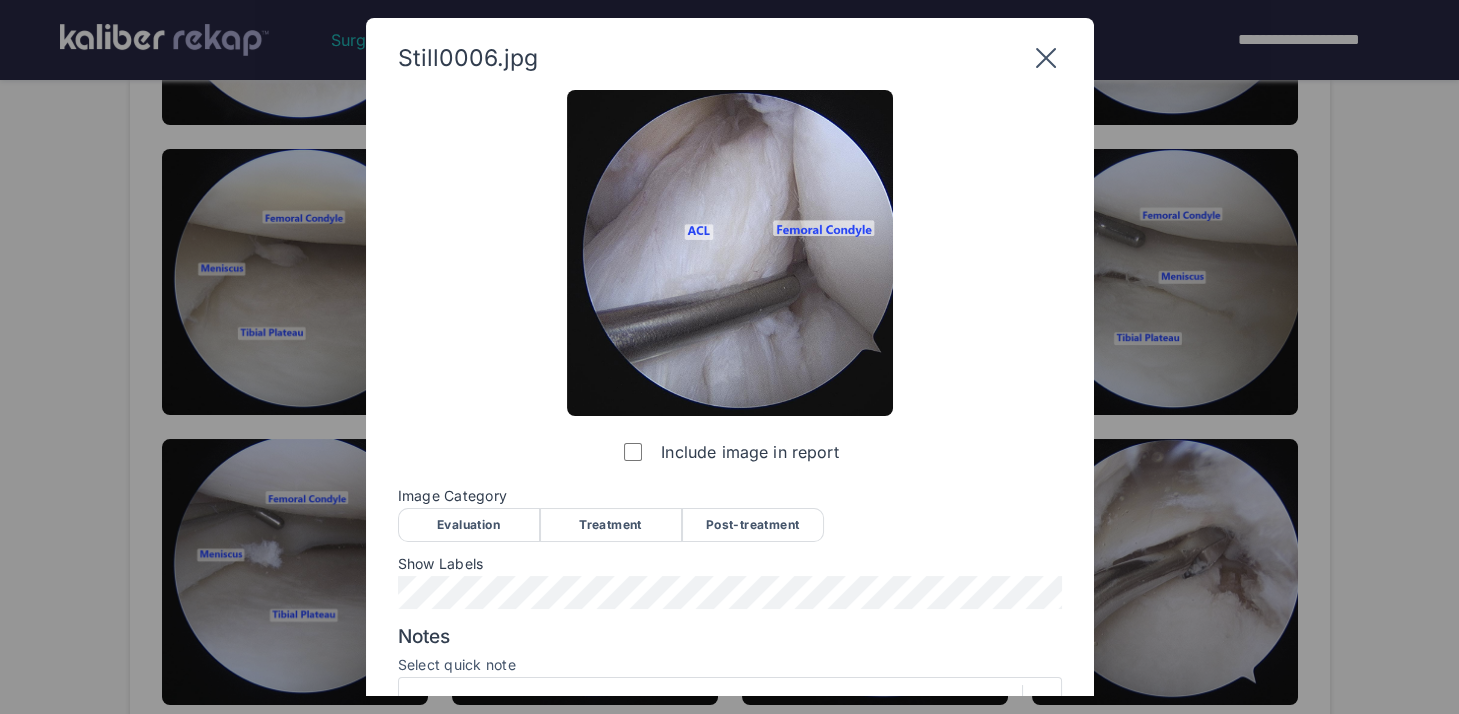 click on "Evaluation" at bounding box center (469, 525) 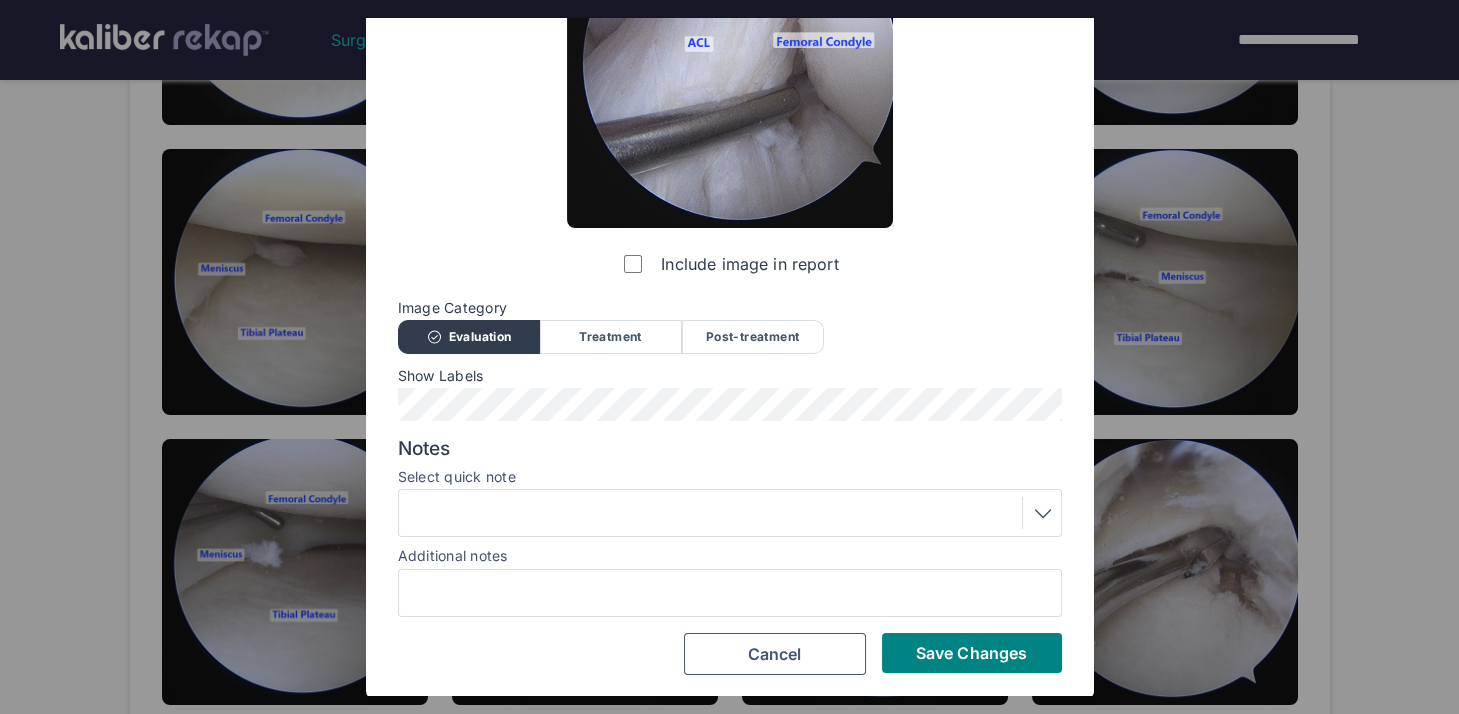 click at bounding box center [730, 513] 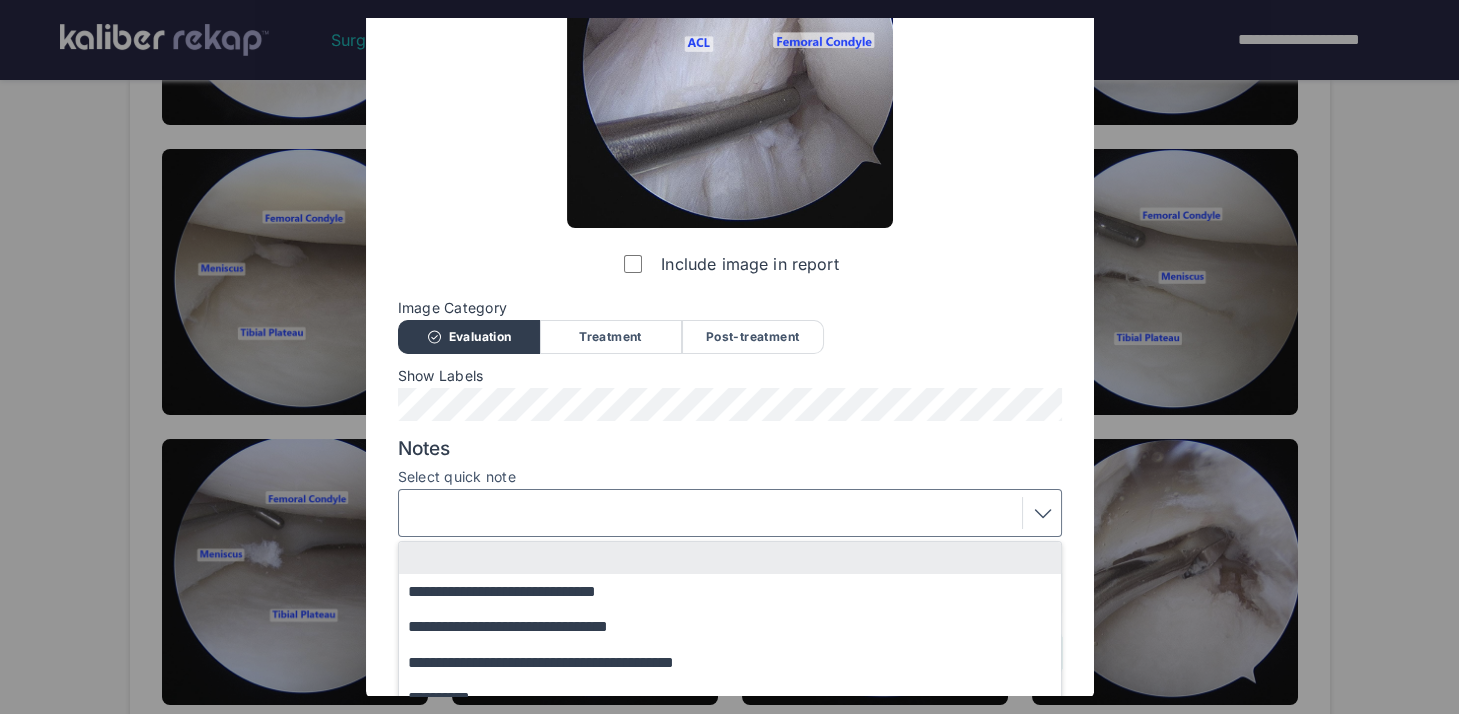 scroll, scrollTop: 313, scrollLeft: 0, axis: vertical 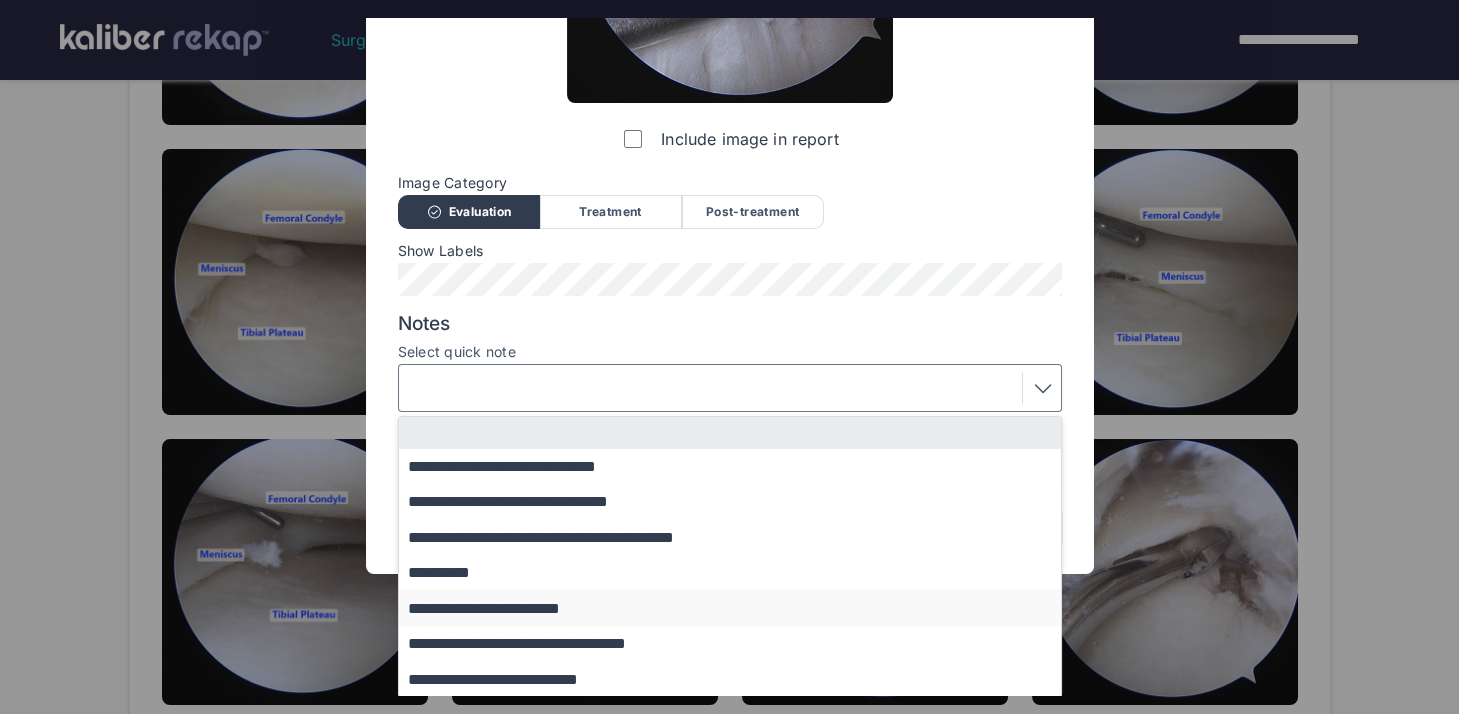 click on "**********" at bounding box center (739, 607) 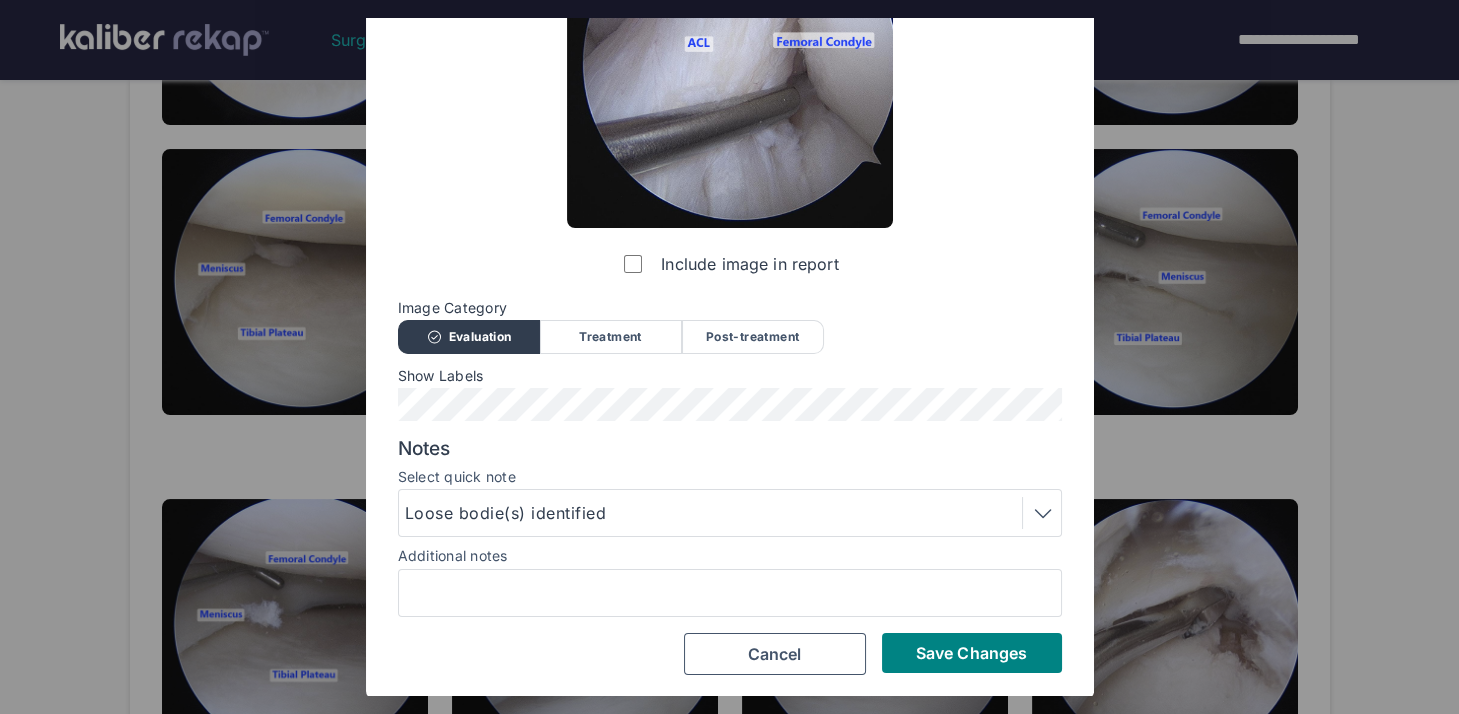 click on "Loose bodie(s) identified" at bounding box center [509, 513] 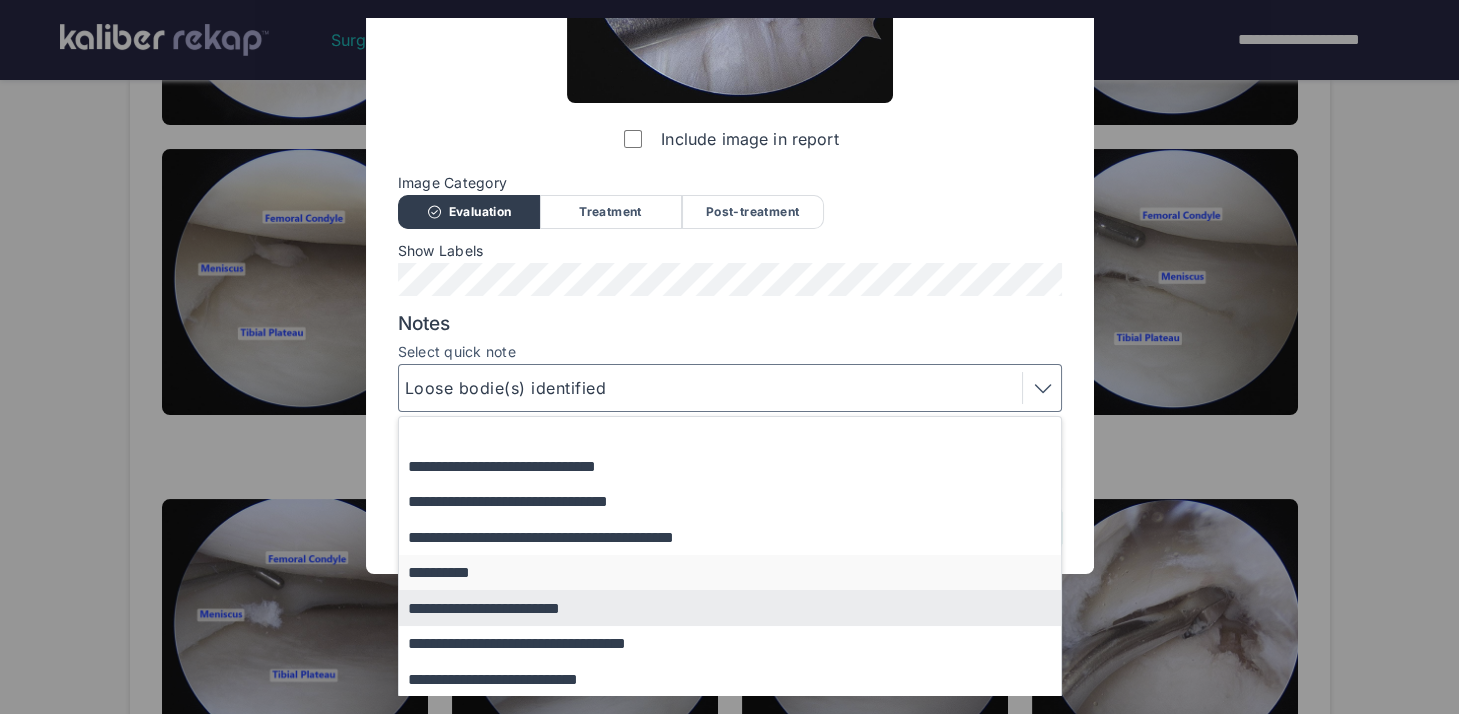 click on "**********" at bounding box center (739, 572) 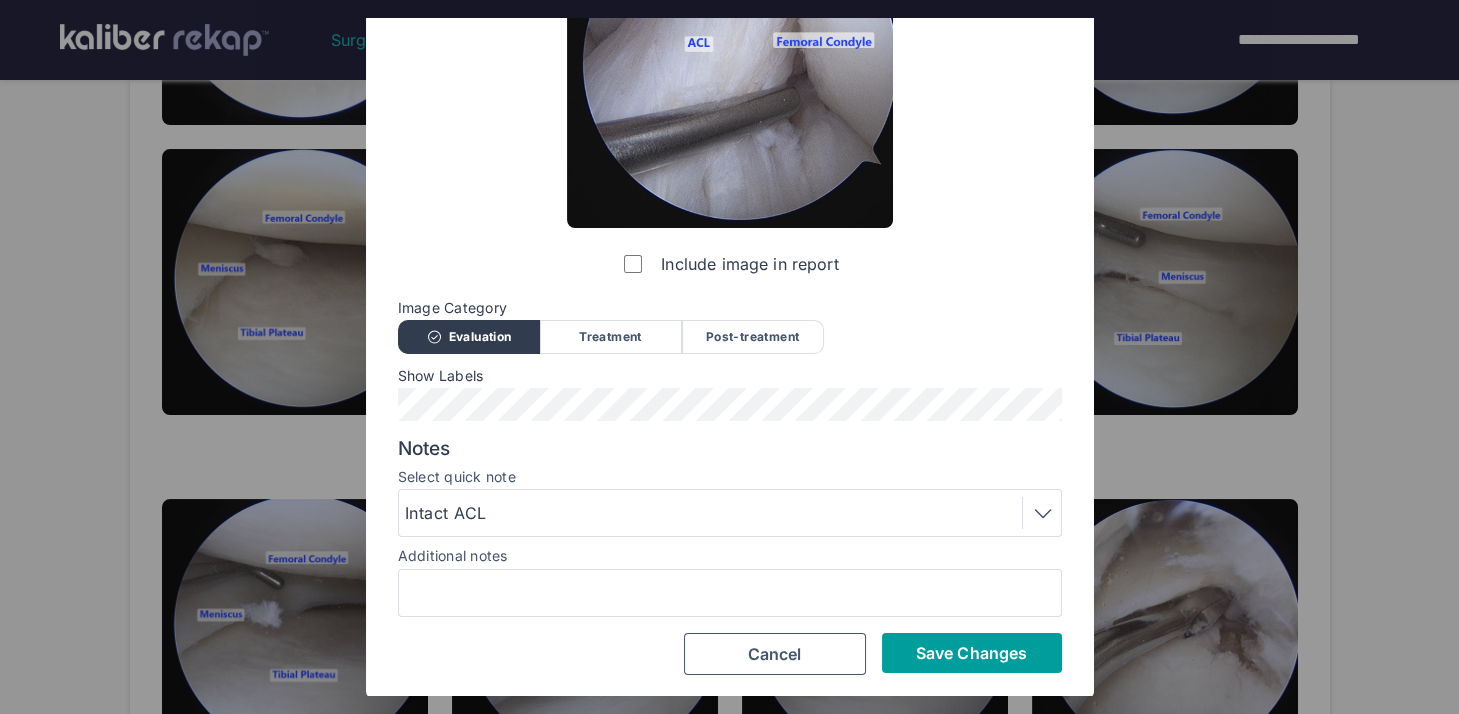 click on "Save Changes" at bounding box center (972, 653) 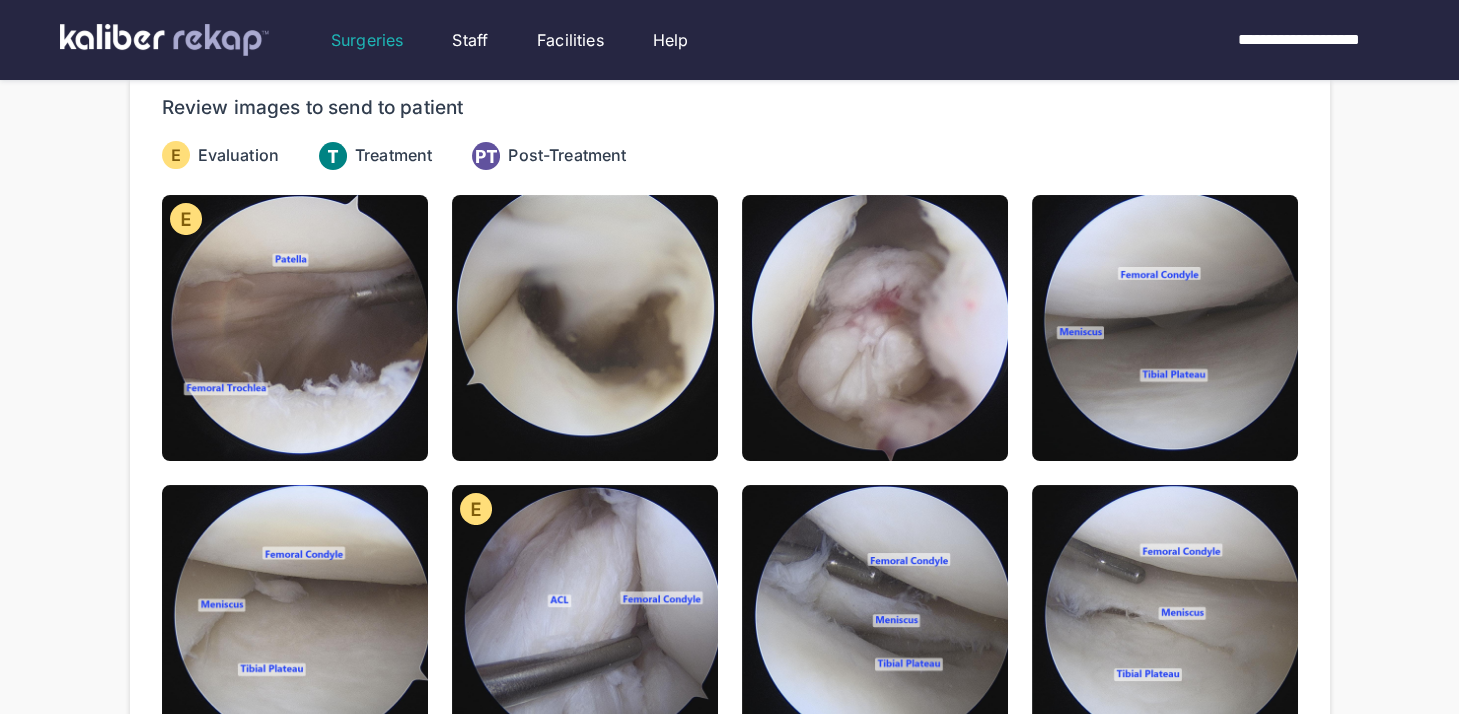 scroll, scrollTop: 3, scrollLeft: 0, axis: vertical 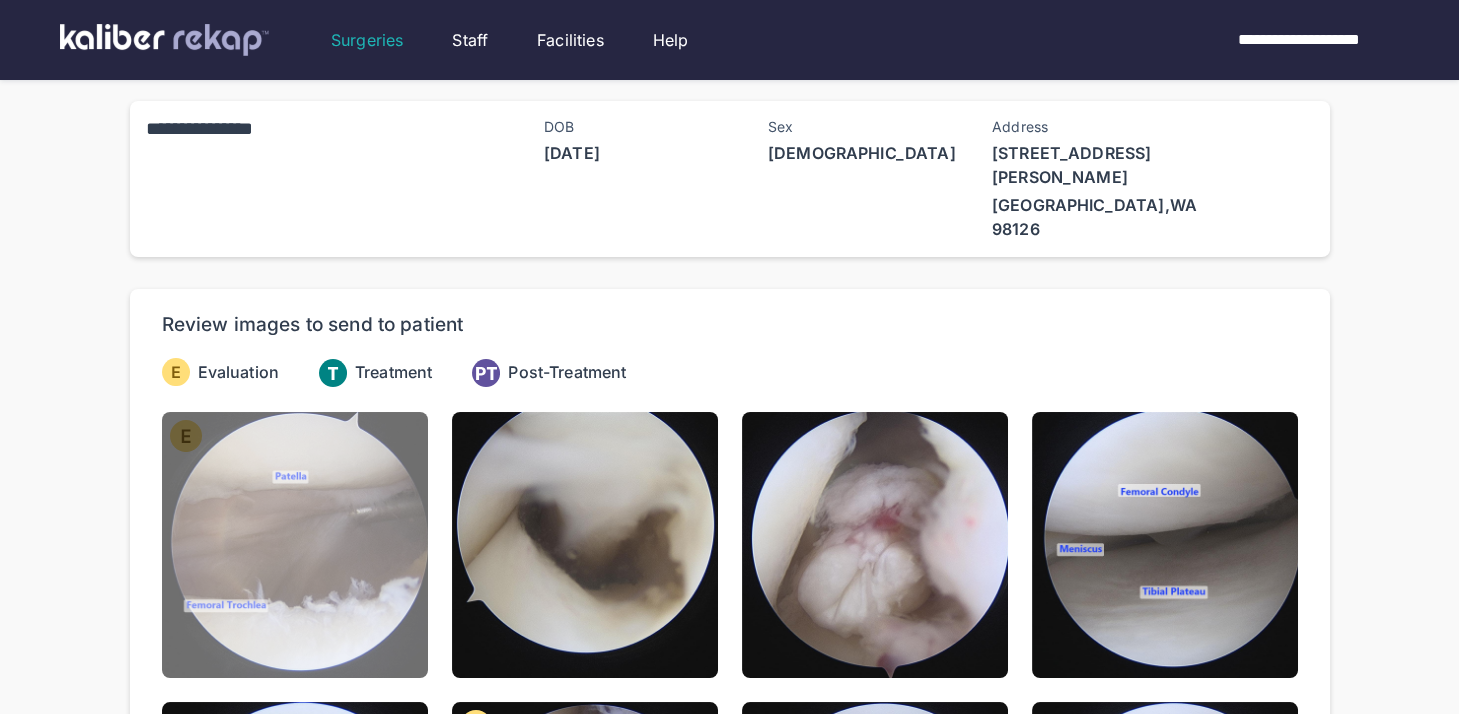 click at bounding box center (295, 545) 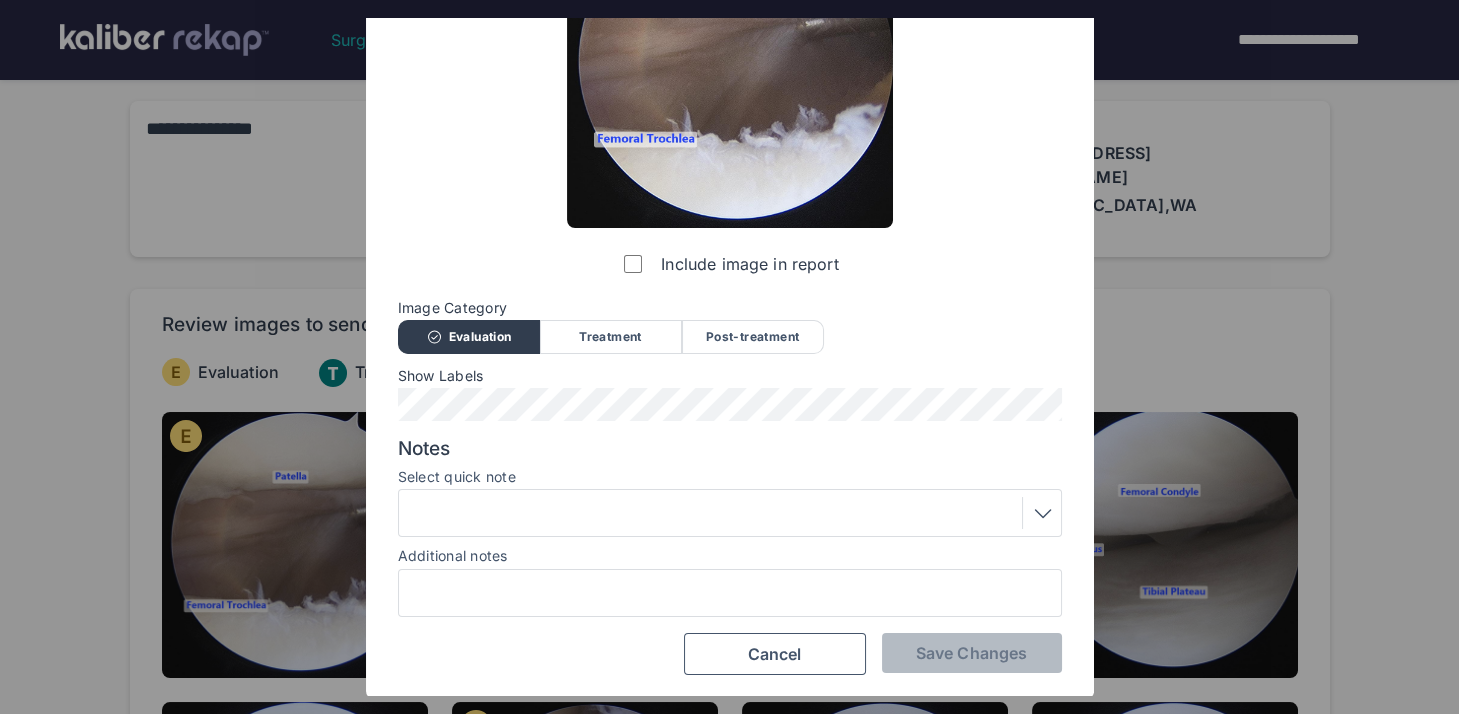 scroll, scrollTop: 0, scrollLeft: 0, axis: both 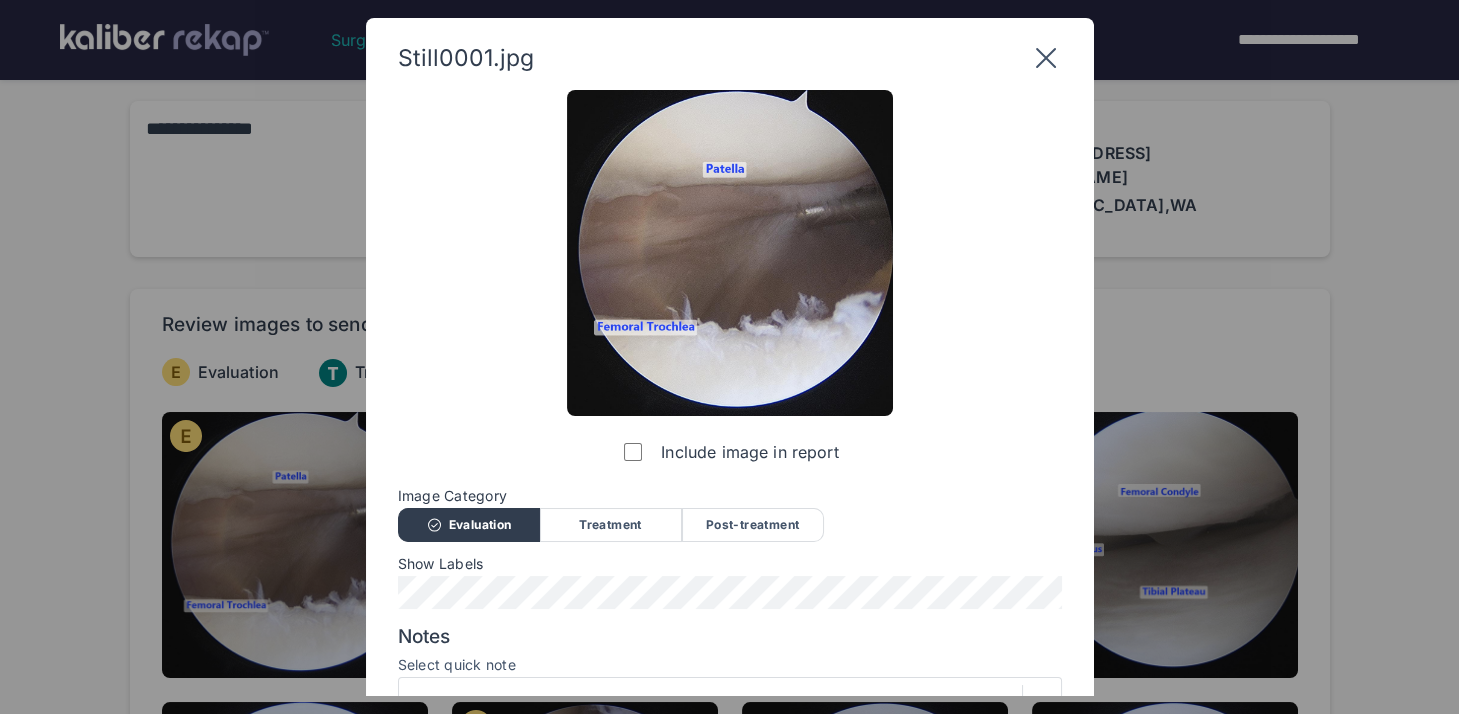 click 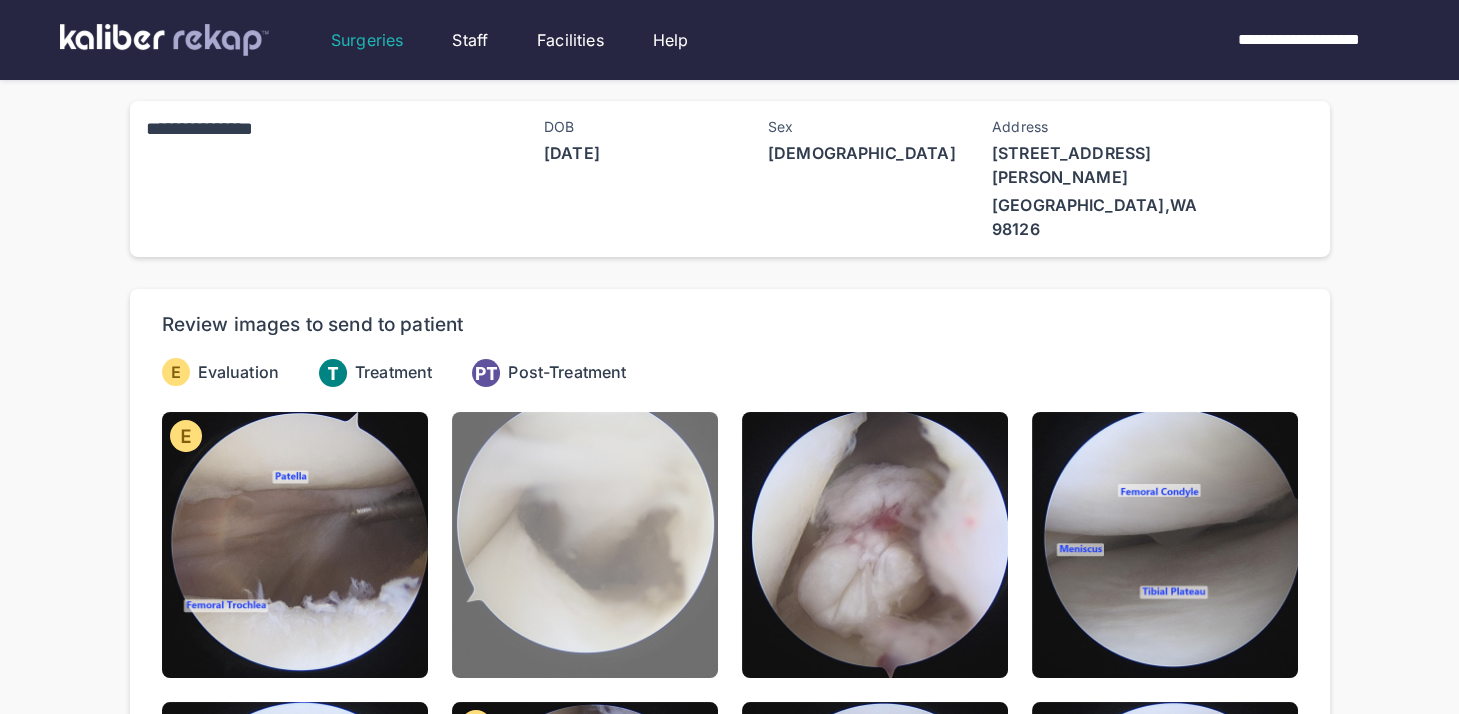 click at bounding box center (585, 545) 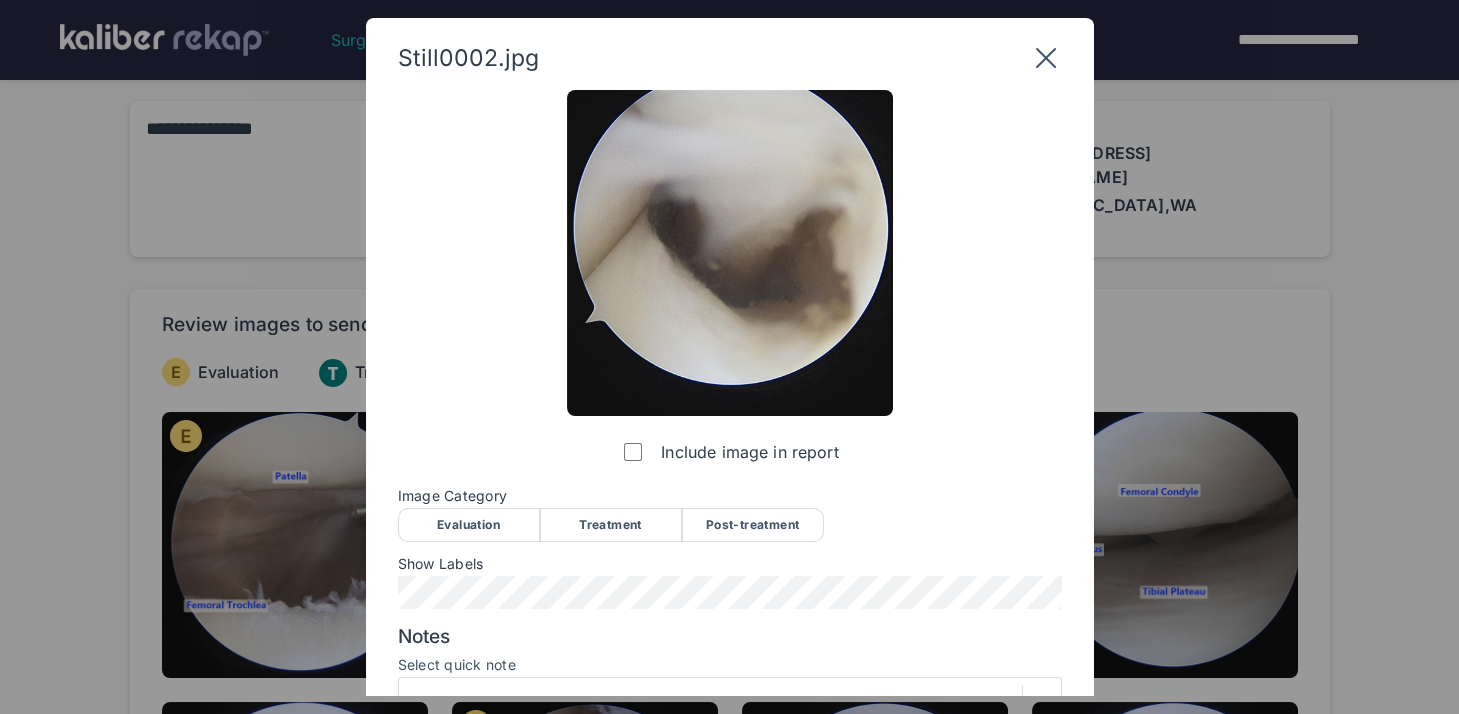 click on "Evaluation" at bounding box center [469, 525] 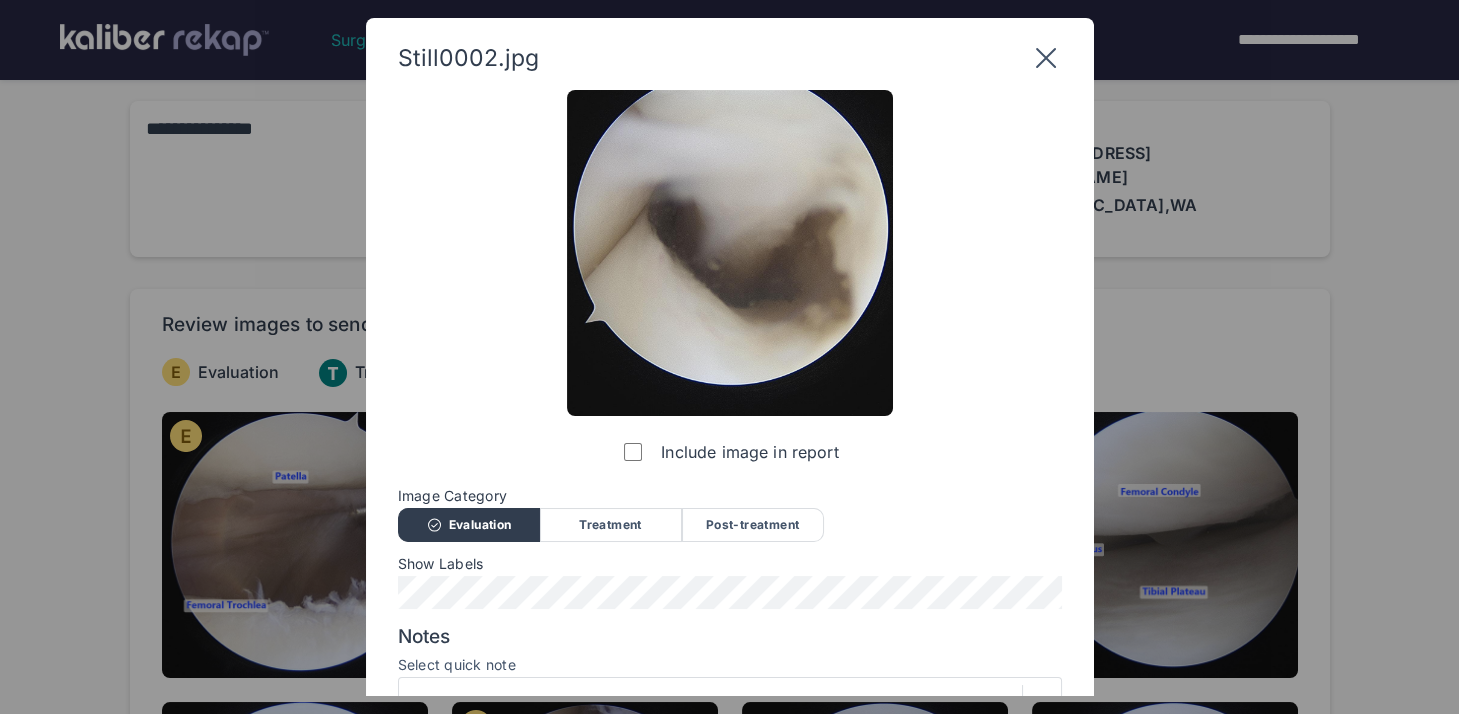 scroll, scrollTop: 188, scrollLeft: 0, axis: vertical 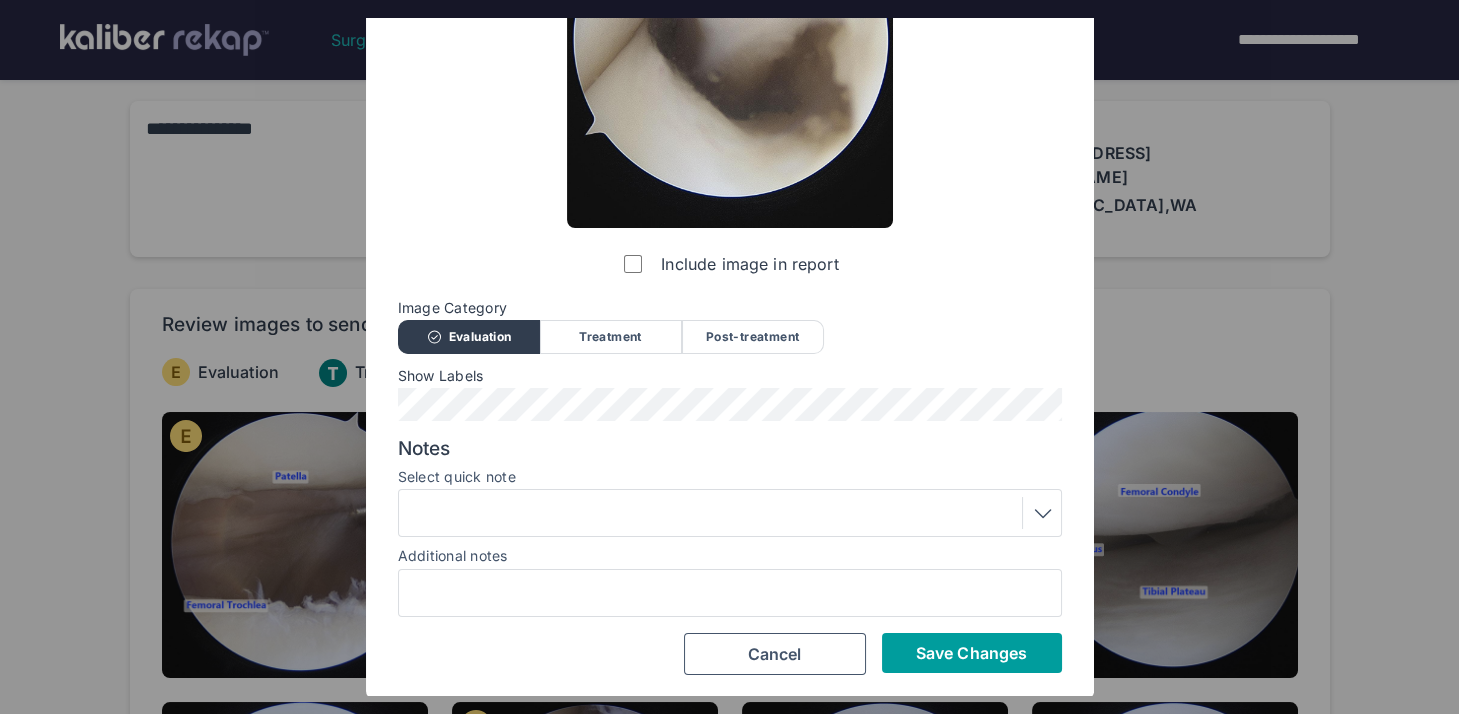 click on "Save Changes" at bounding box center (972, 653) 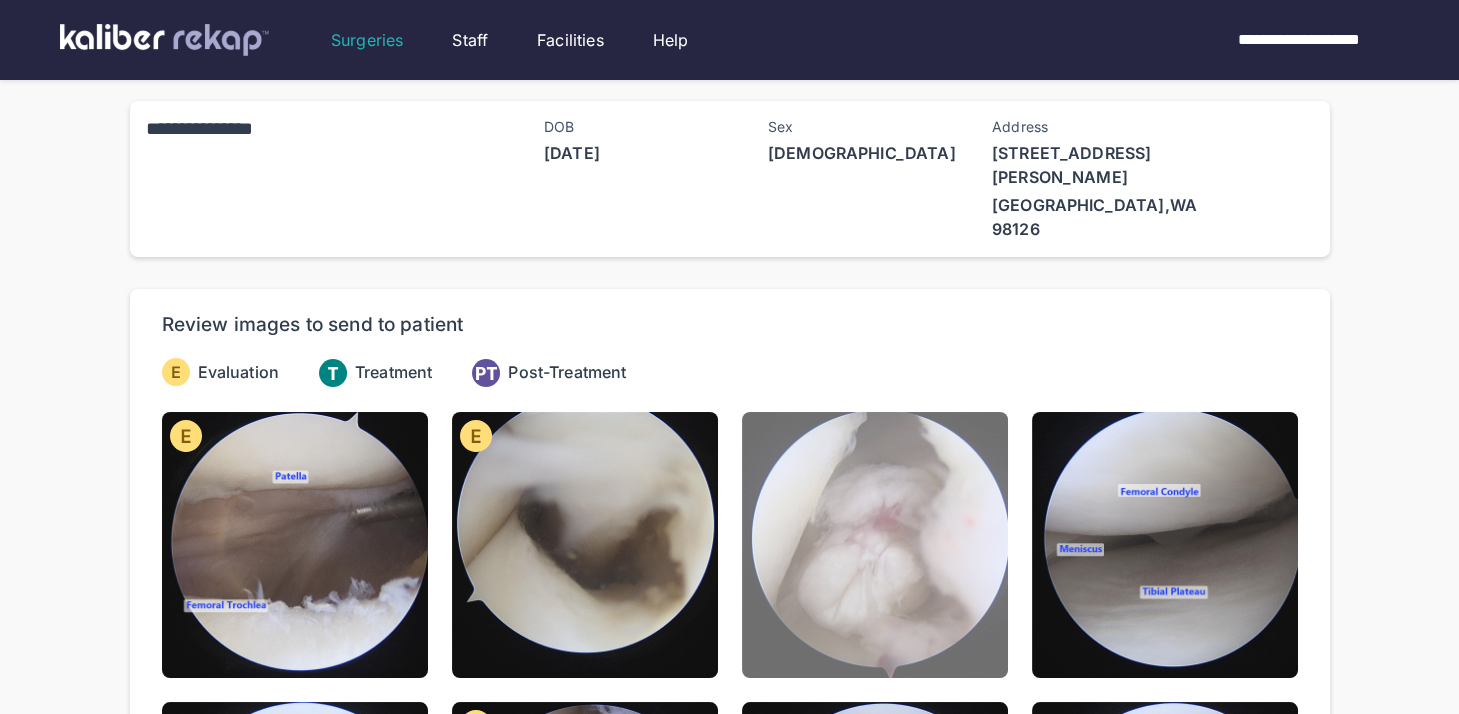 click at bounding box center (875, 545) 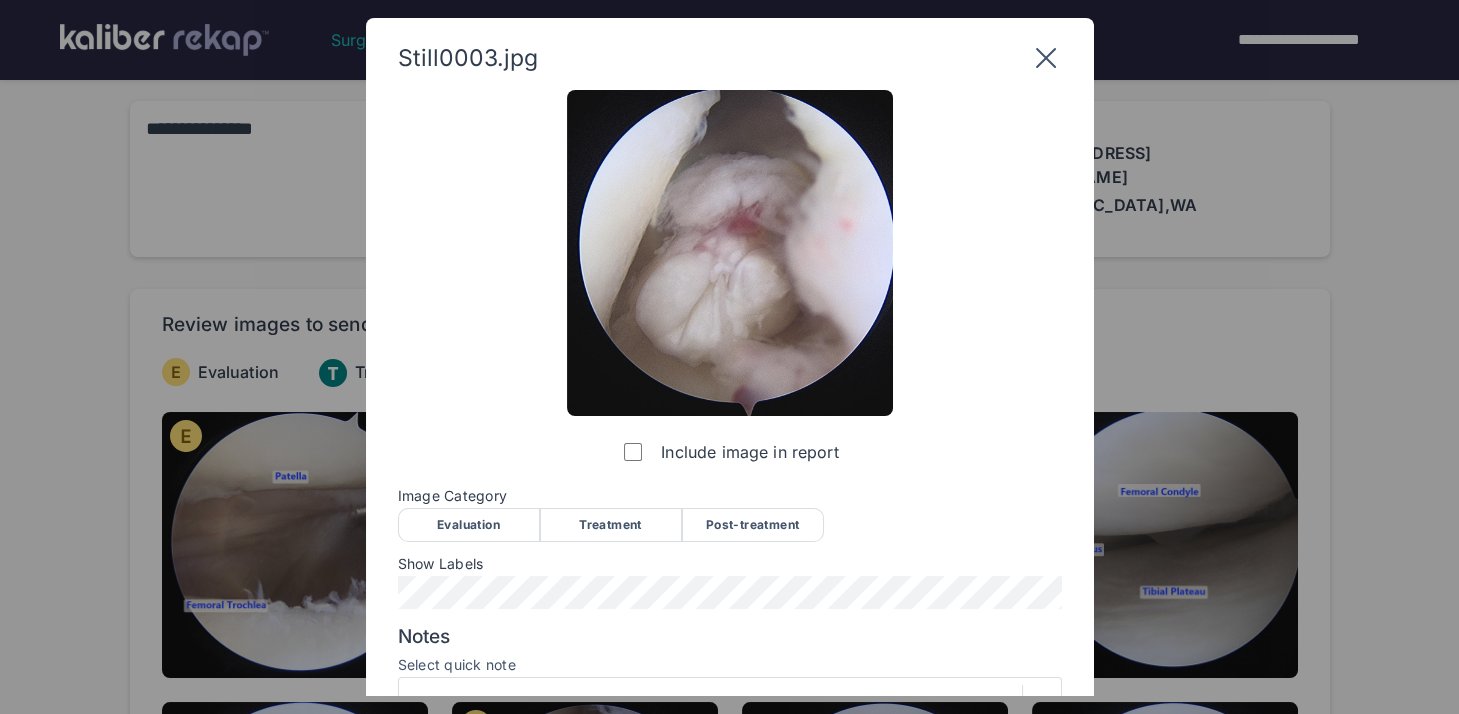 click 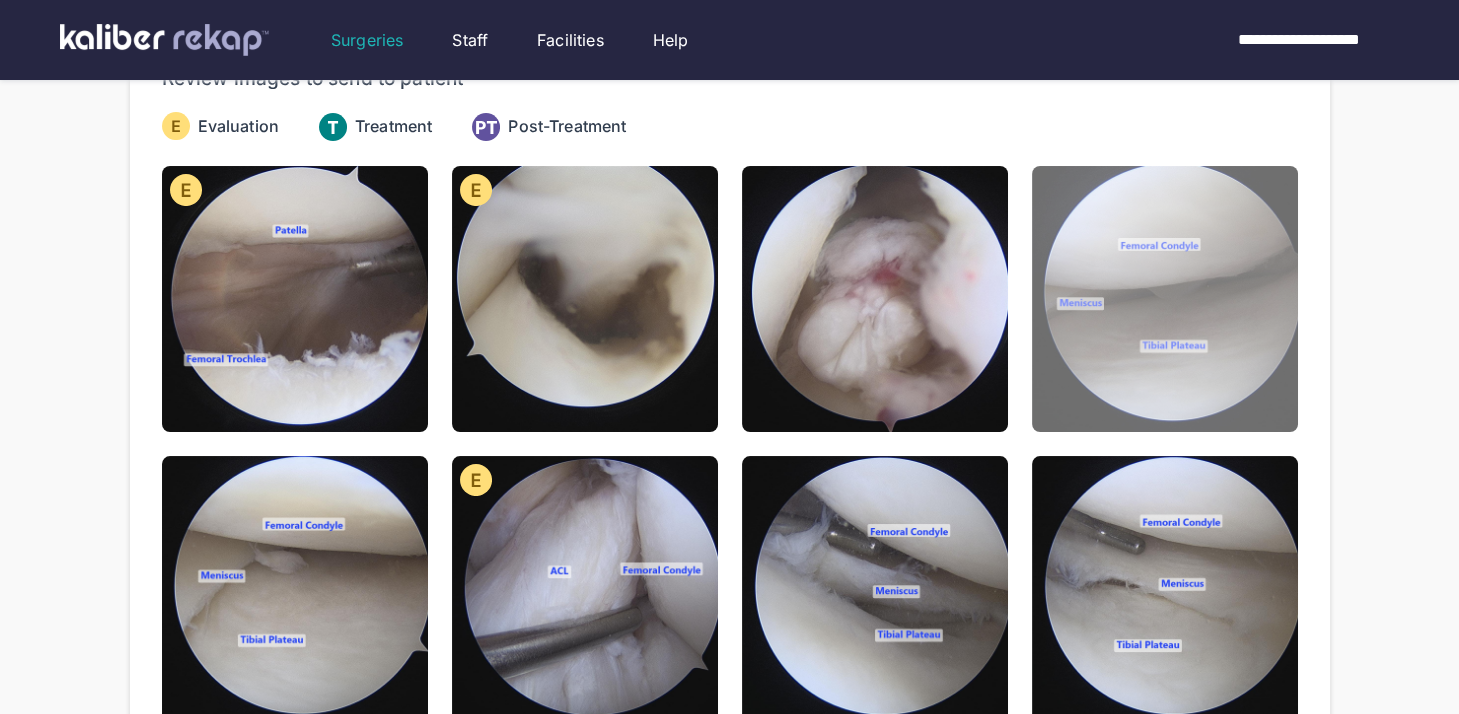 scroll, scrollTop: 556, scrollLeft: 0, axis: vertical 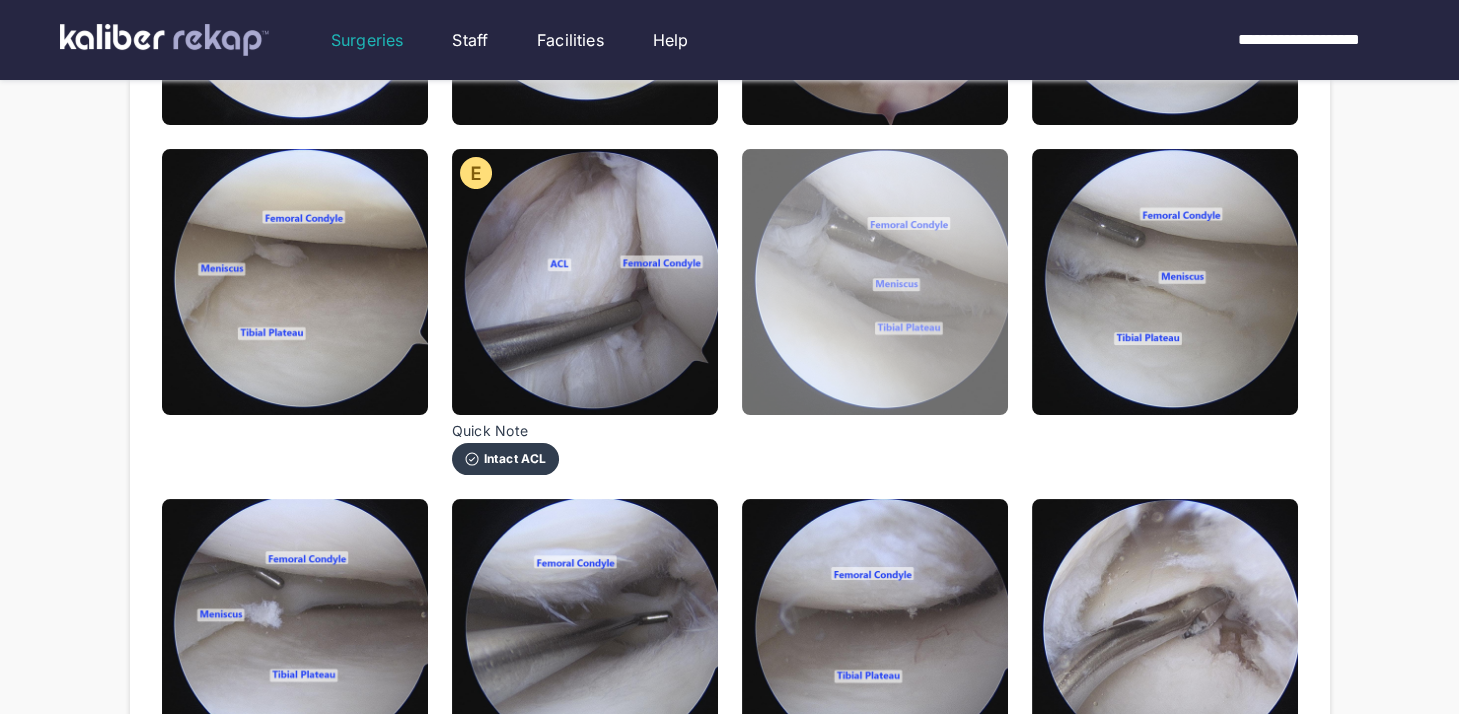 click at bounding box center (875, 282) 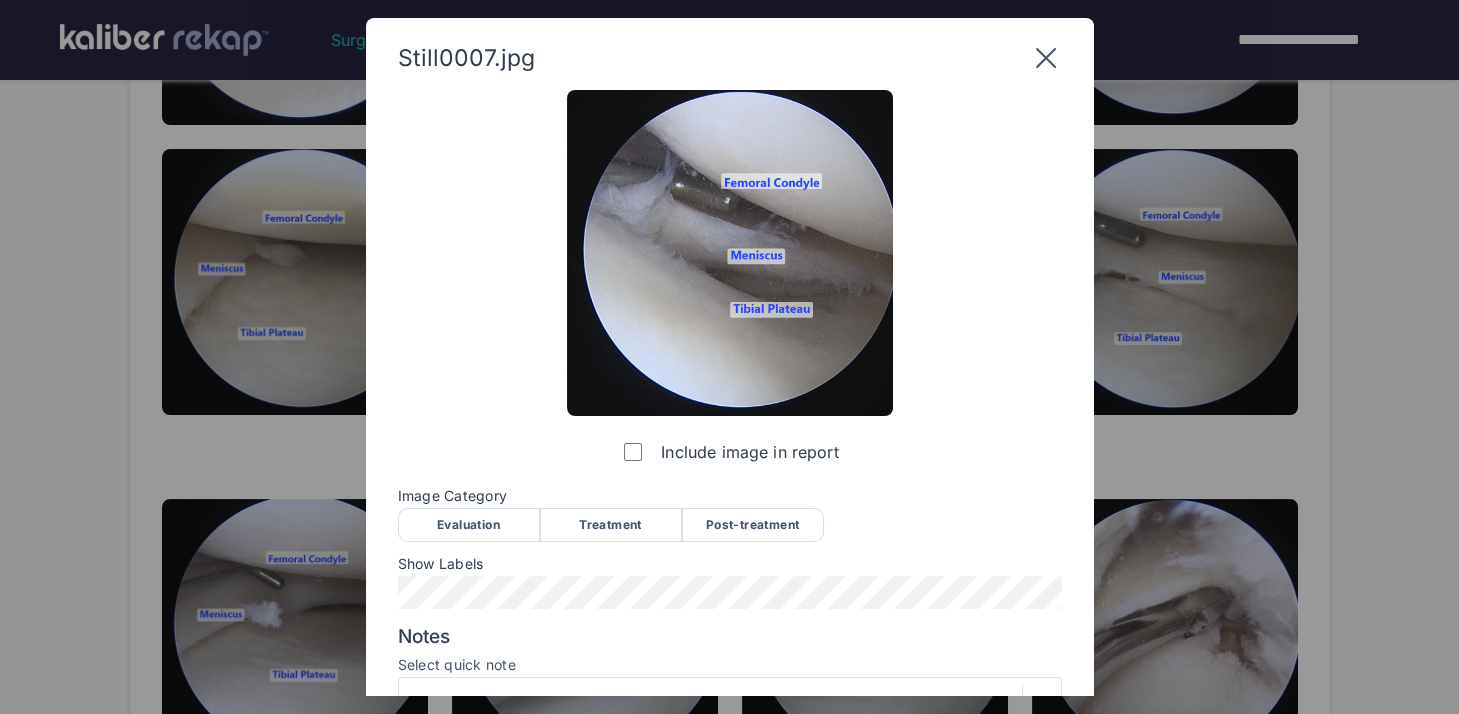 click on "Evaluation" at bounding box center [469, 525] 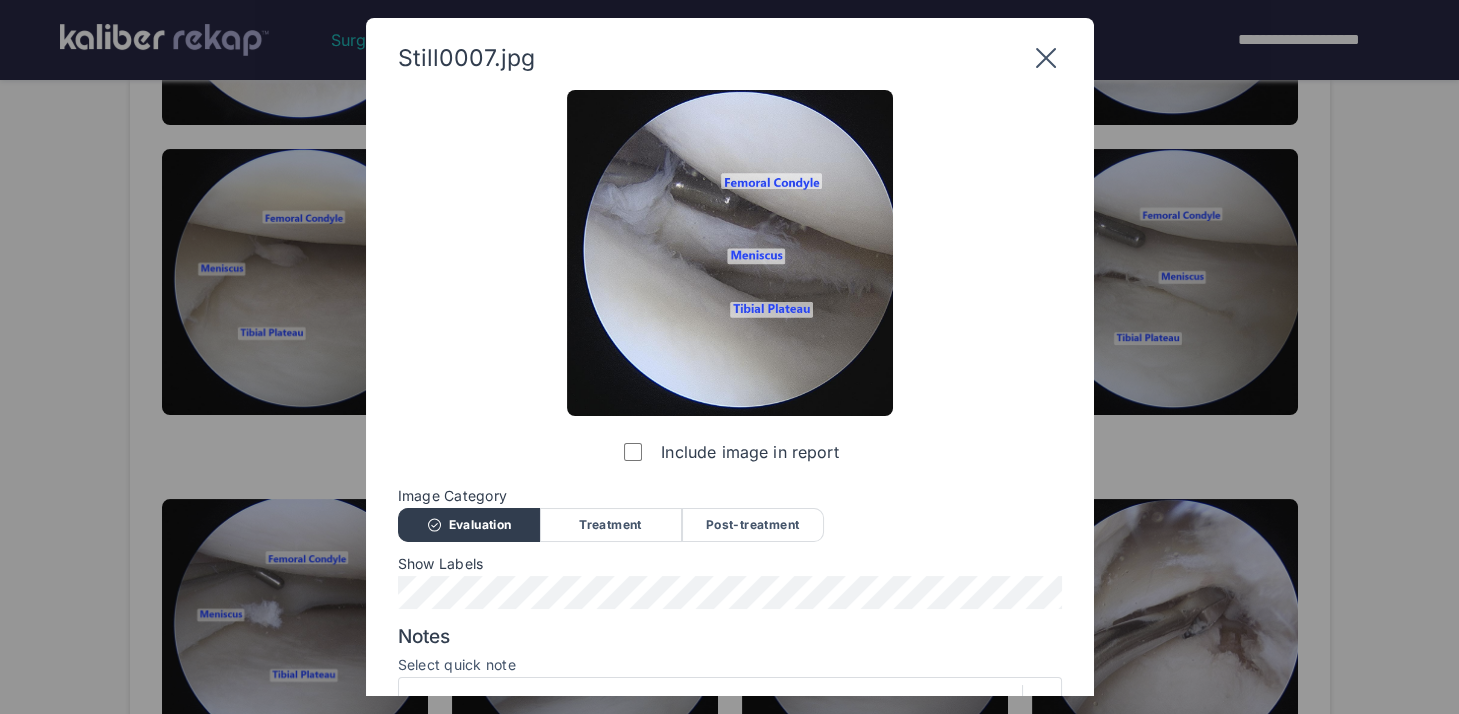 scroll, scrollTop: 188, scrollLeft: 0, axis: vertical 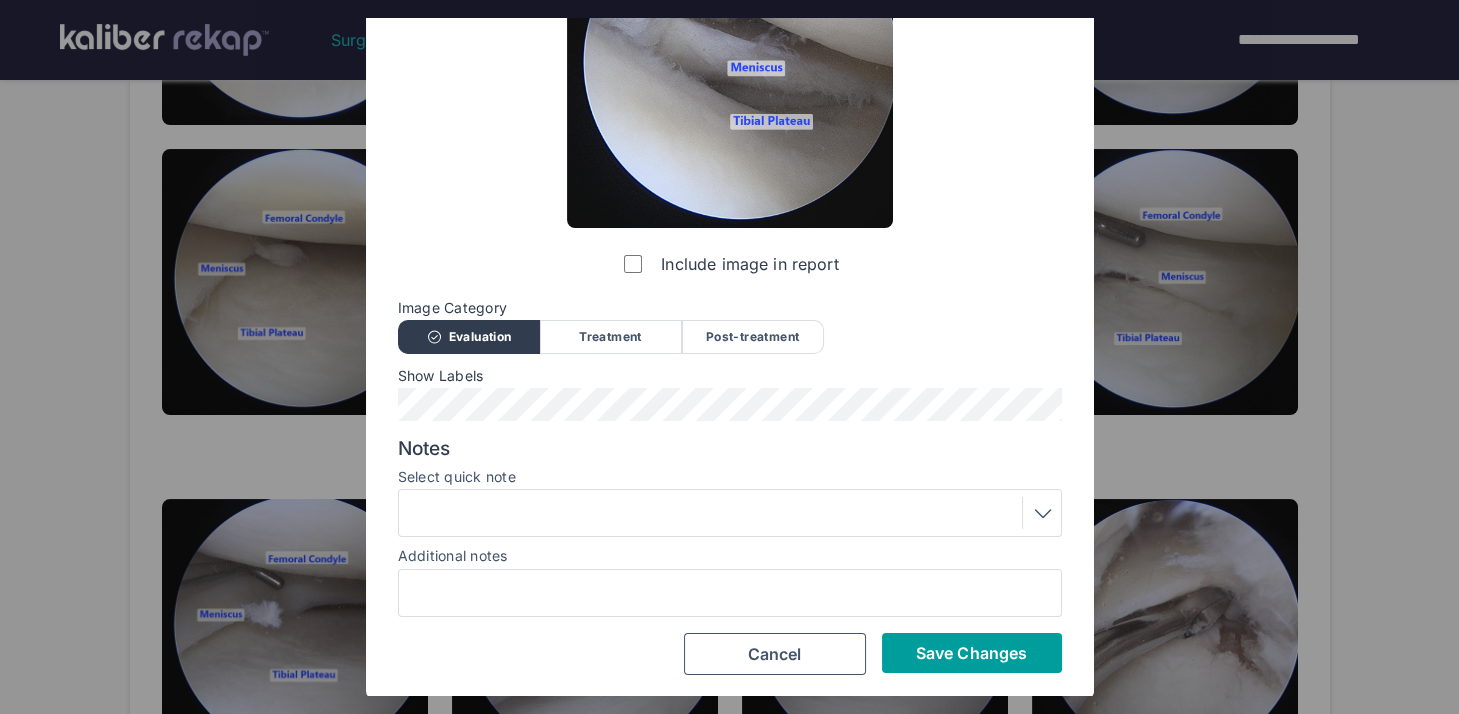 click on "Save Changes" at bounding box center (971, 653) 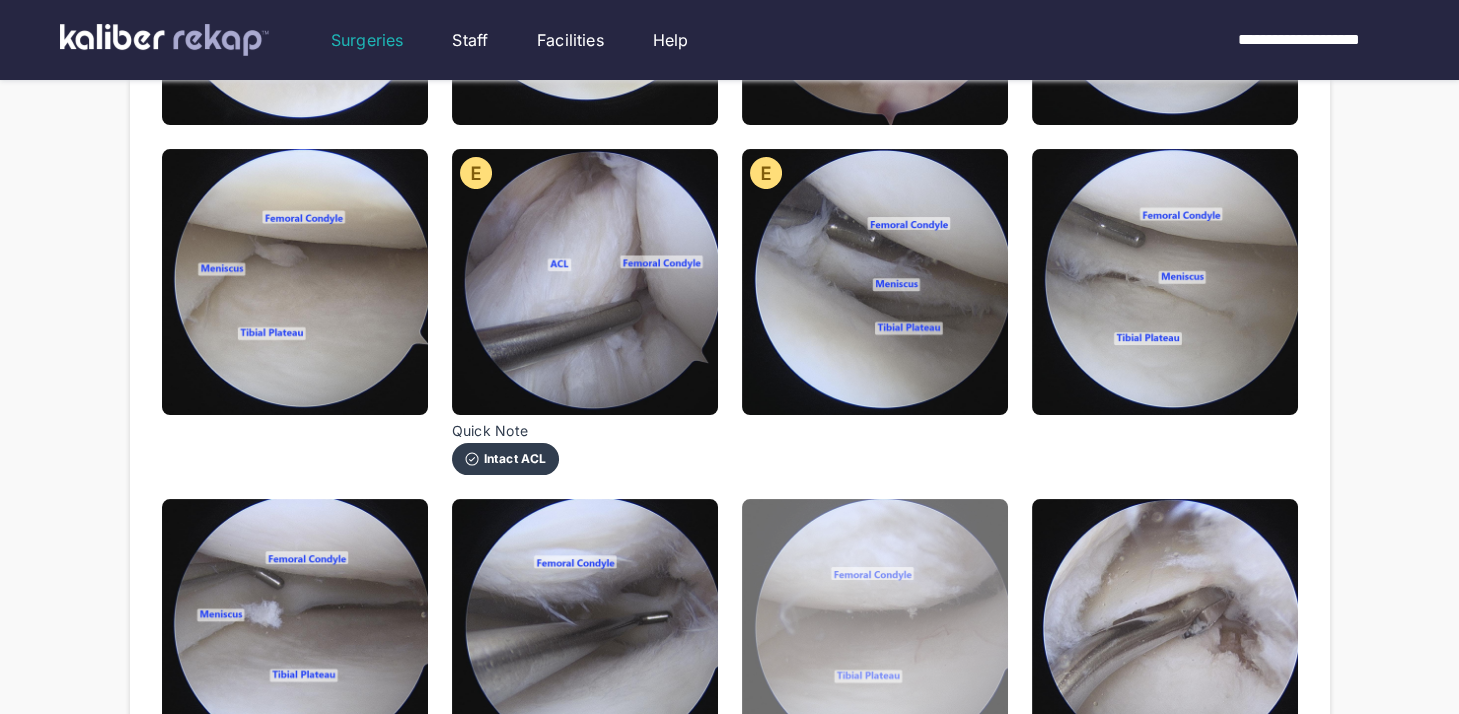scroll, scrollTop: 233, scrollLeft: 0, axis: vertical 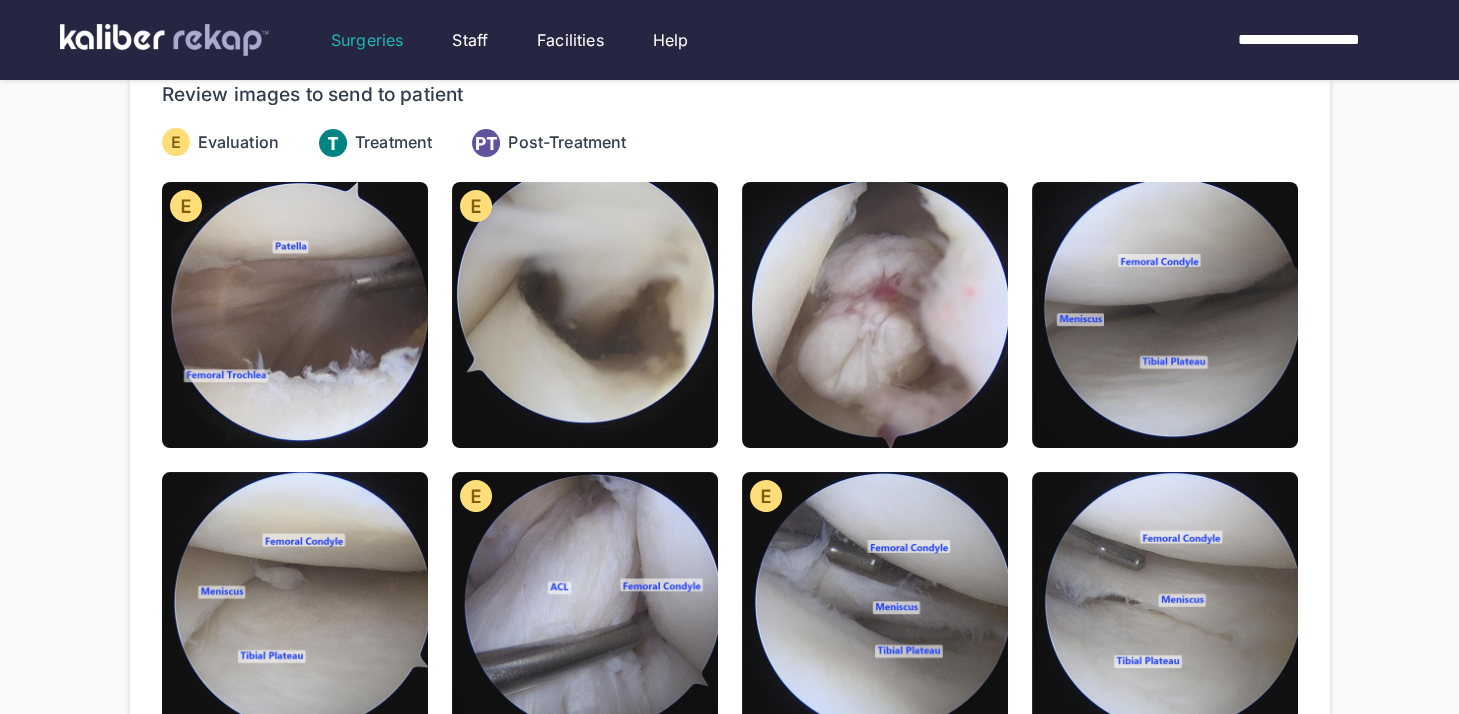 click on "Still0001.jpg Include image in report Image Category Evaluation Treatment Post-treatment Evaluation Treatment Post-treatment Show Labels Notes Select quick note Additional notes Save Changes Cancel Still0002.jpg Include image in report Image Category Evaluation Treatment Post-treatment Evaluation Treatment Post-treatment Show Labels Notes Select quick note Additional notes Save Changes Cancel Still0003.jpg Include image in report Image Category Evaluation Treatment Post-treatment Evaluation Treatment Post-treatment Show Labels Notes Select quick note Additional notes Save Changes Cancel Still0004.jpg Include image in report Image Category Evaluation Treatment Post-treatment Evaluation Treatment Post-treatment Show Labels Notes Select quick note Additional notes Save Changes Cancel Still0005.jpg Include image in report Image Category Evaluation Treatment Post-treatment Evaluation Treatment Post-treatment Show Labels Notes Select quick note Additional notes Save Changes Cancel Quick Note Intact ACL Evaluation" at bounding box center [730, 925] 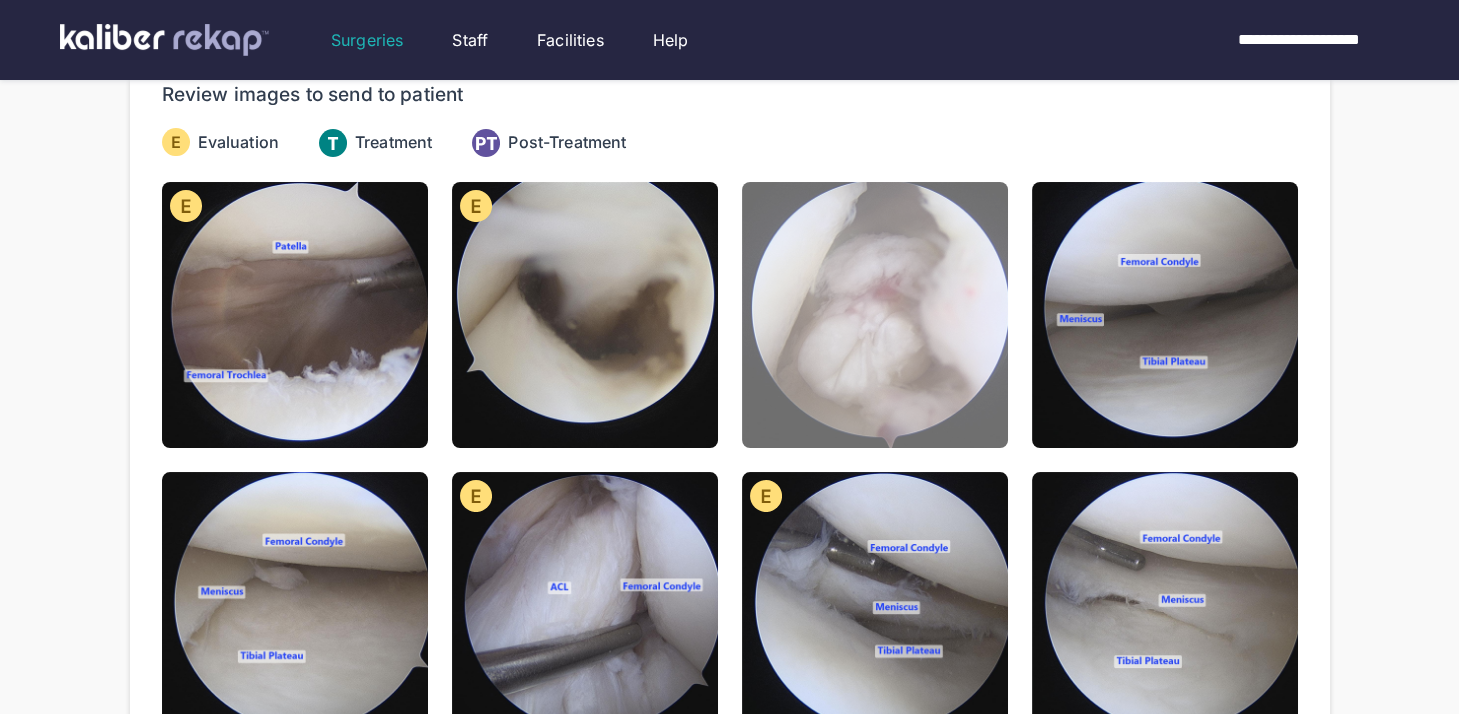 click at bounding box center (875, 315) 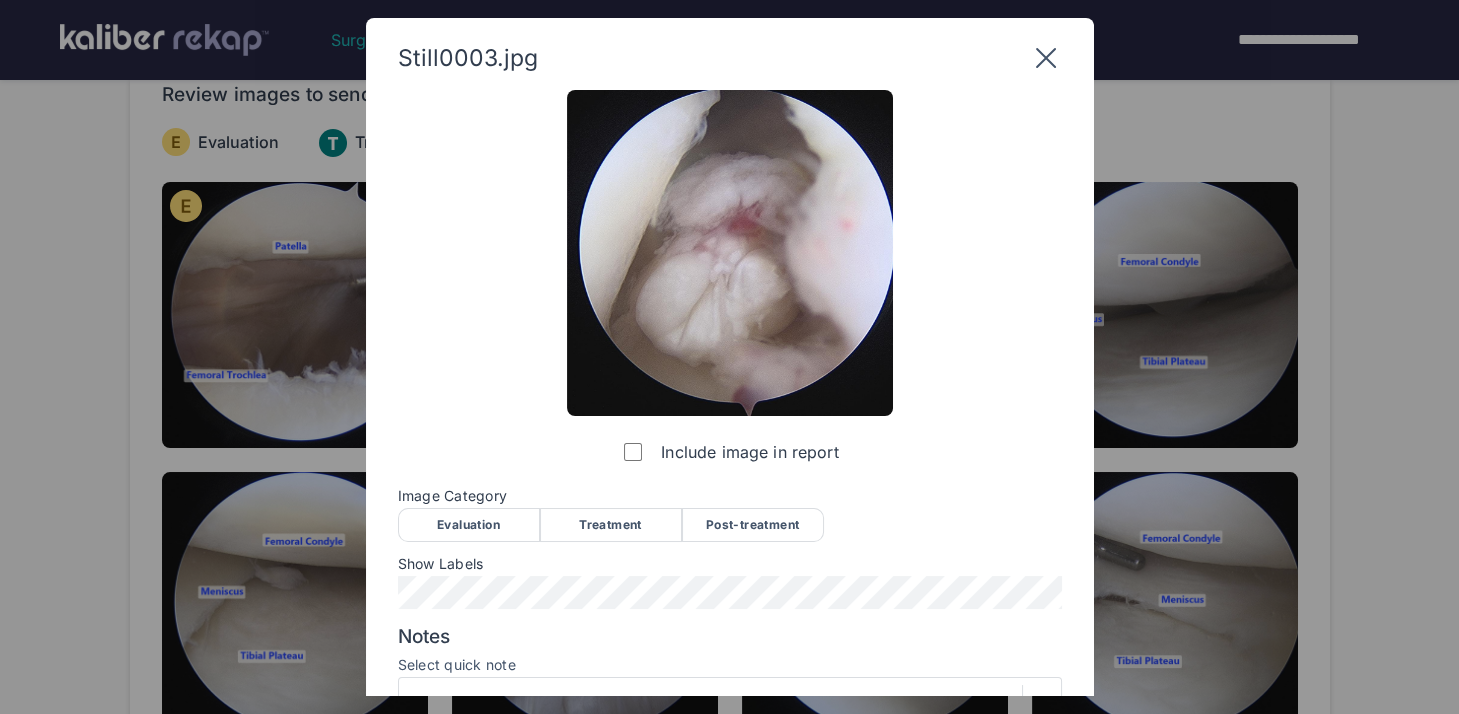 scroll, scrollTop: 188, scrollLeft: 0, axis: vertical 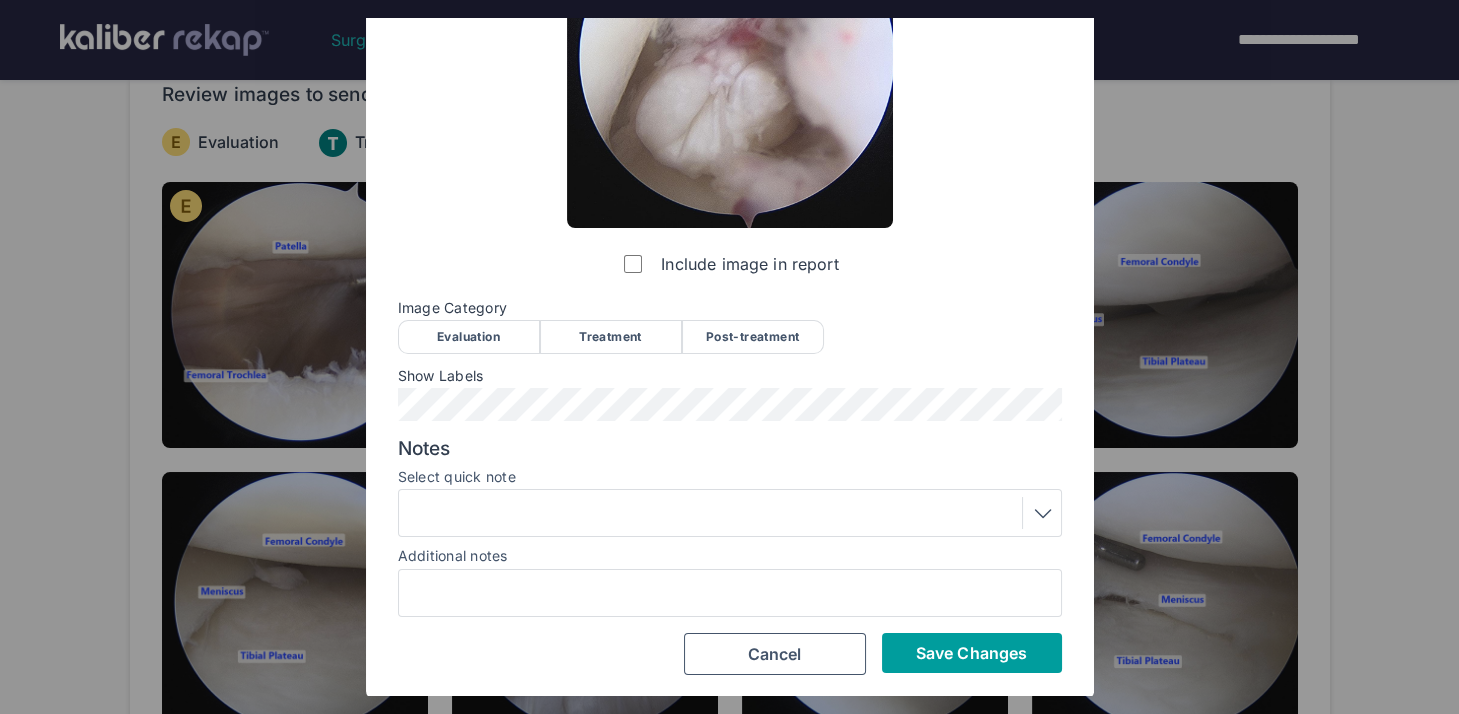 click on "Save Changes" at bounding box center (971, 653) 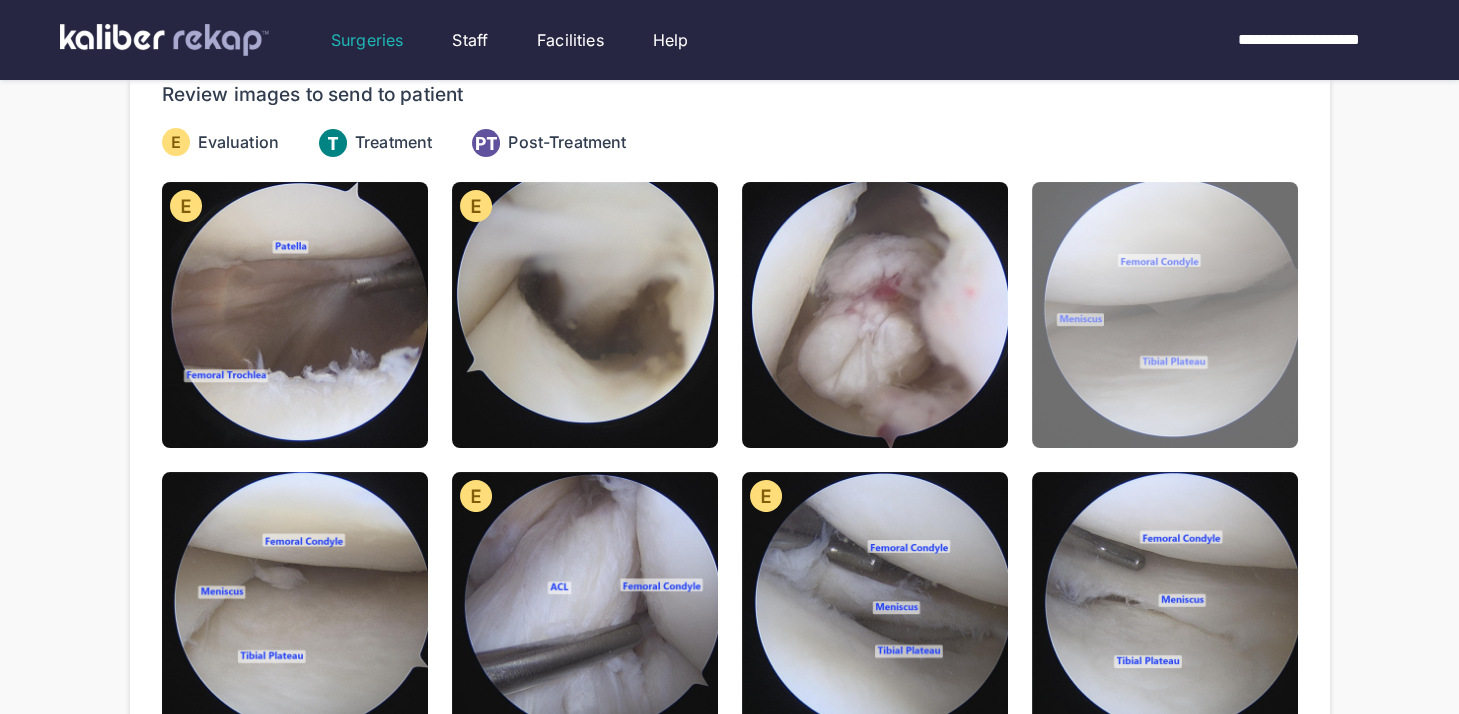 click at bounding box center (1165, 315) 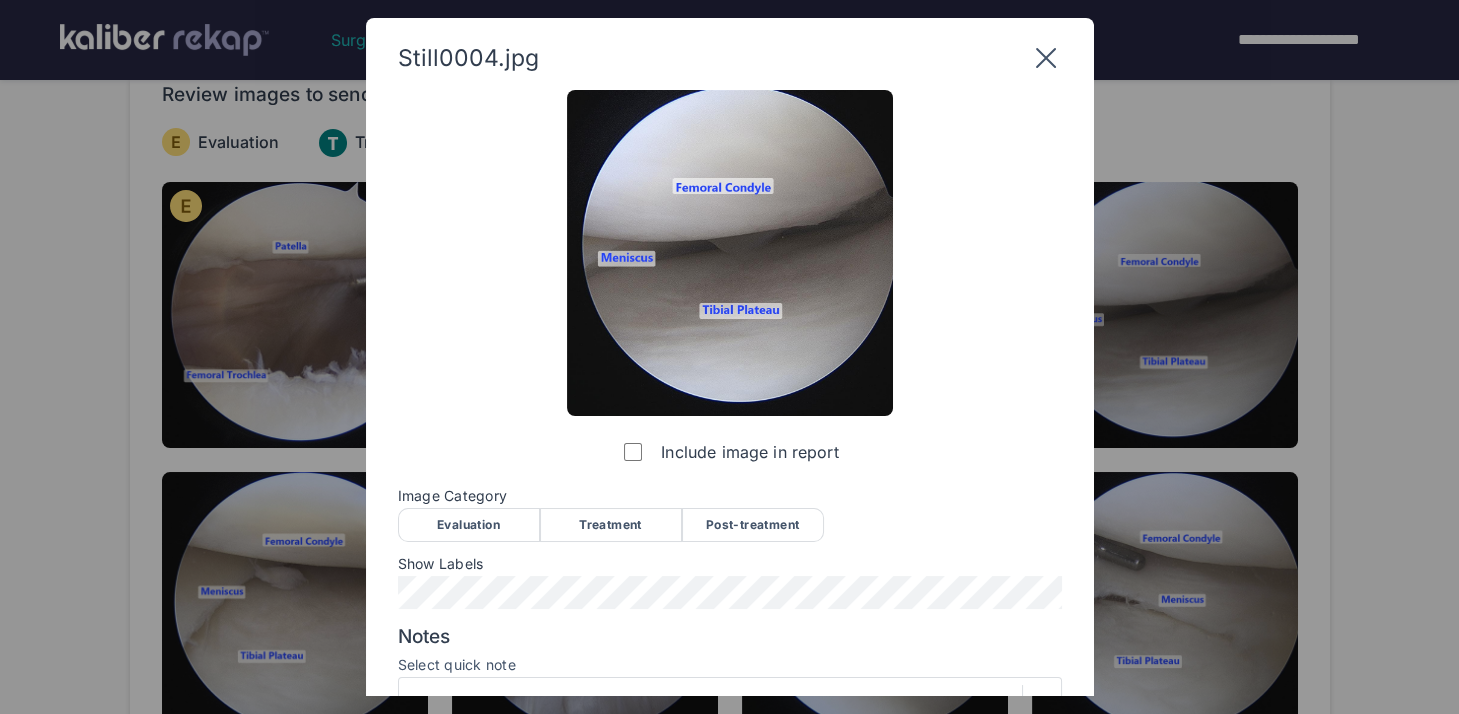click on "Evaluation" at bounding box center (469, 525) 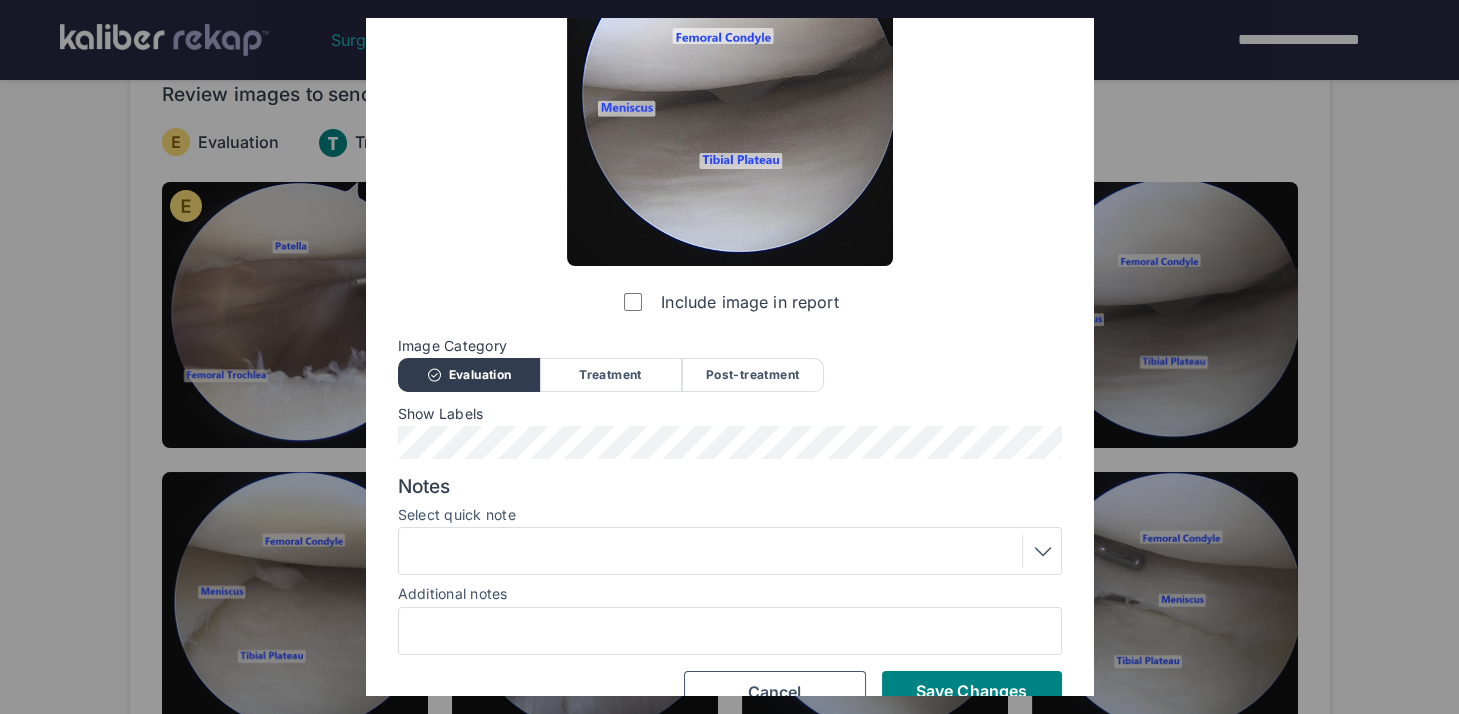scroll, scrollTop: 188, scrollLeft: 0, axis: vertical 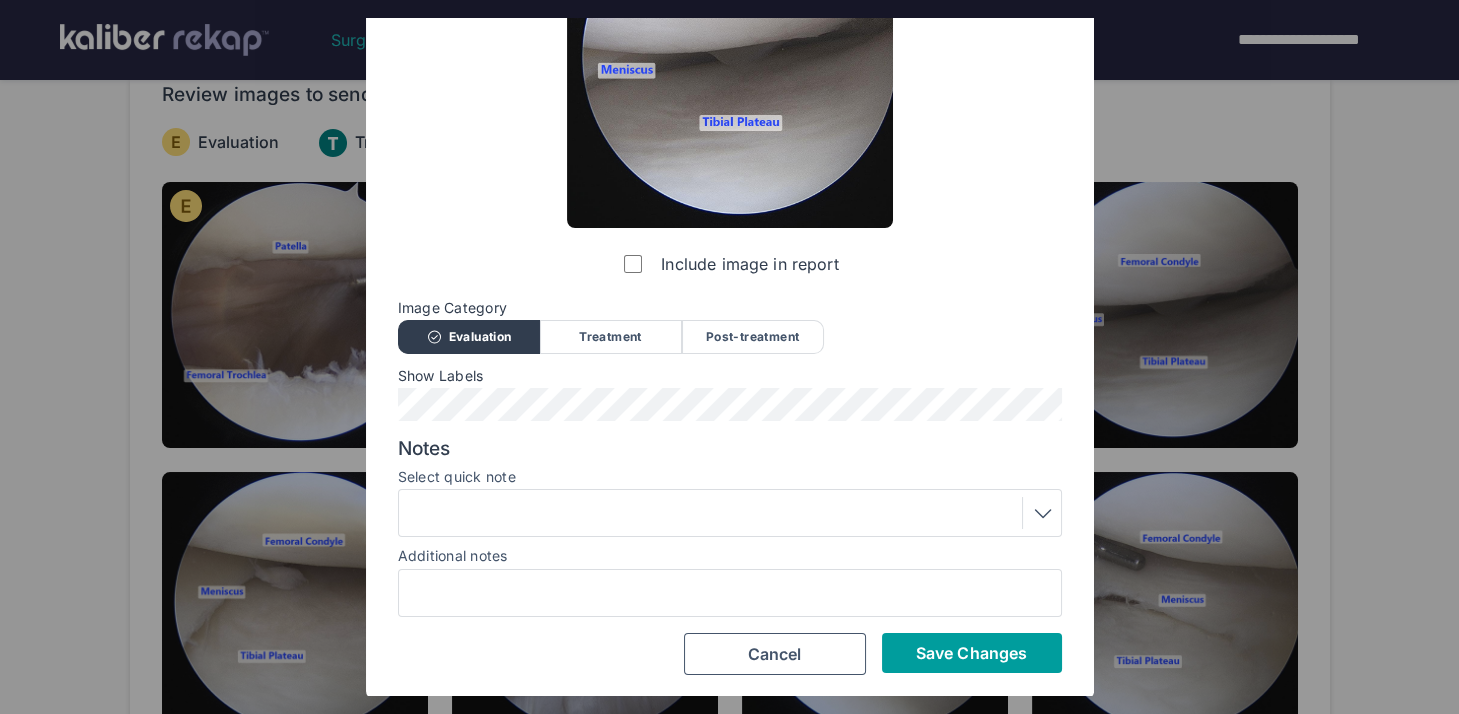 click on "Save Changes" at bounding box center [971, 653] 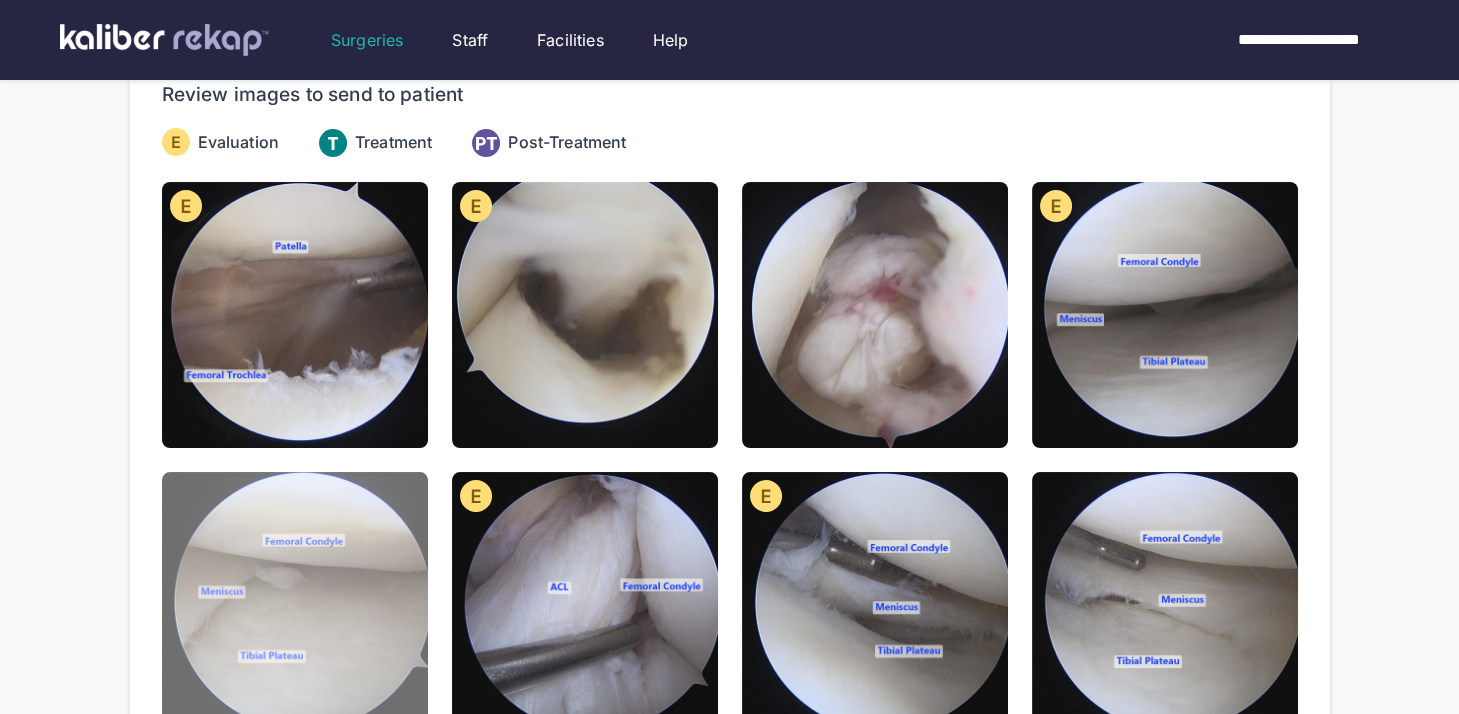 click at bounding box center (295, 605) 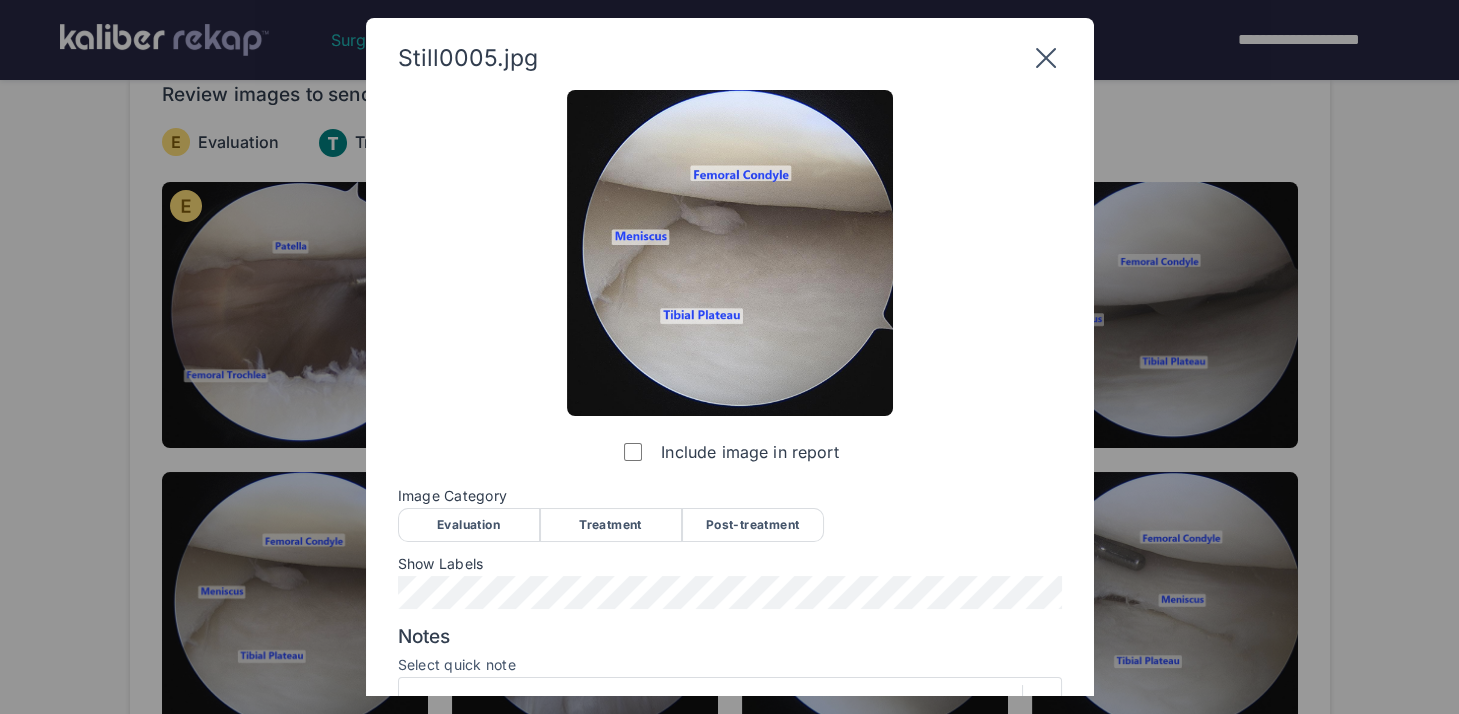 click on "Evaluation" at bounding box center [469, 525] 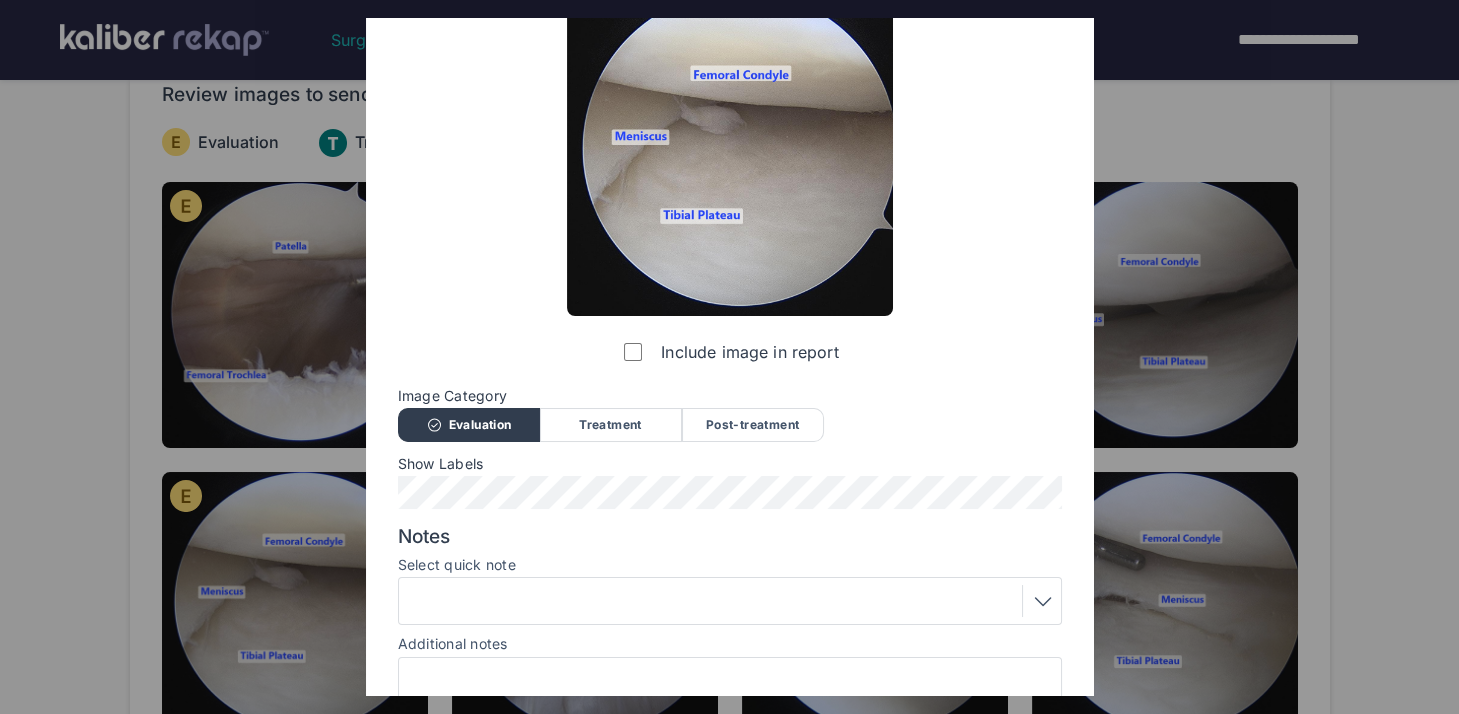scroll, scrollTop: 188, scrollLeft: 0, axis: vertical 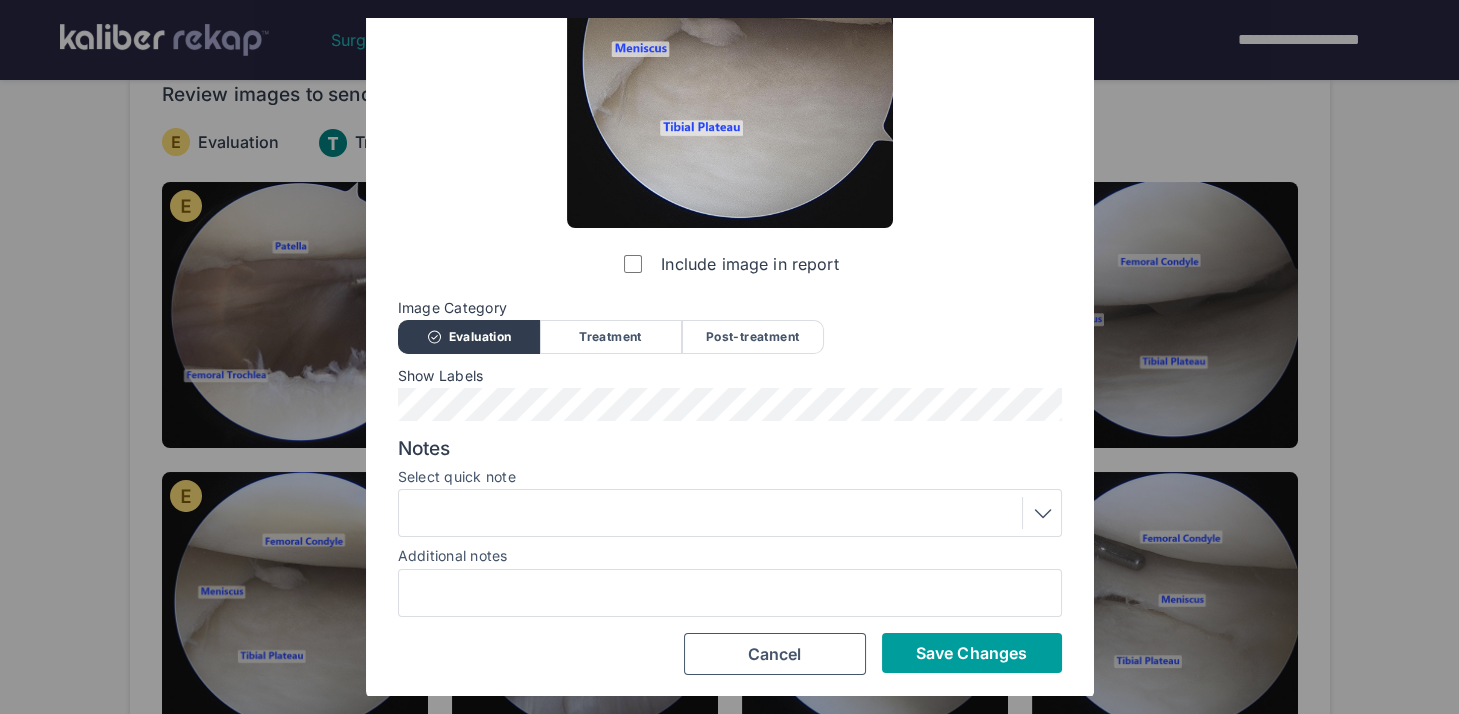 click on "Save Changes" at bounding box center [971, 653] 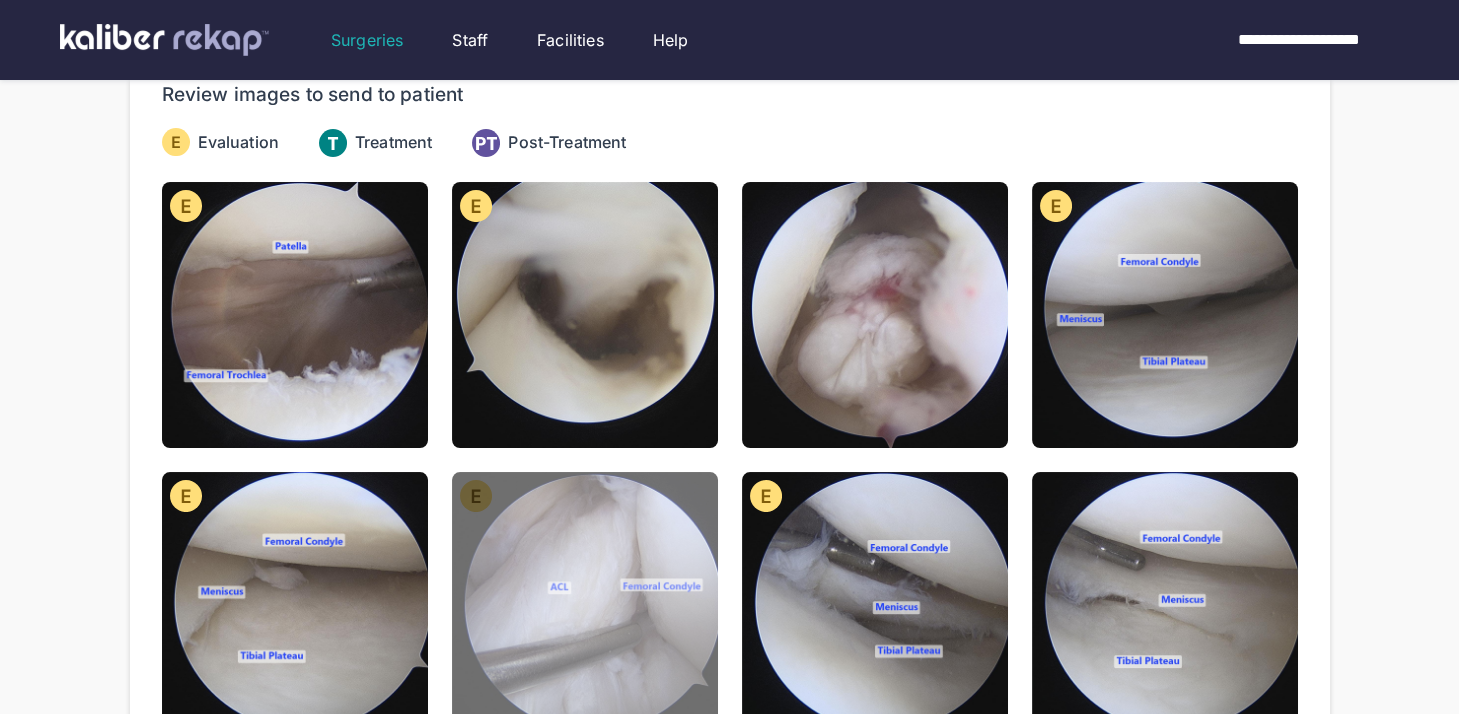 click at bounding box center [585, 605] 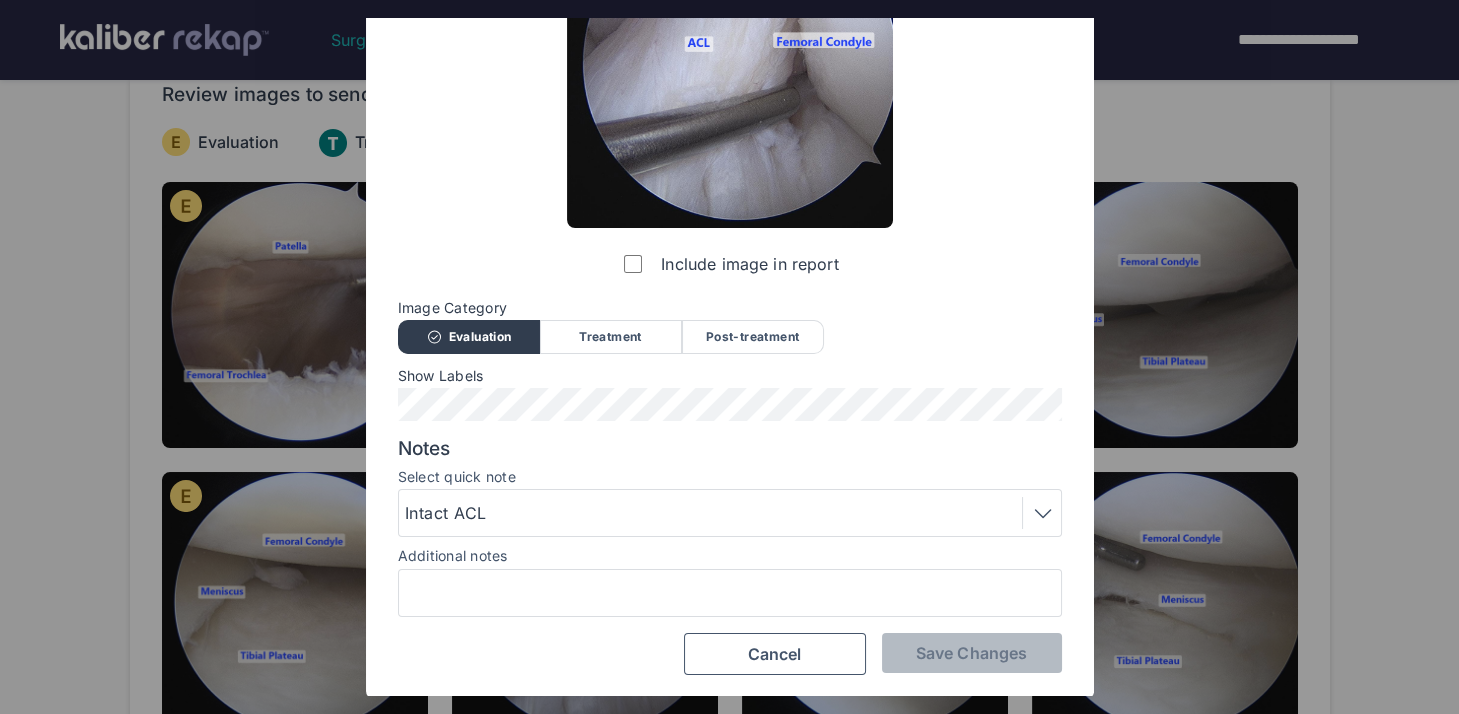scroll, scrollTop: 0, scrollLeft: 0, axis: both 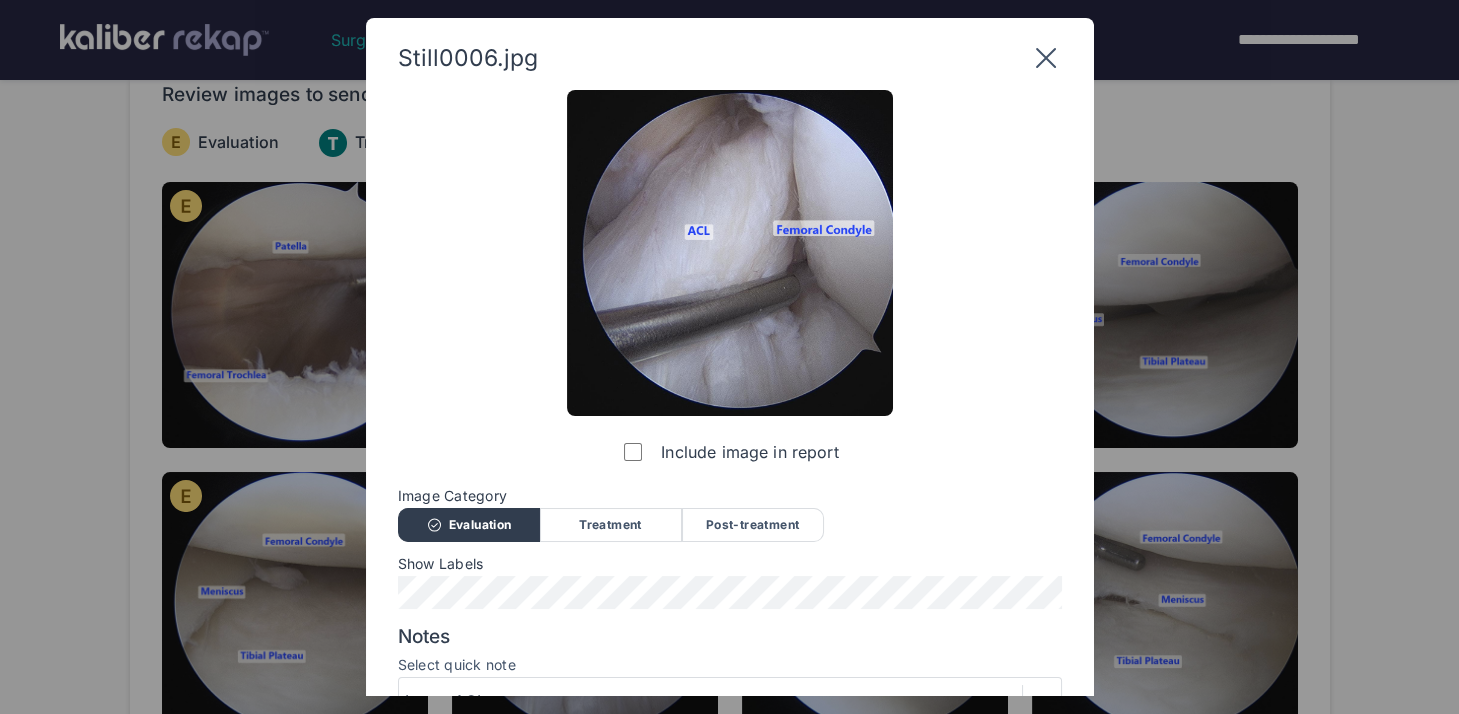 click 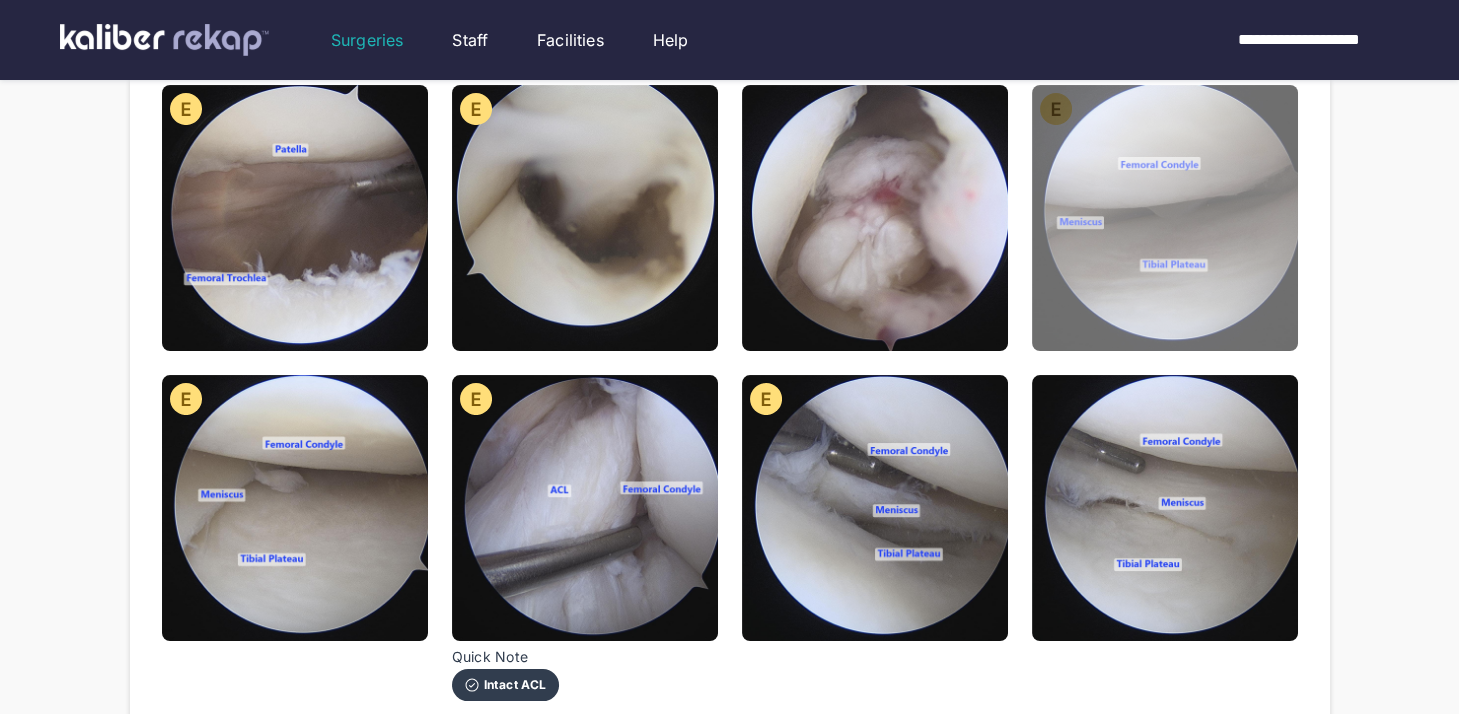 scroll, scrollTop: 498, scrollLeft: 0, axis: vertical 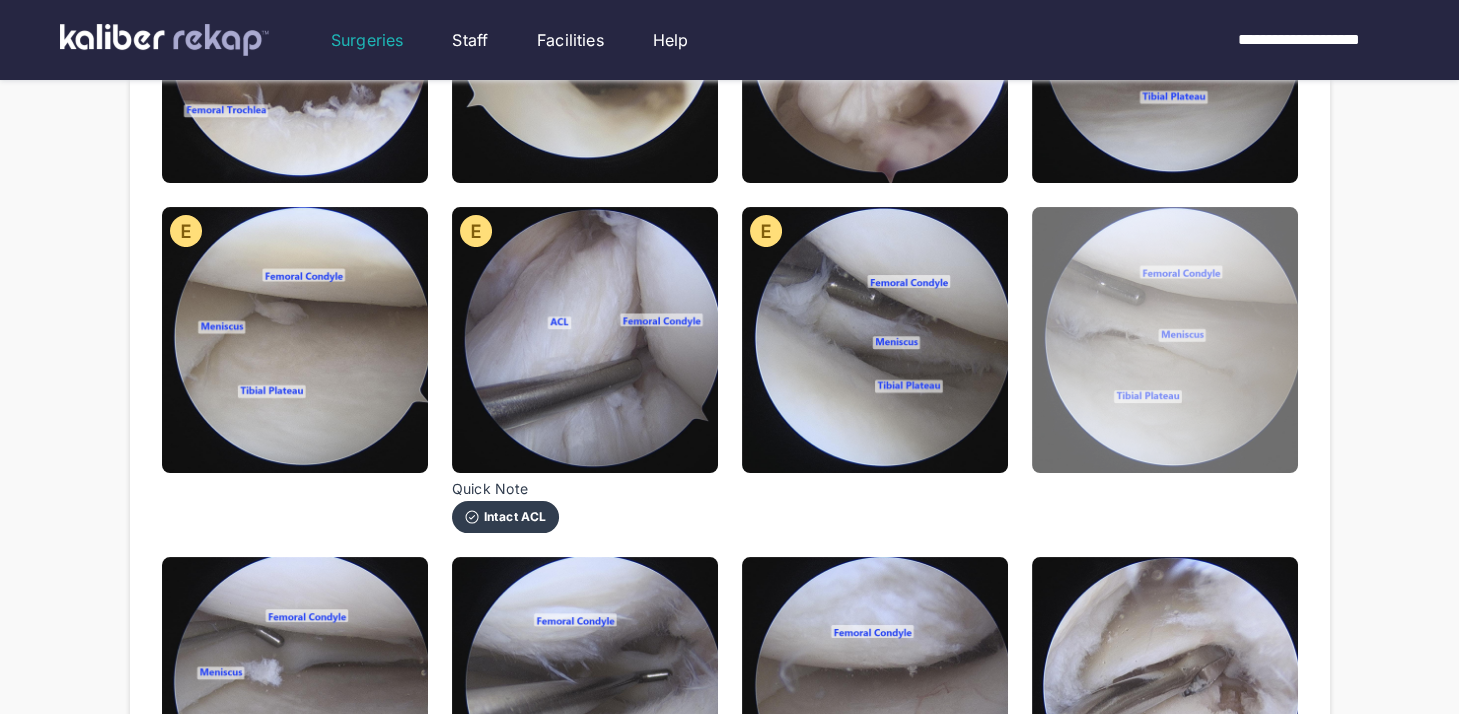 click at bounding box center (1165, 340) 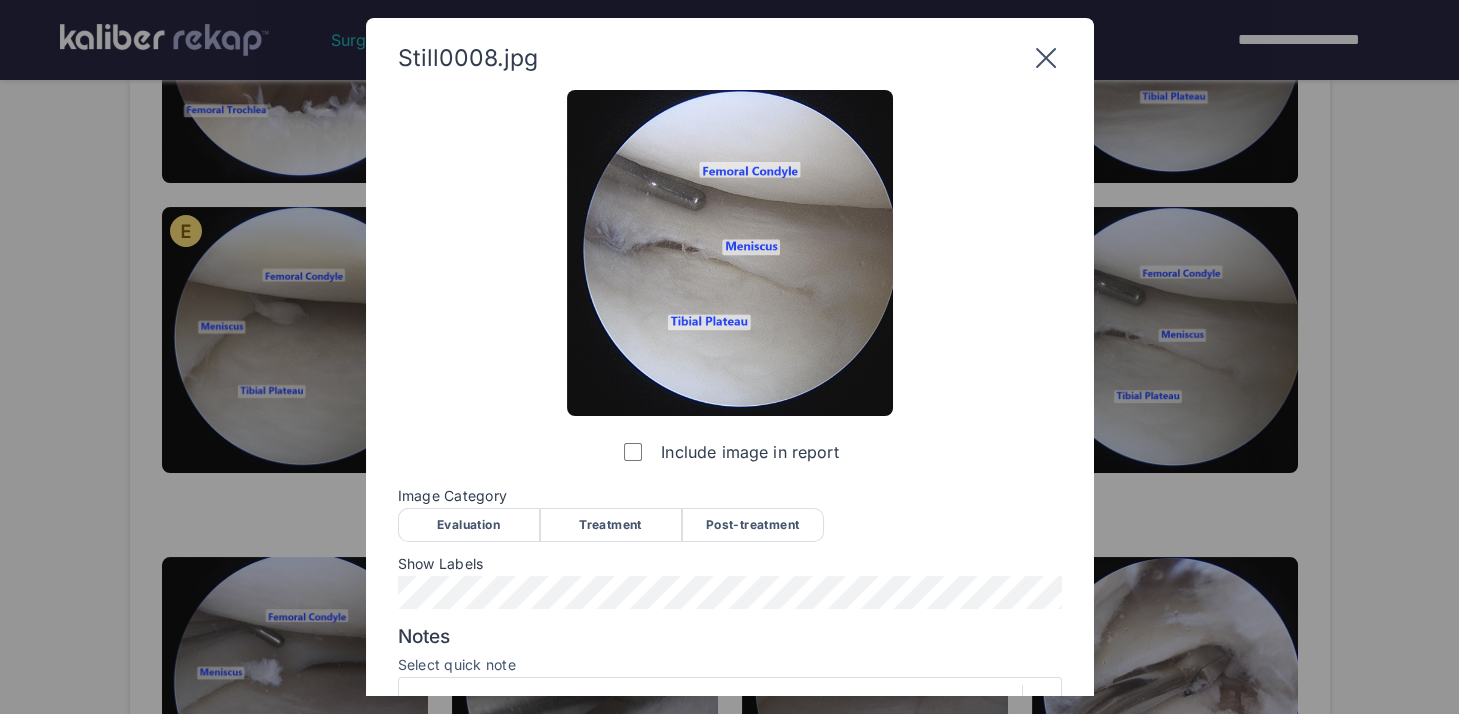 click on "Image Category Evaluation Treatment Post-treatment Evaluation Treatment Post-treatment" at bounding box center (730, 514) 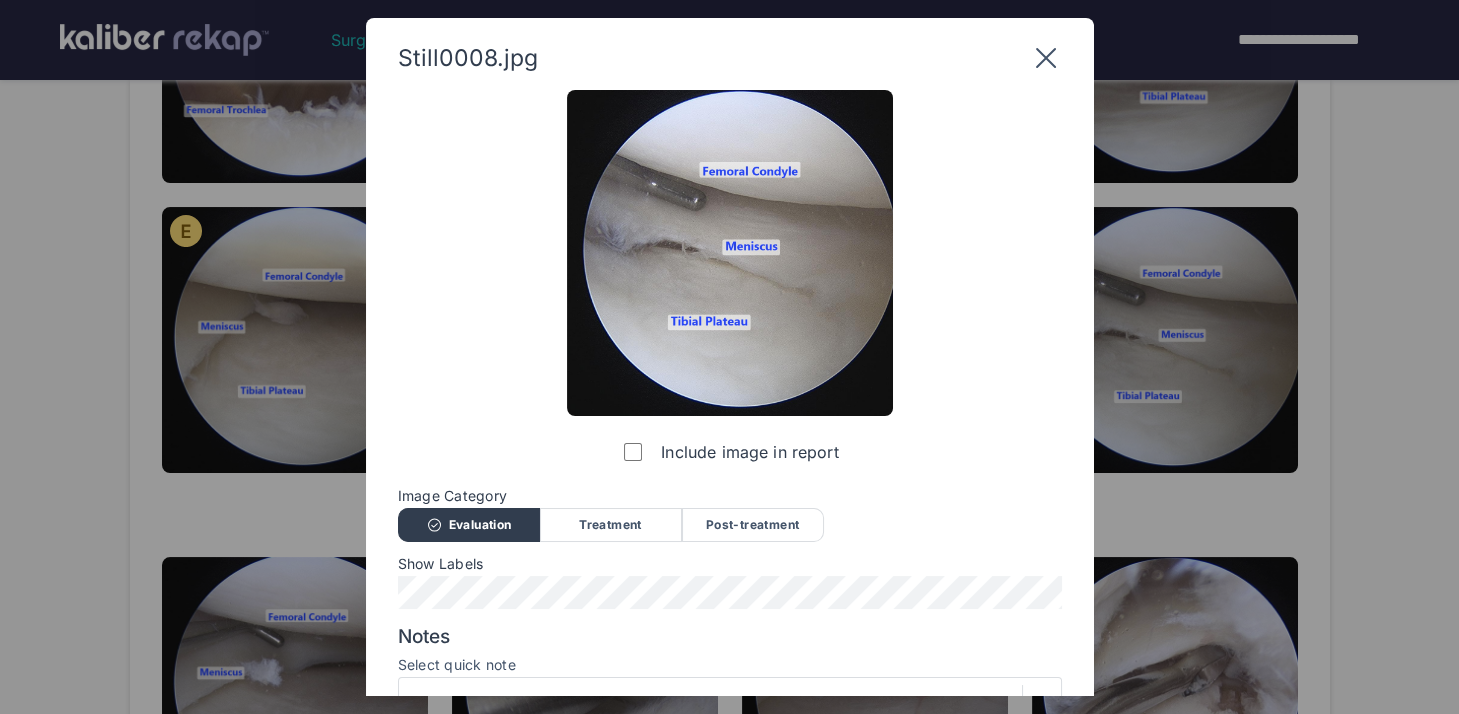 scroll, scrollTop: 188, scrollLeft: 0, axis: vertical 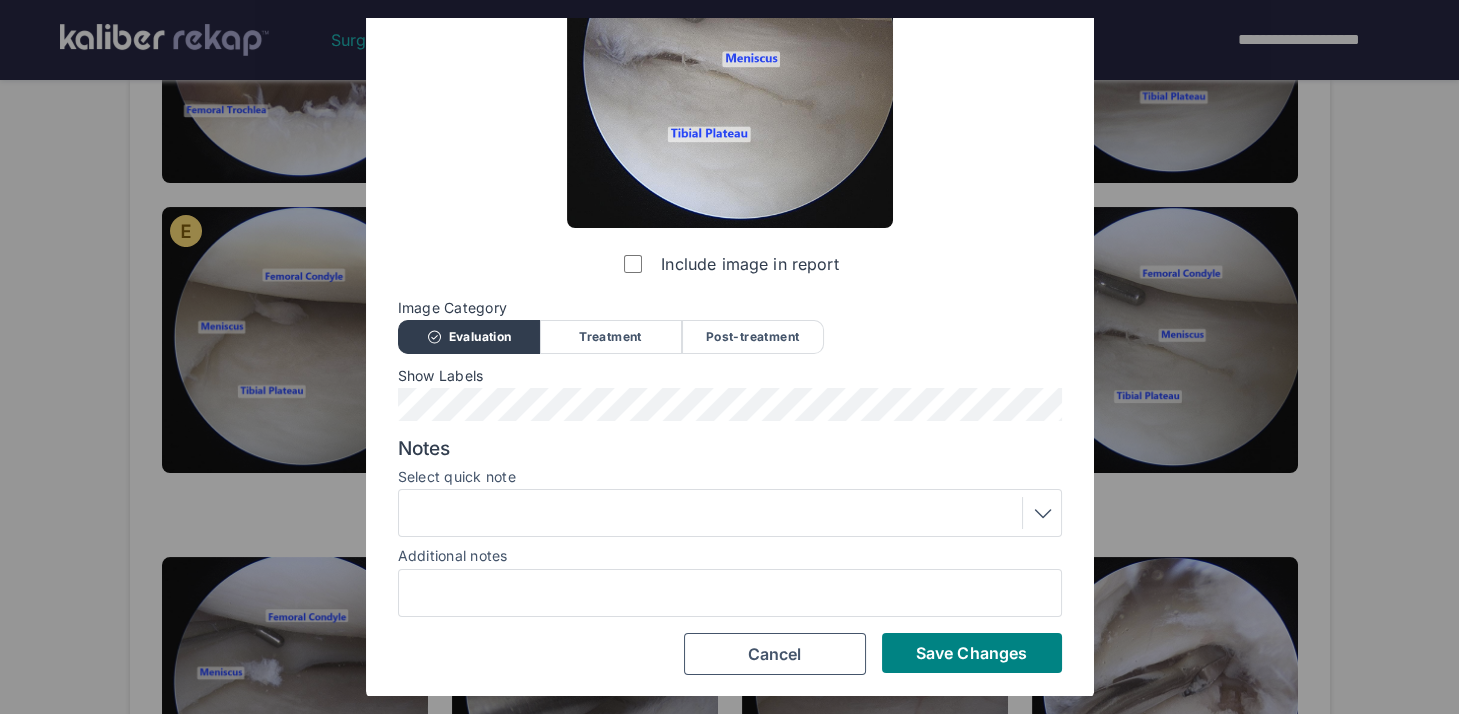 click on "Include image in report Image Category Evaluation Treatment Post-treatment Evaluation Treatment Post-treatment Show Labels Notes Select quick note Additional notes Save Changes Cancel" at bounding box center [730, 288] 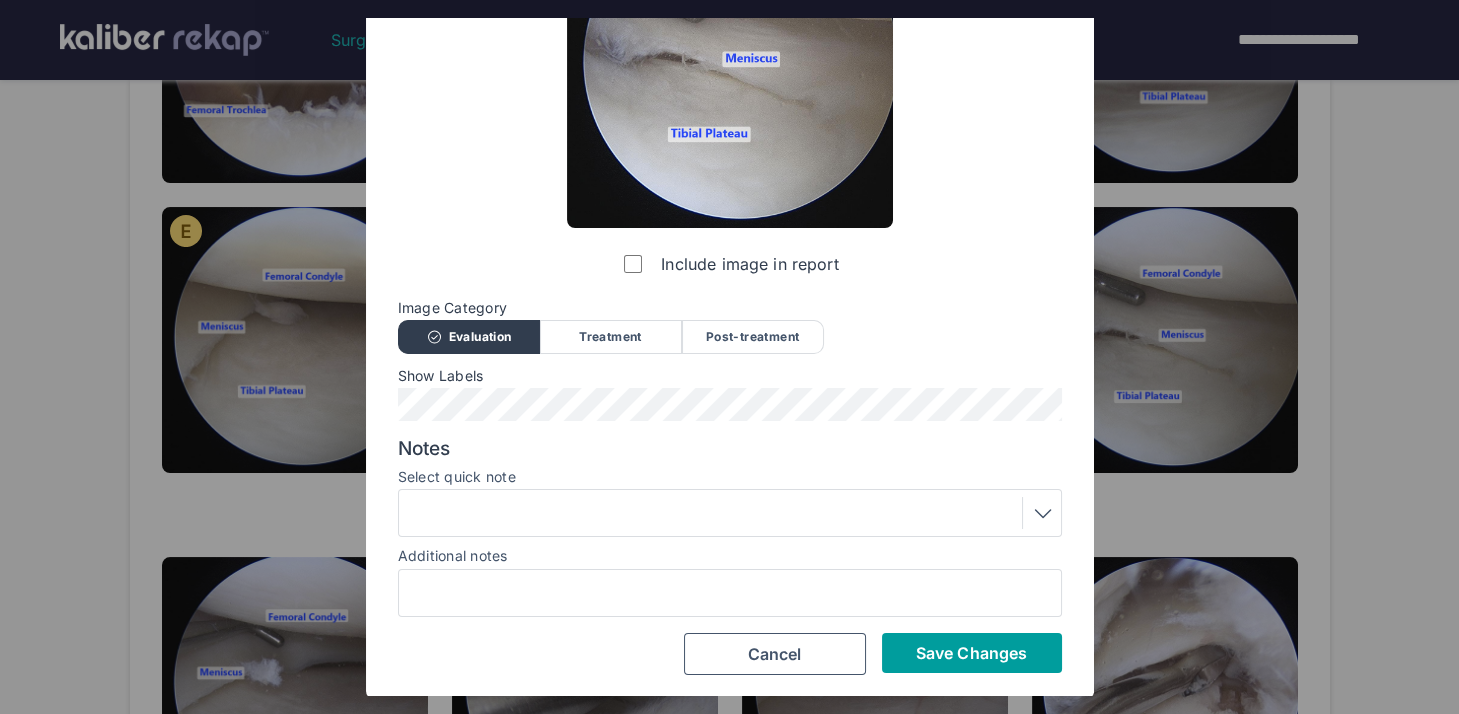 click on "Save Changes" at bounding box center (971, 653) 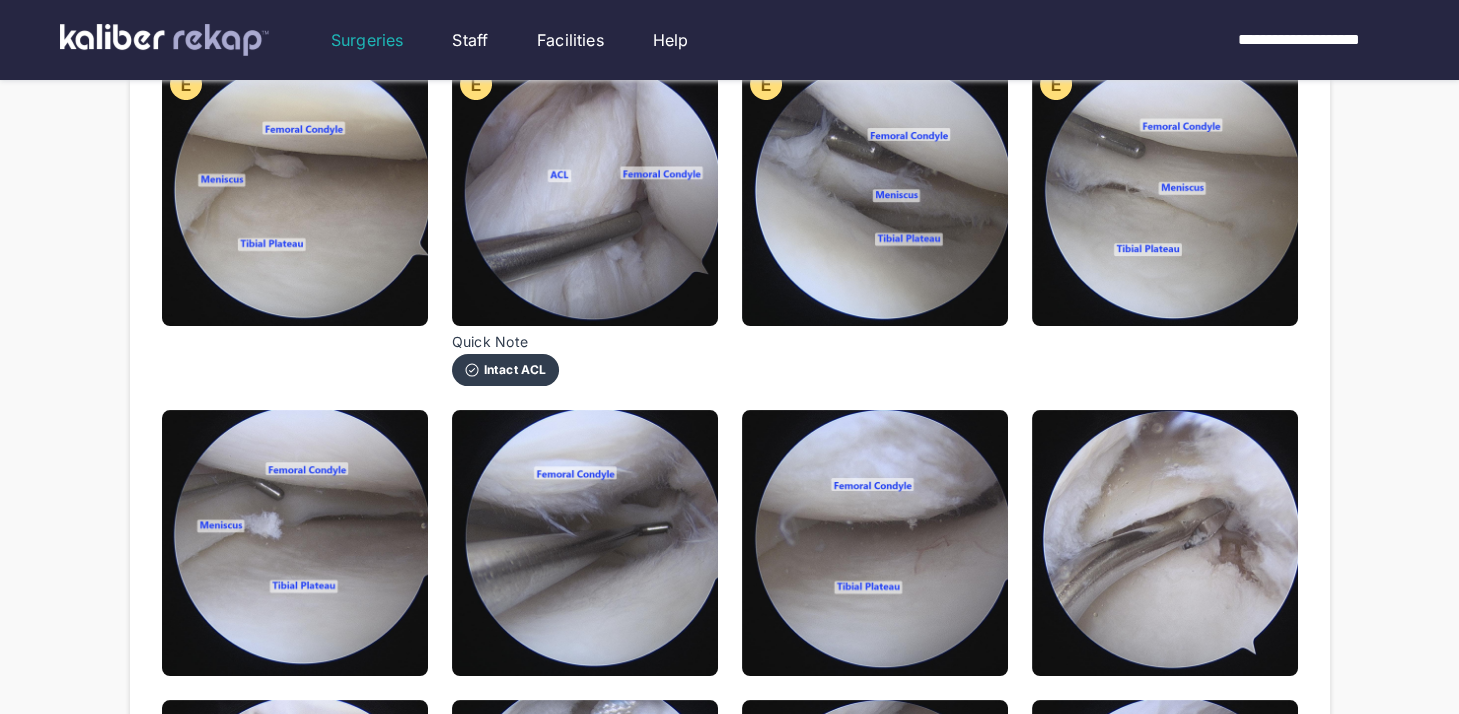 scroll, scrollTop: 730, scrollLeft: 0, axis: vertical 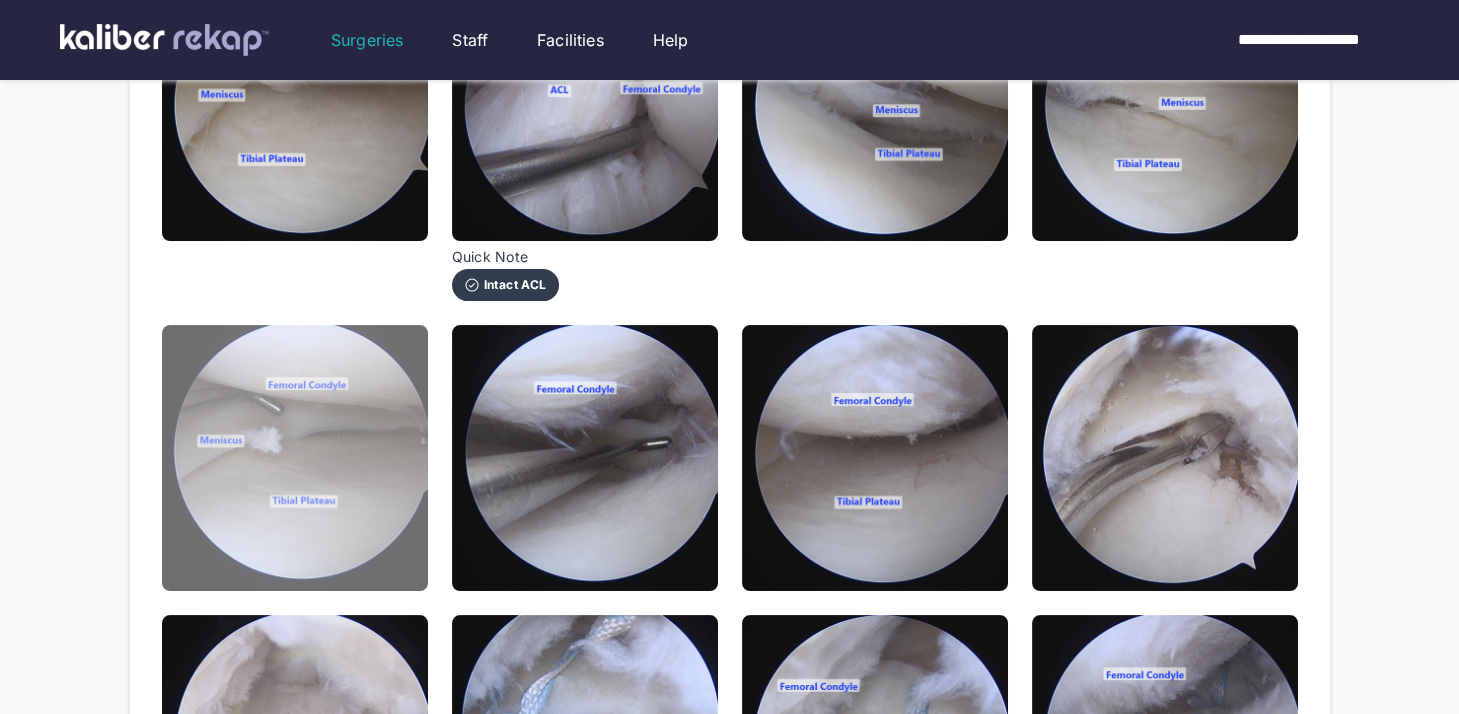 click at bounding box center (295, 458) 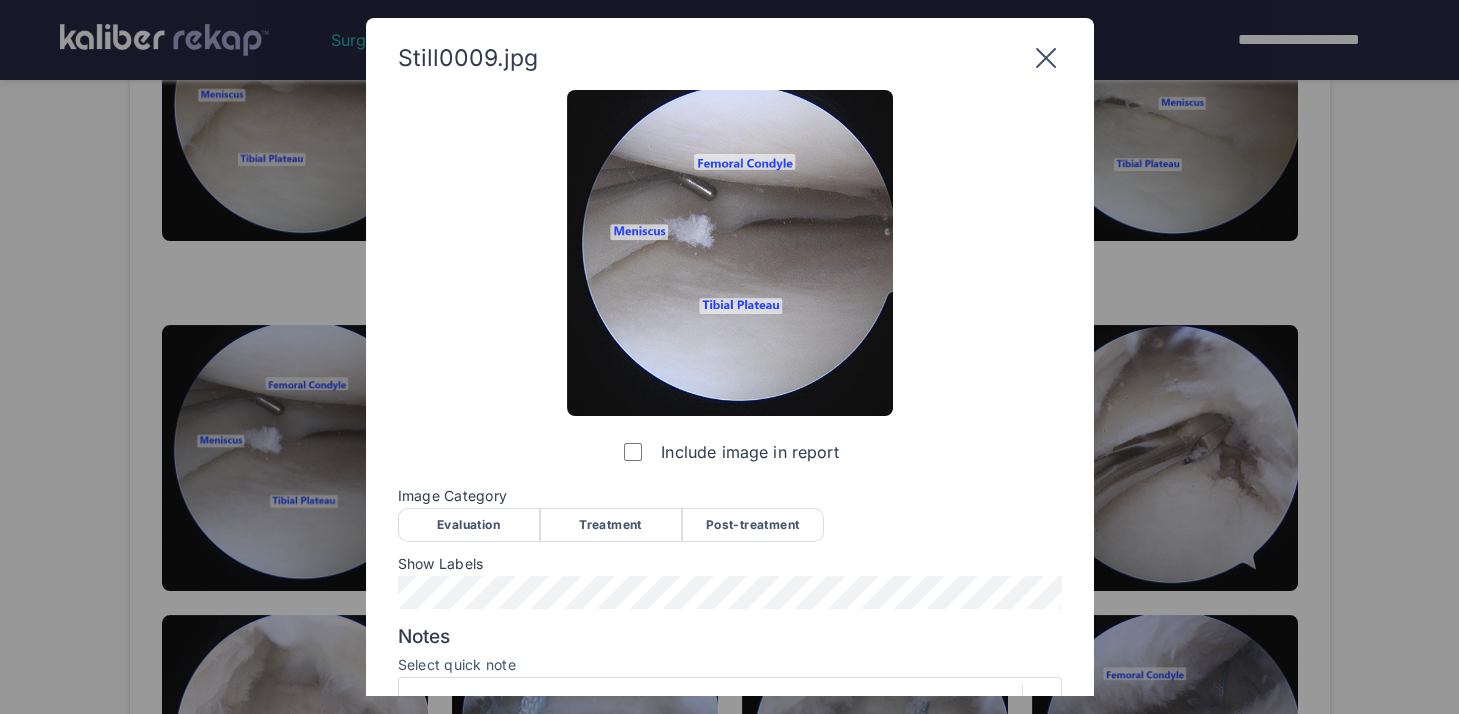click on "Evaluation" at bounding box center [469, 525] 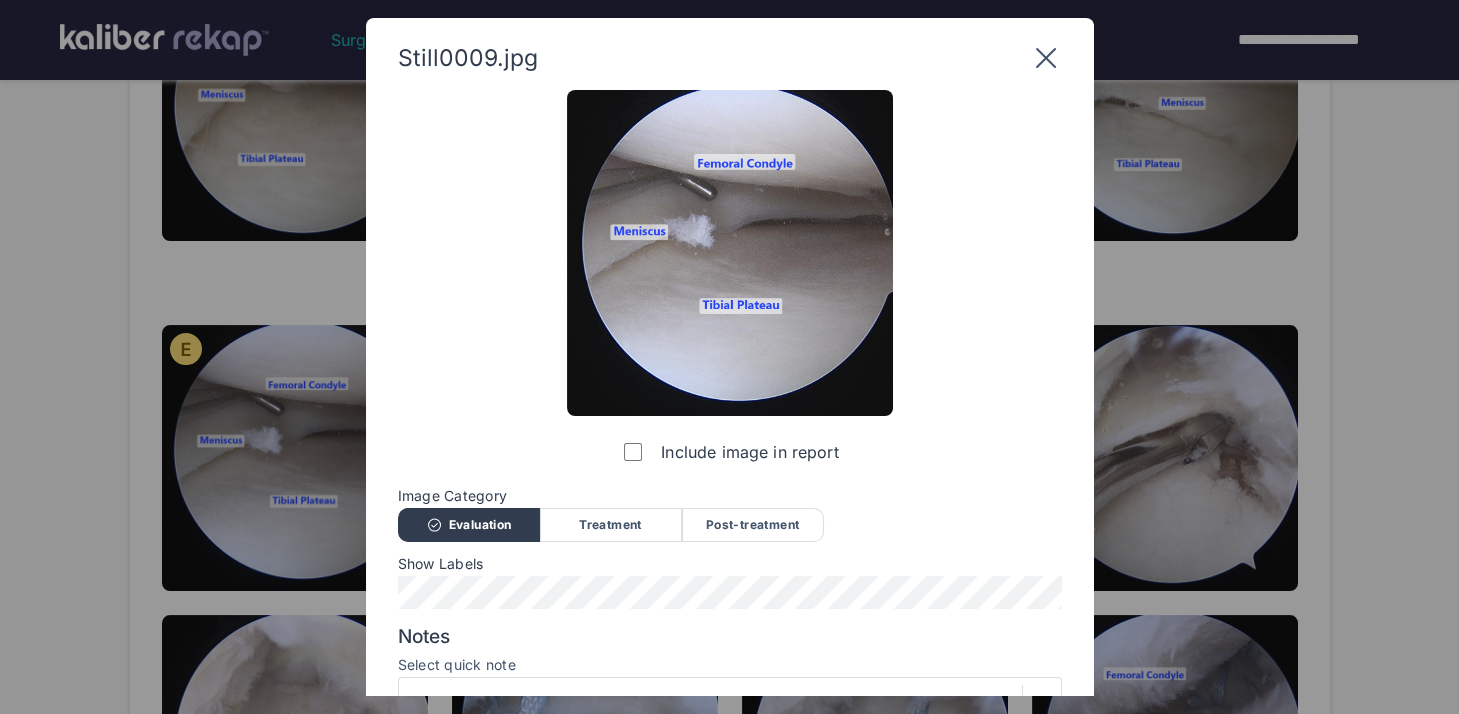 scroll, scrollTop: 188, scrollLeft: 0, axis: vertical 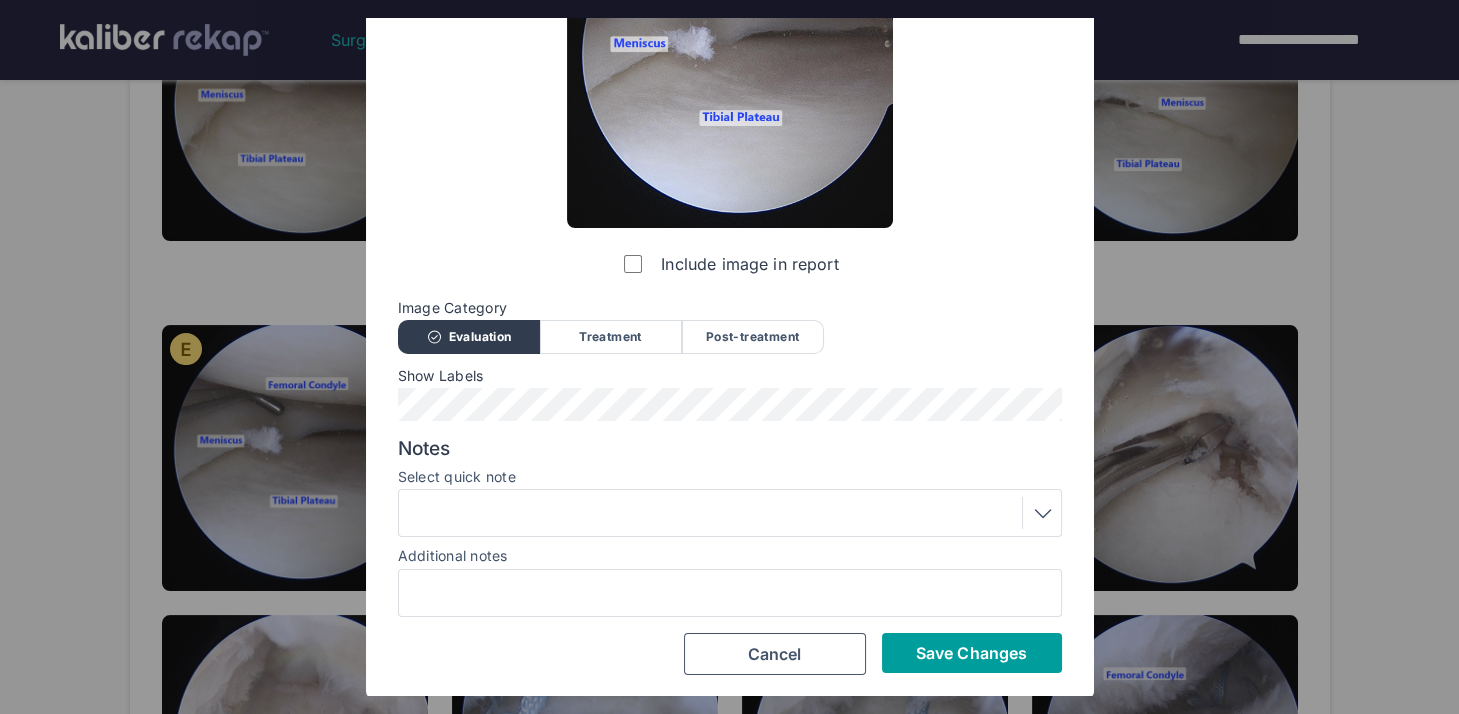 click on "Save Changes" at bounding box center (972, 653) 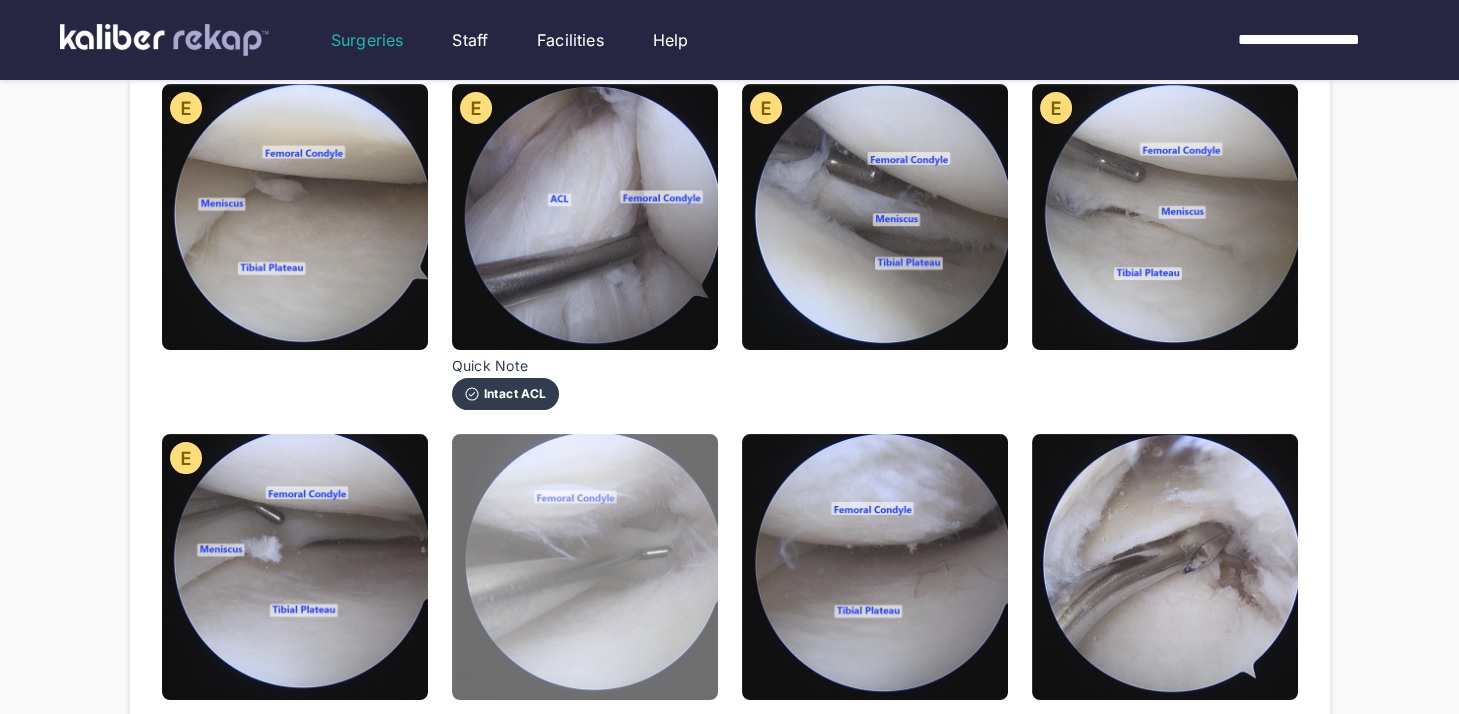 scroll, scrollTop: 645, scrollLeft: 0, axis: vertical 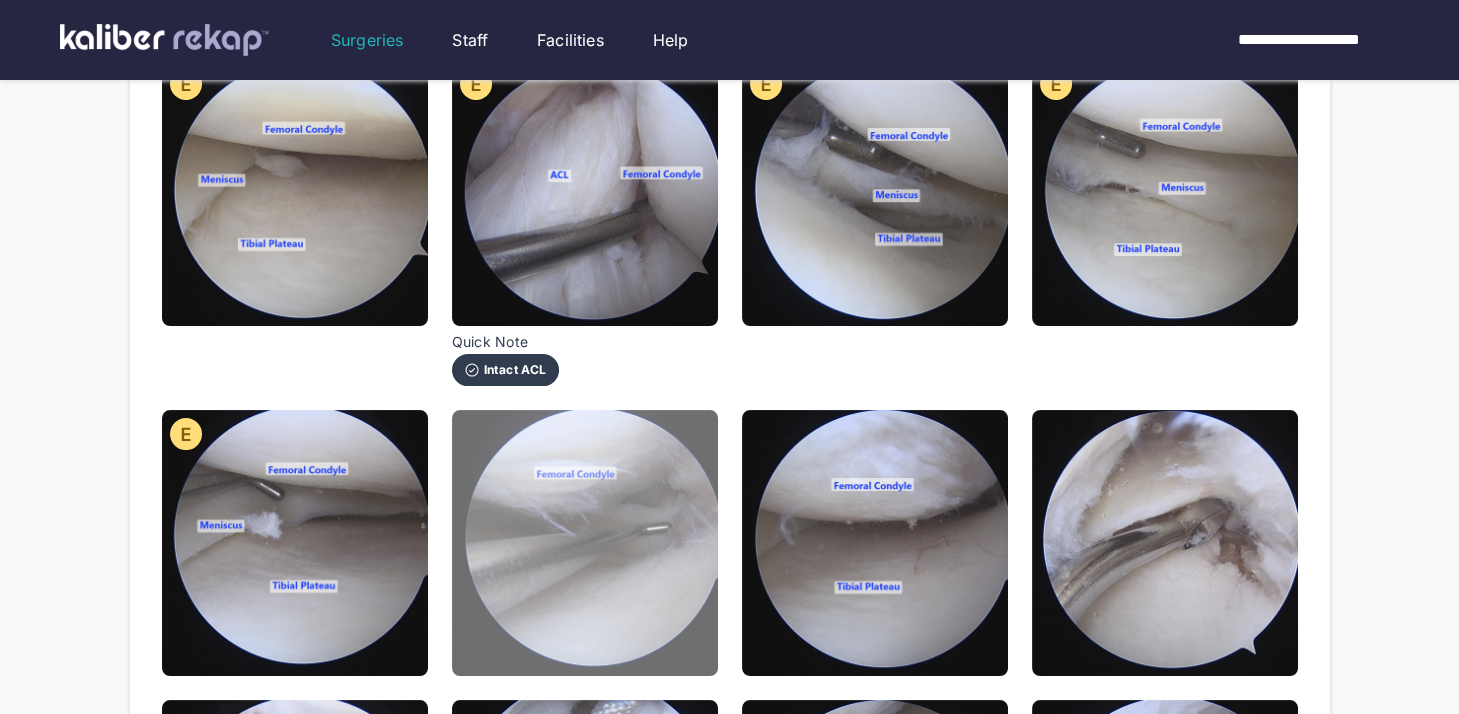 click at bounding box center (585, 543) 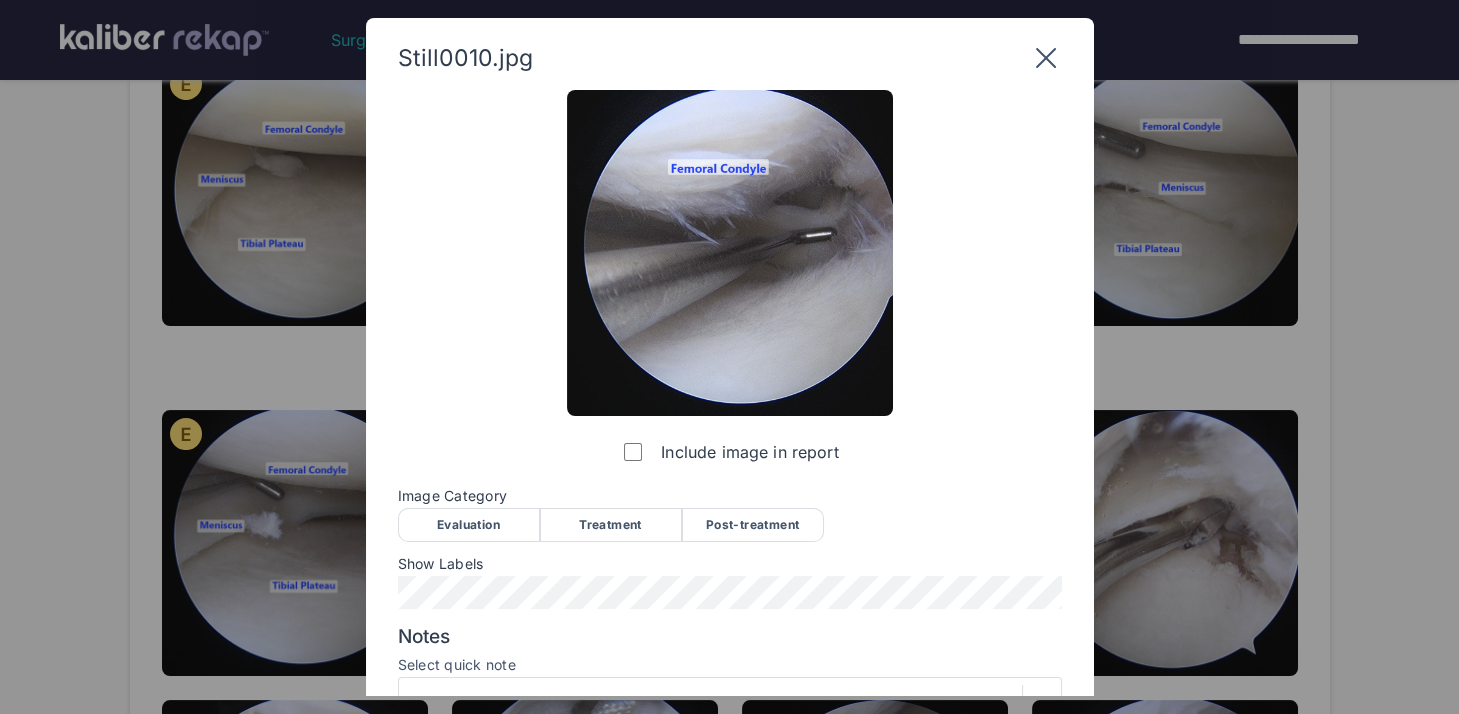 click on "Treatment" at bounding box center [611, 525] 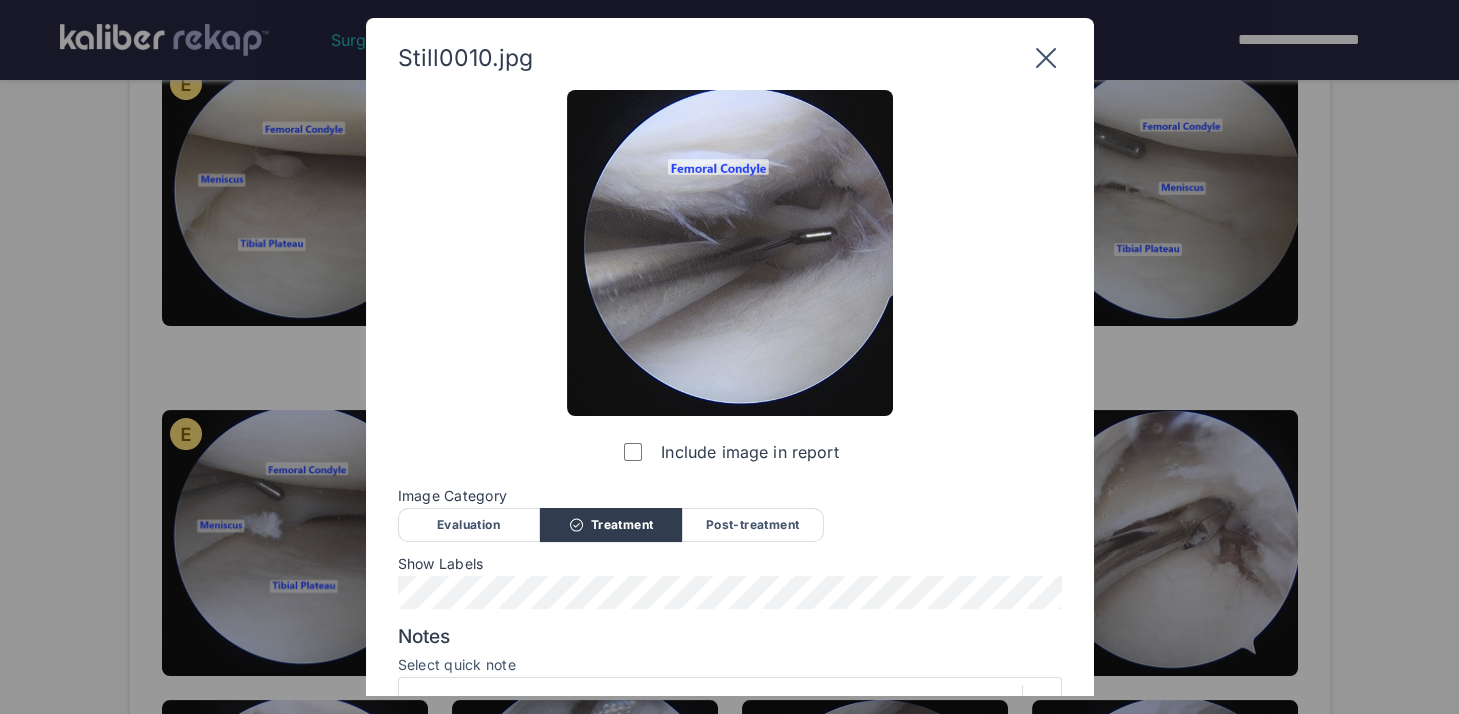 click on "Evaluation" at bounding box center (469, 525) 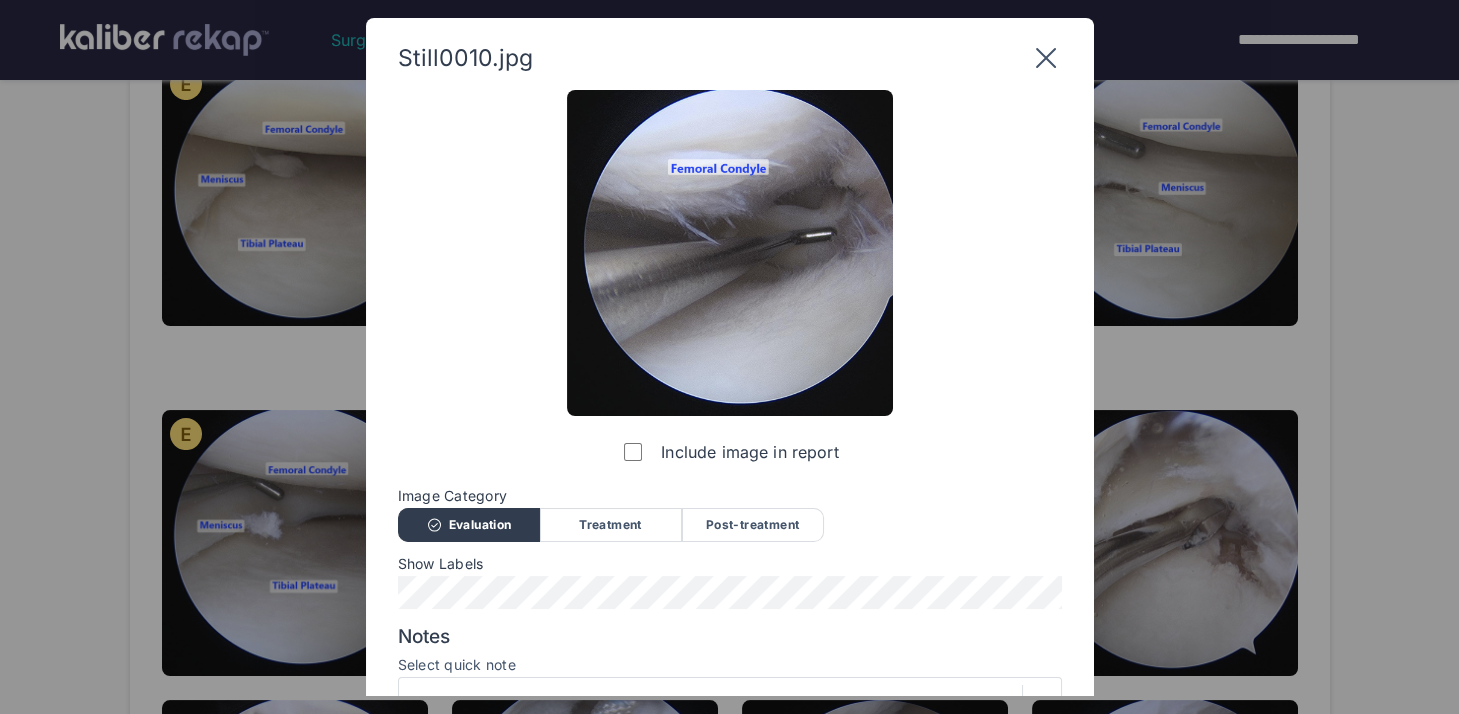 scroll, scrollTop: 188, scrollLeft: 0, axis: vertical 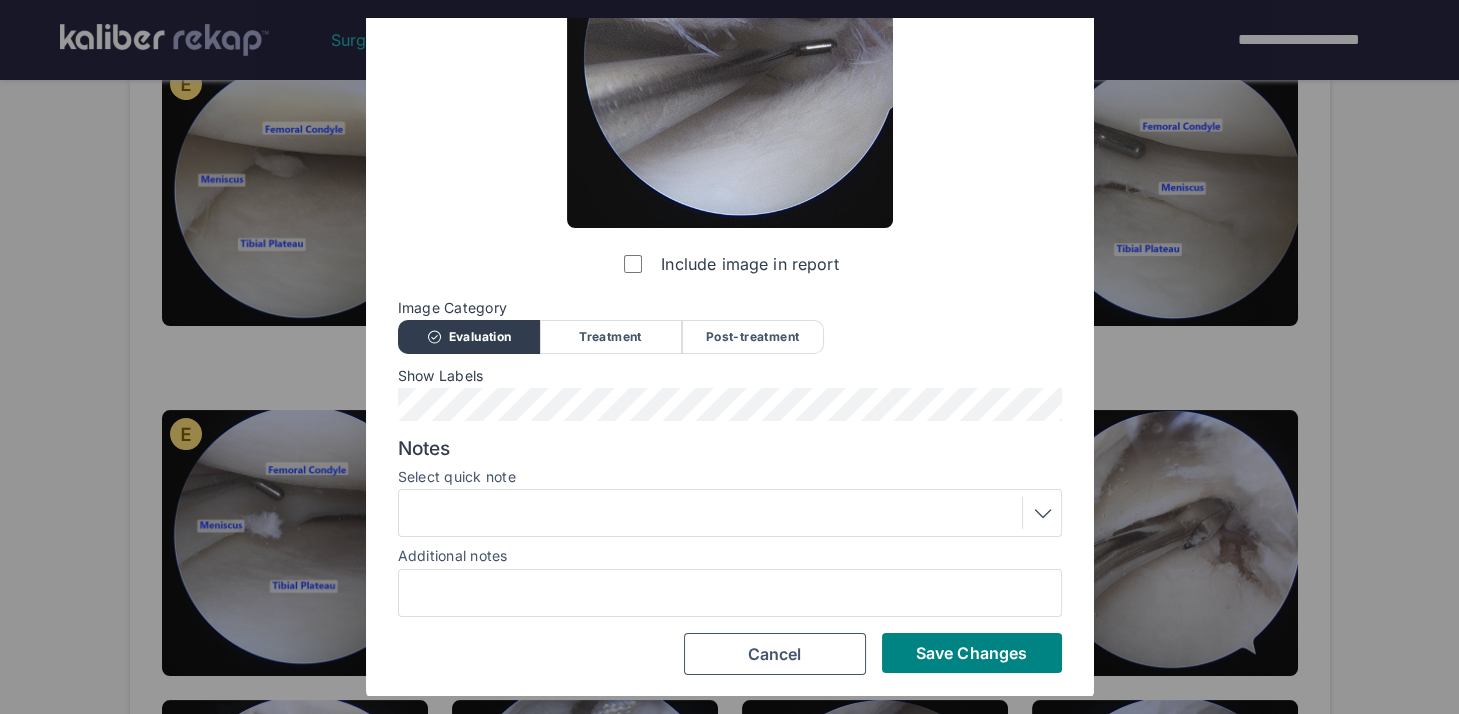 click on "Include image in report Image Category Evaluation Treatment Post-treatment Evaluation Treatment Post-treatment Show Labels Notes Select quick note Additional notes Save Changes Cancel" at bounding box center (730, 288) 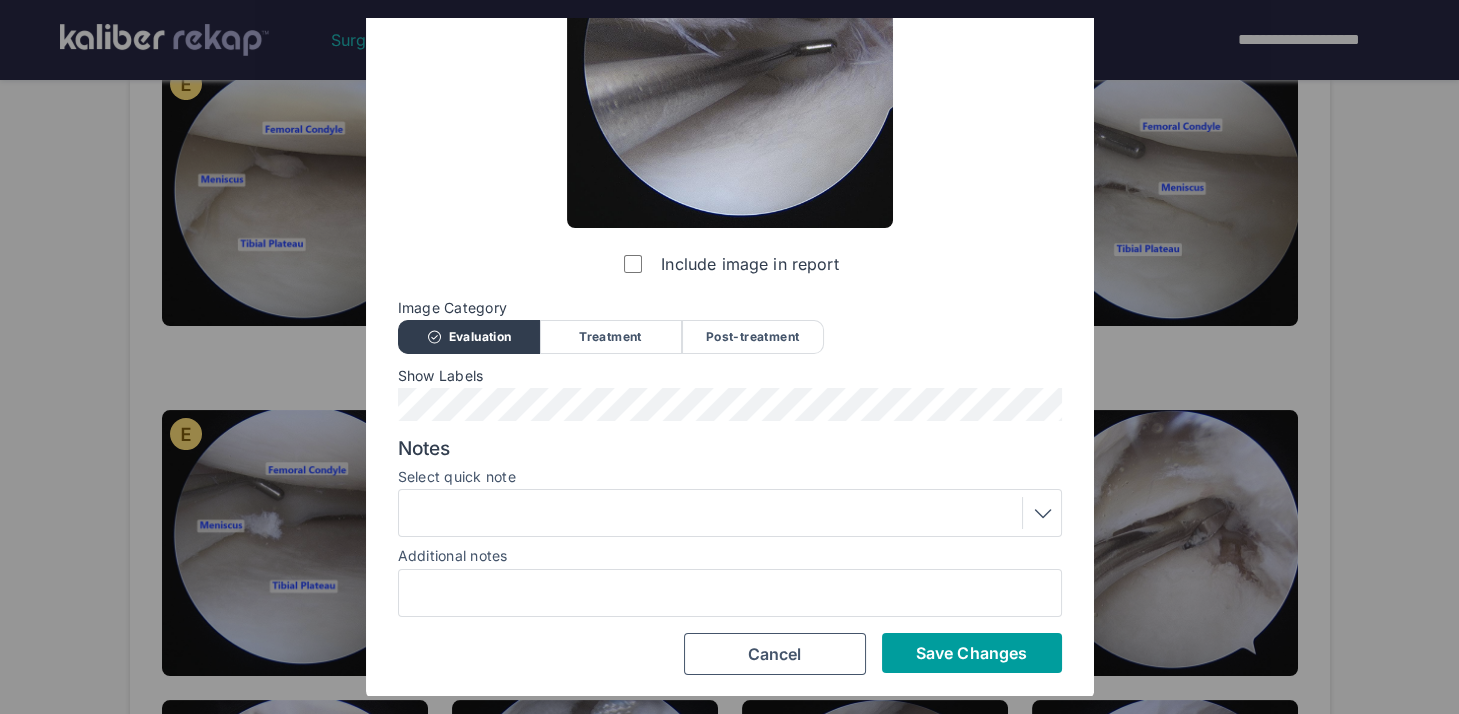 click on "Save Changes" at bounding box center [972, 653] 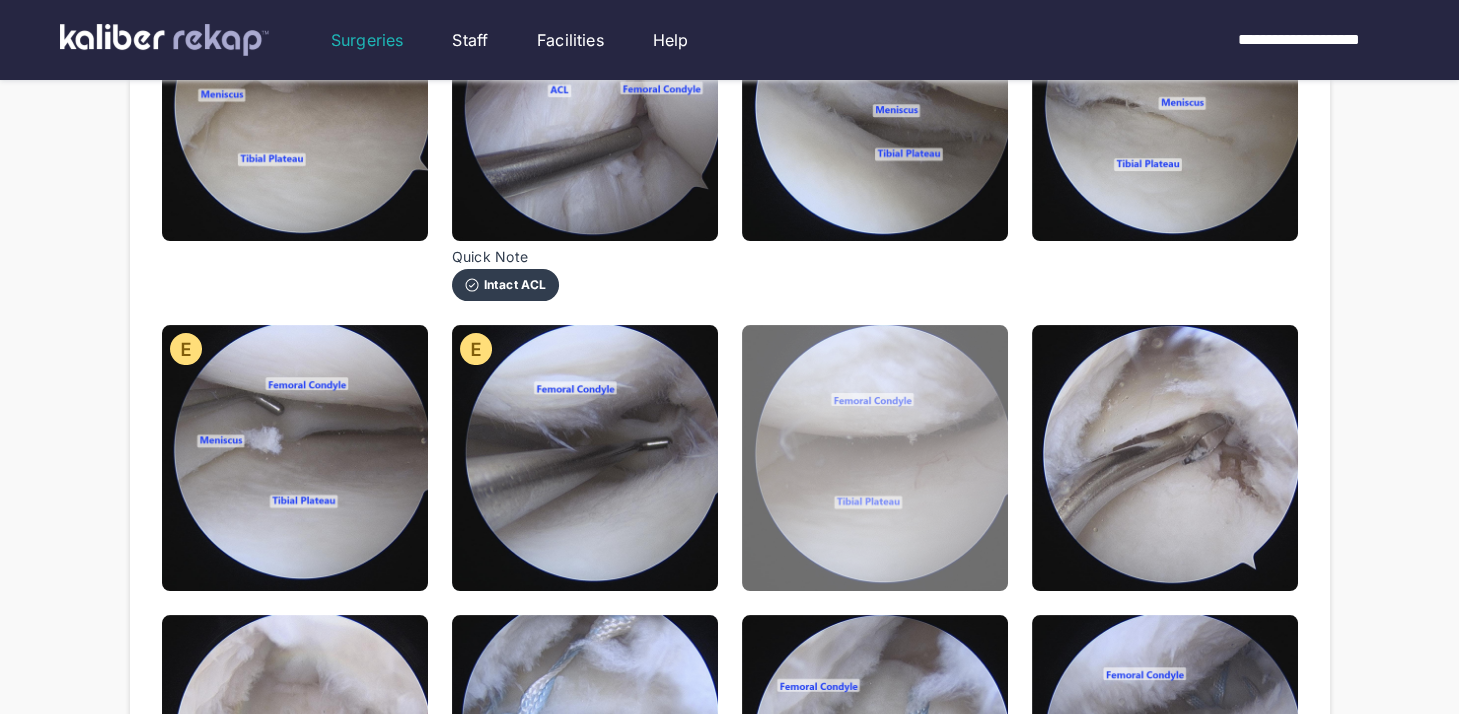 scroll, scrollTop: 857, scrollLeft: 0, axis: vertical 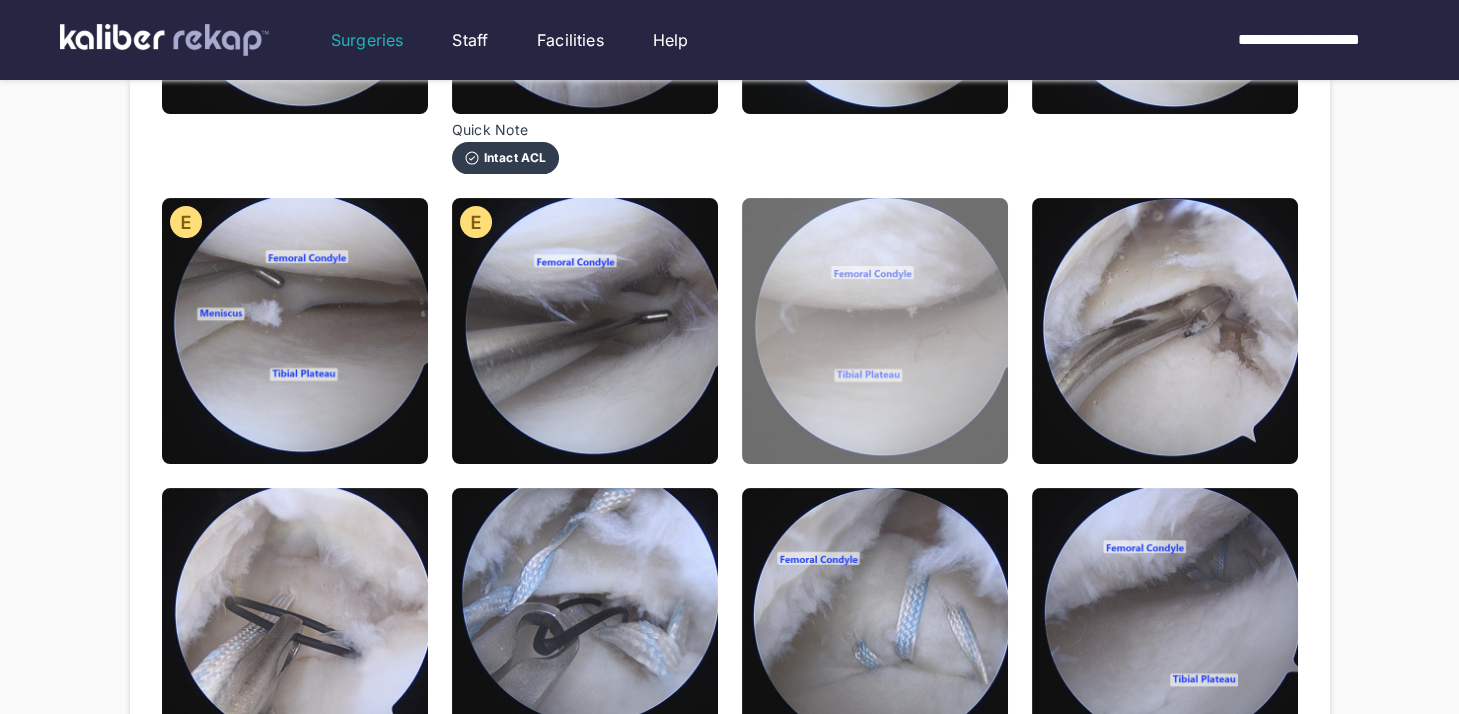 click at bounding box center [875, 331] 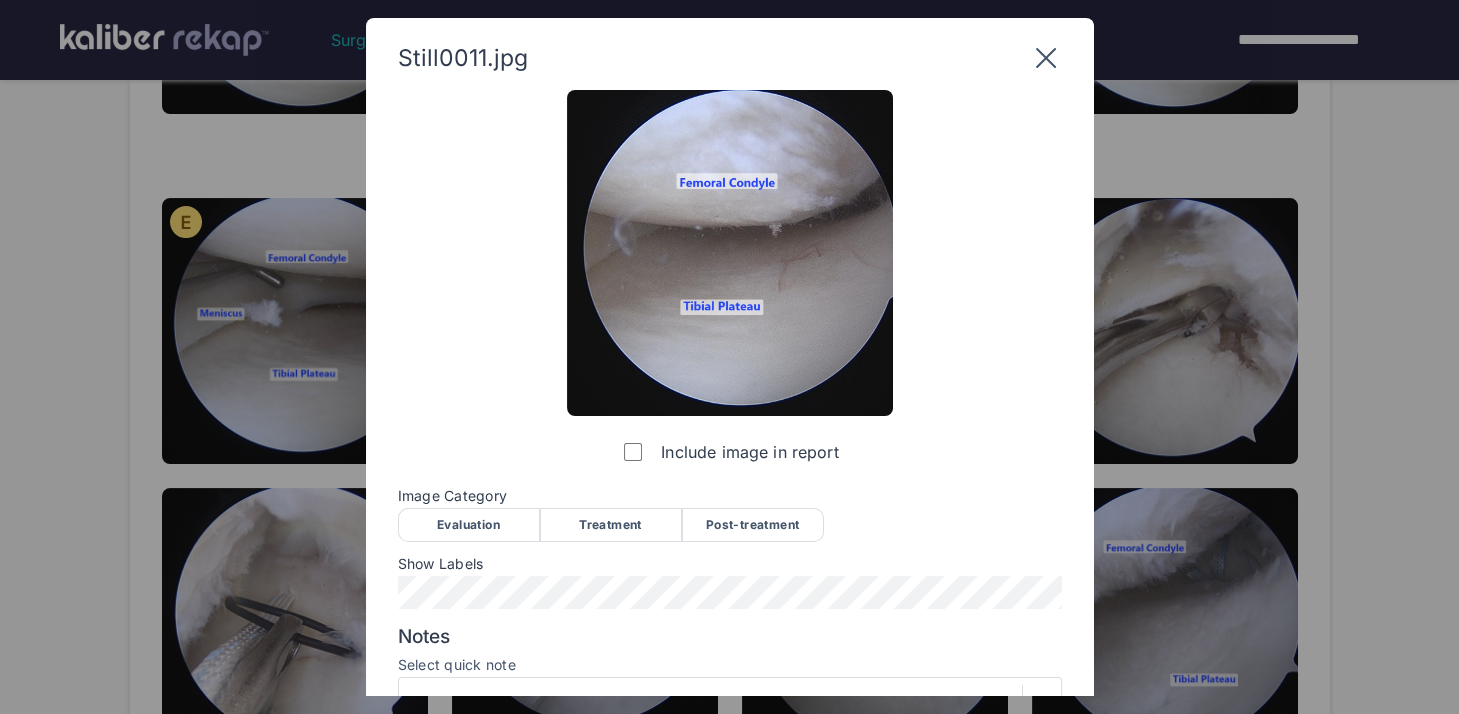 click on "Evaluation" at bounding box center [469, 525] 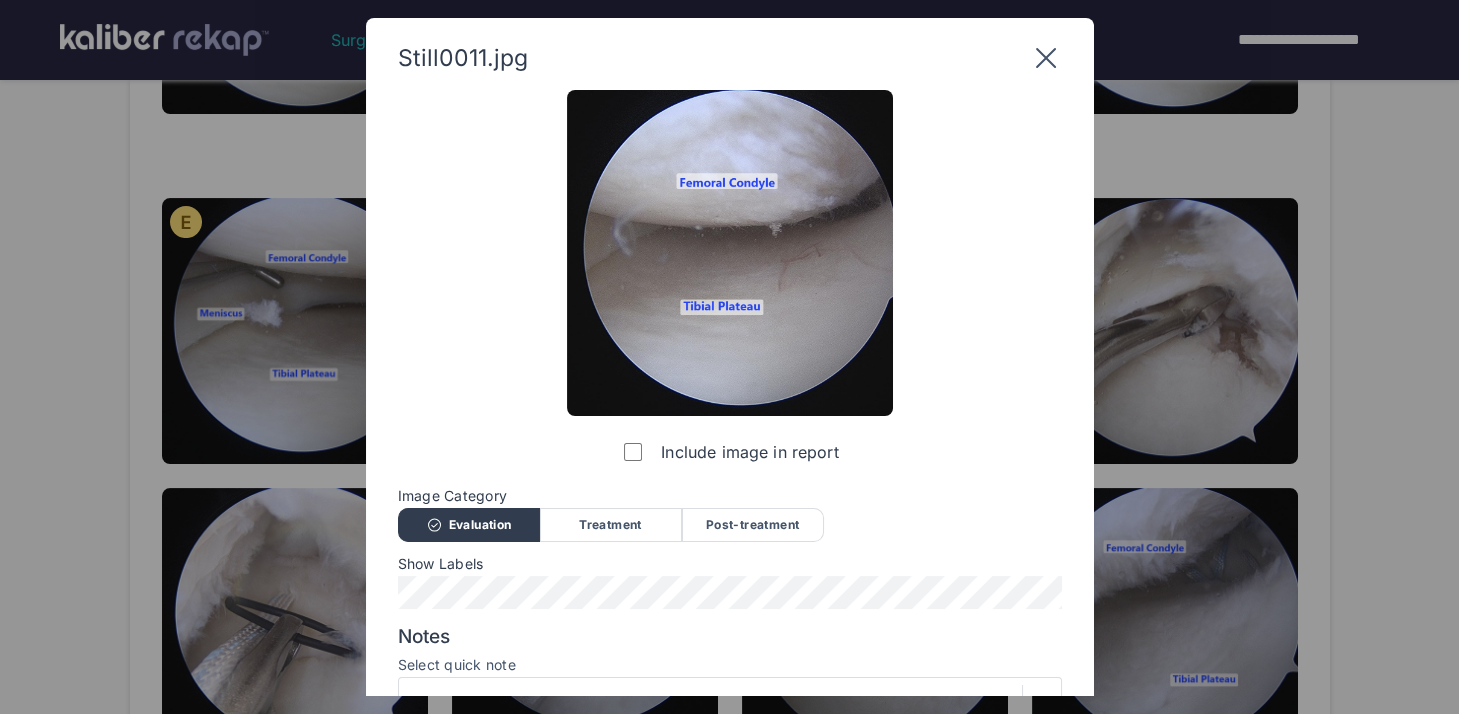 scroll, scrollTop: 188, scrollLeft: 0, axis: vertical 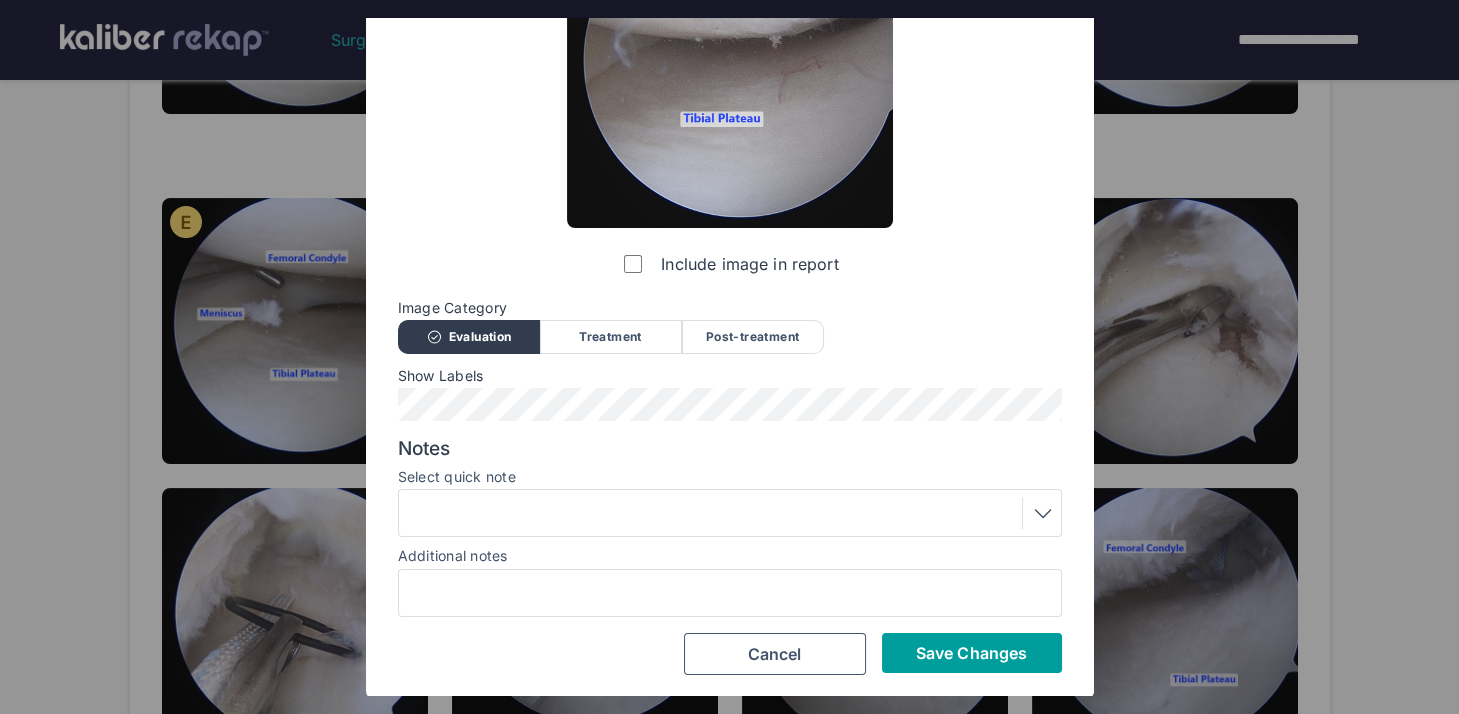 click on "Save Changes" at bounding box center [972, 653] 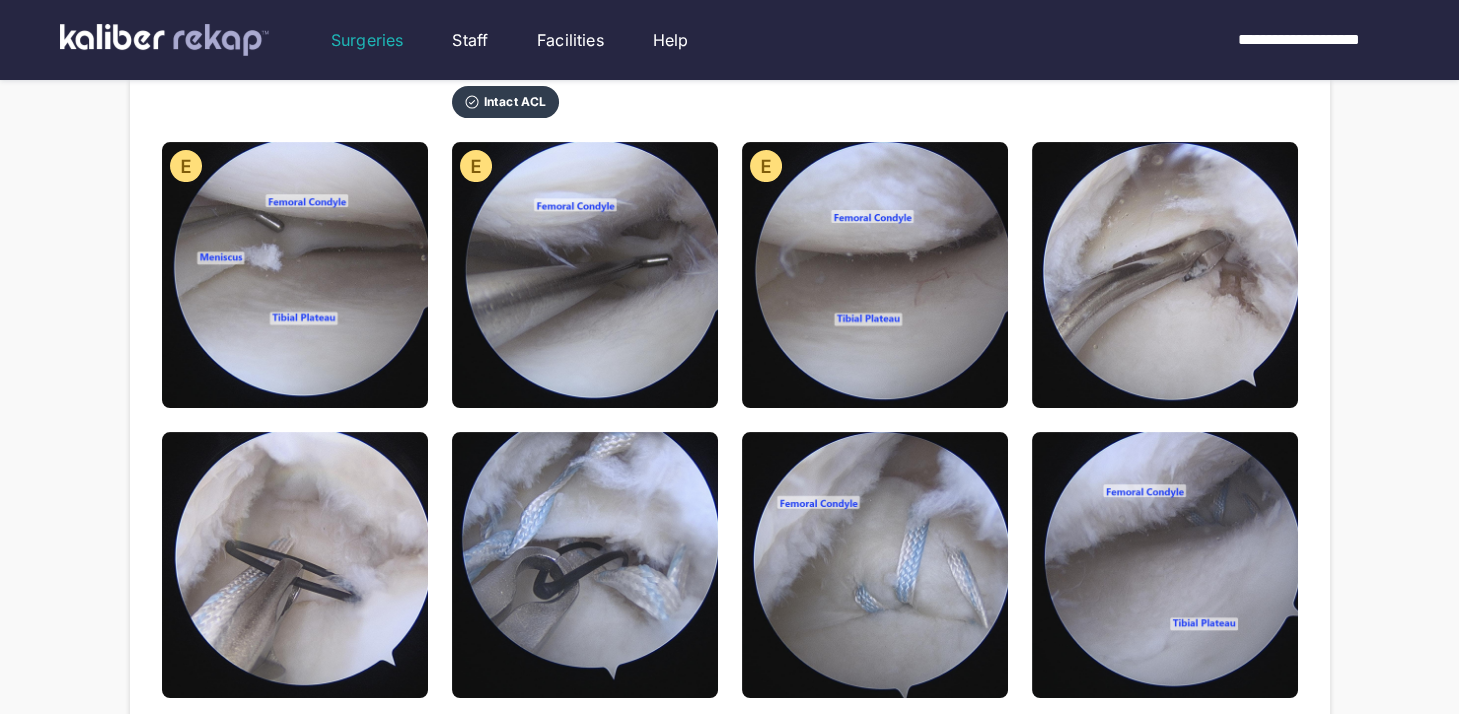 scroll, scrollTop: 727, scrollLeft: 0, axis: vertical 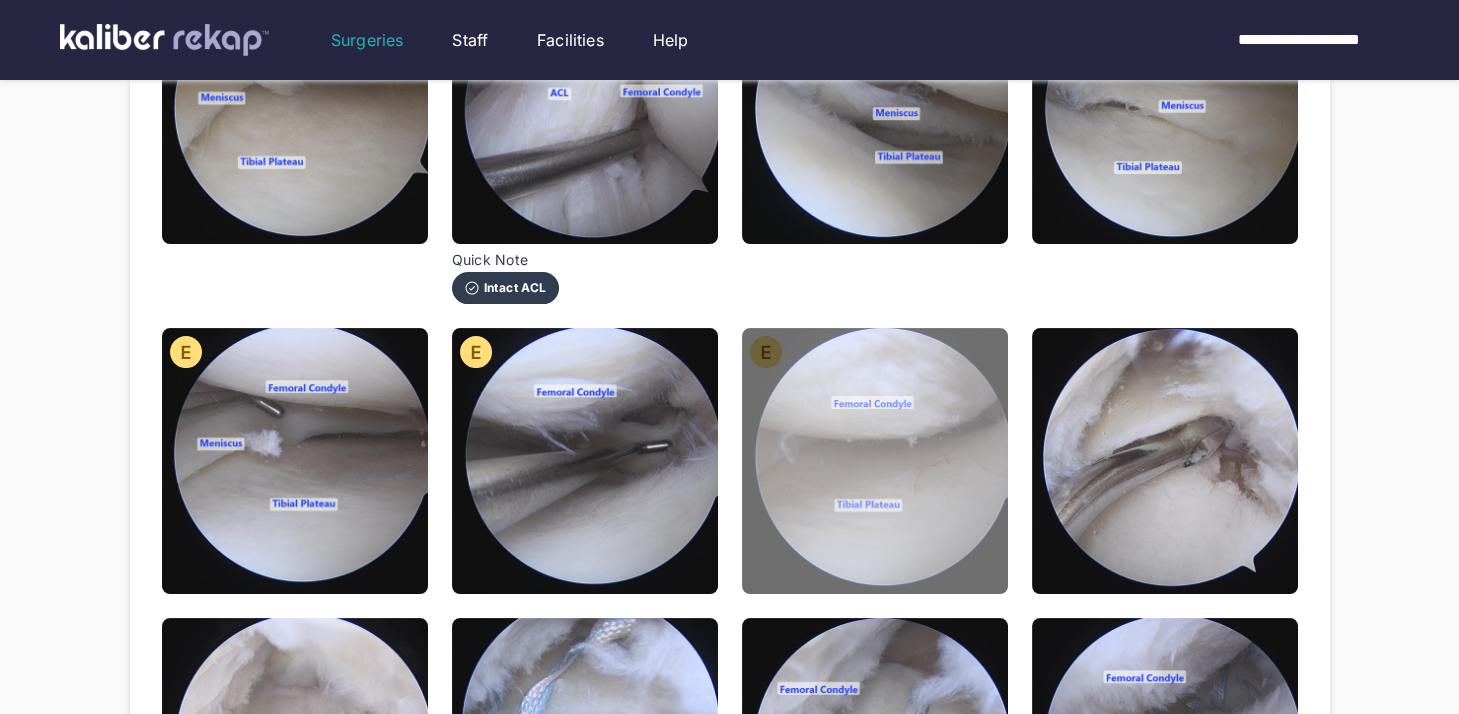 click at bounding box center [875, 461] 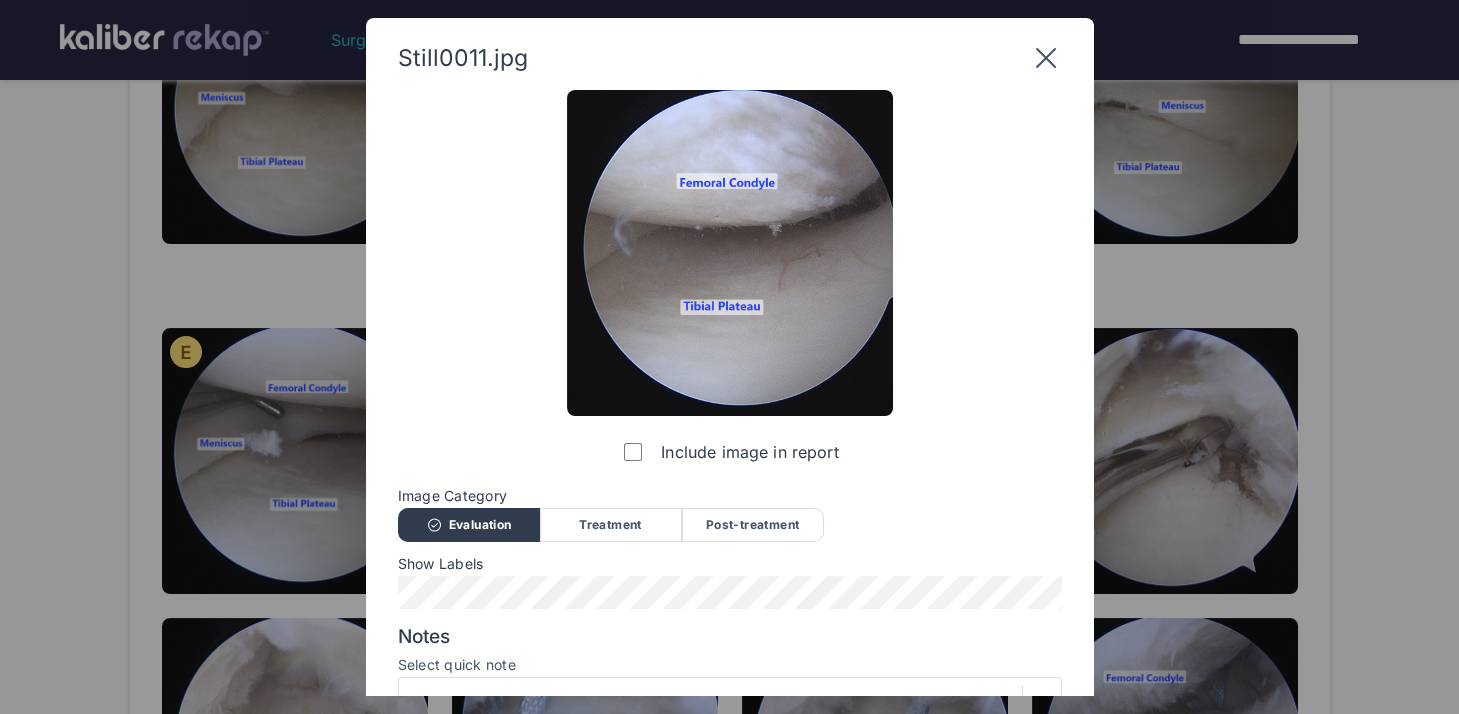 scroll, scrollTop: 188, scrollLeft: 0, axis: vertical 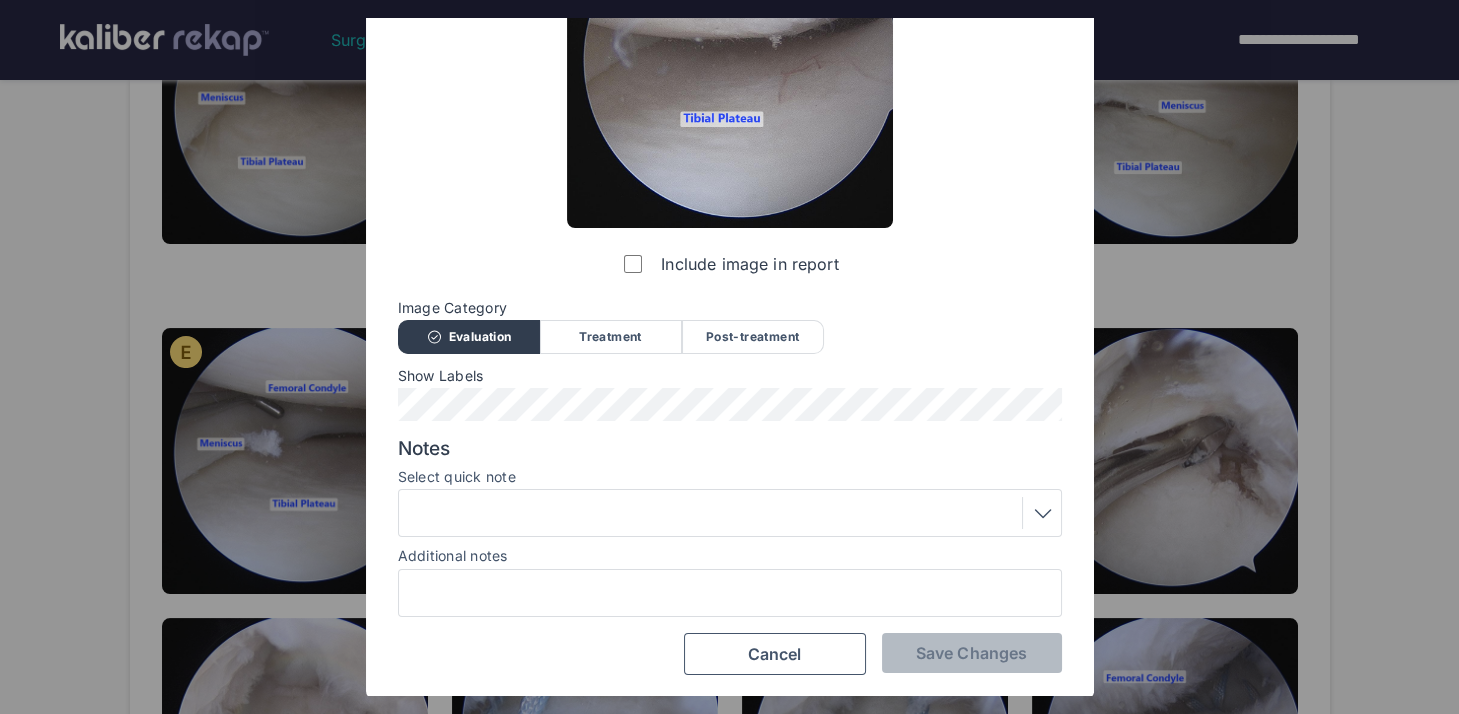 click on "Notes Select quick note Additional notes" at bounding box center [730, 527] 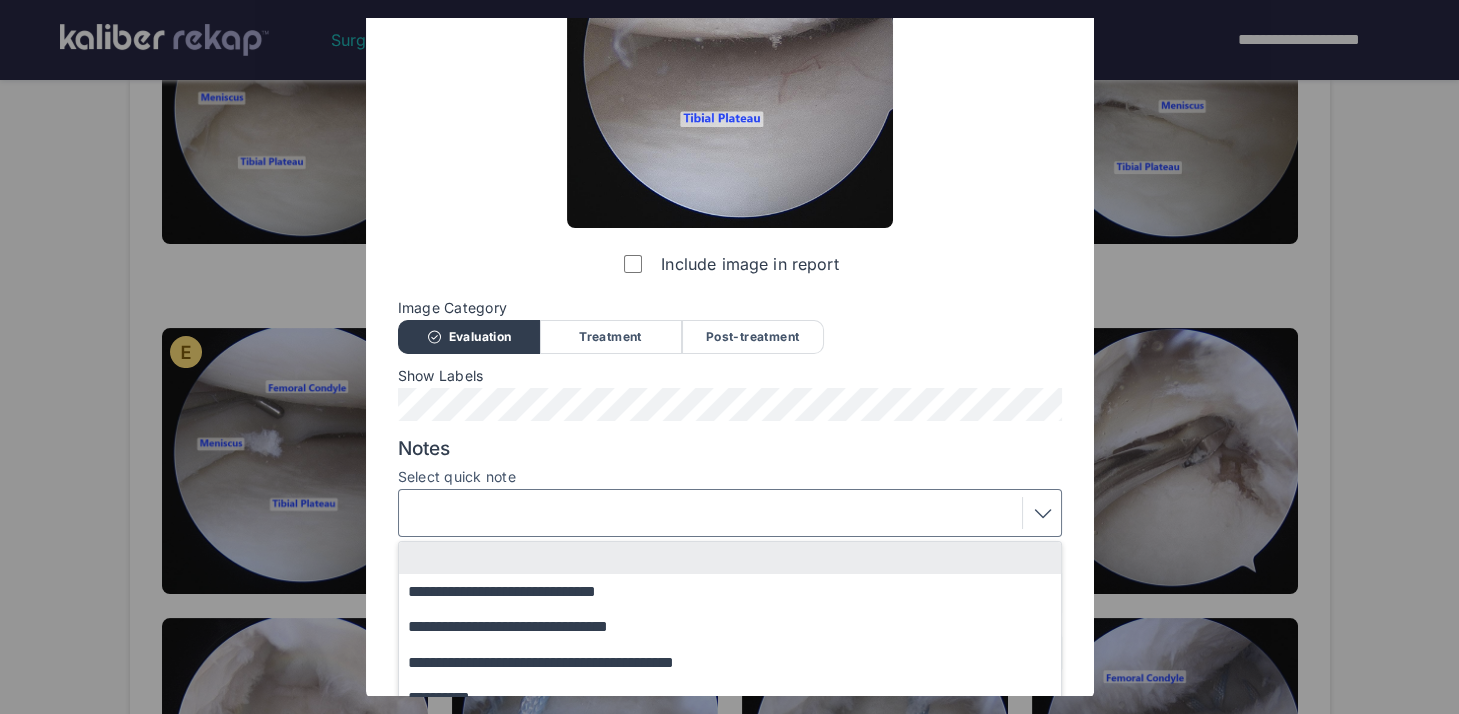 scroll, scrollTop: 313, scrollLeft: 0, axis: vertical 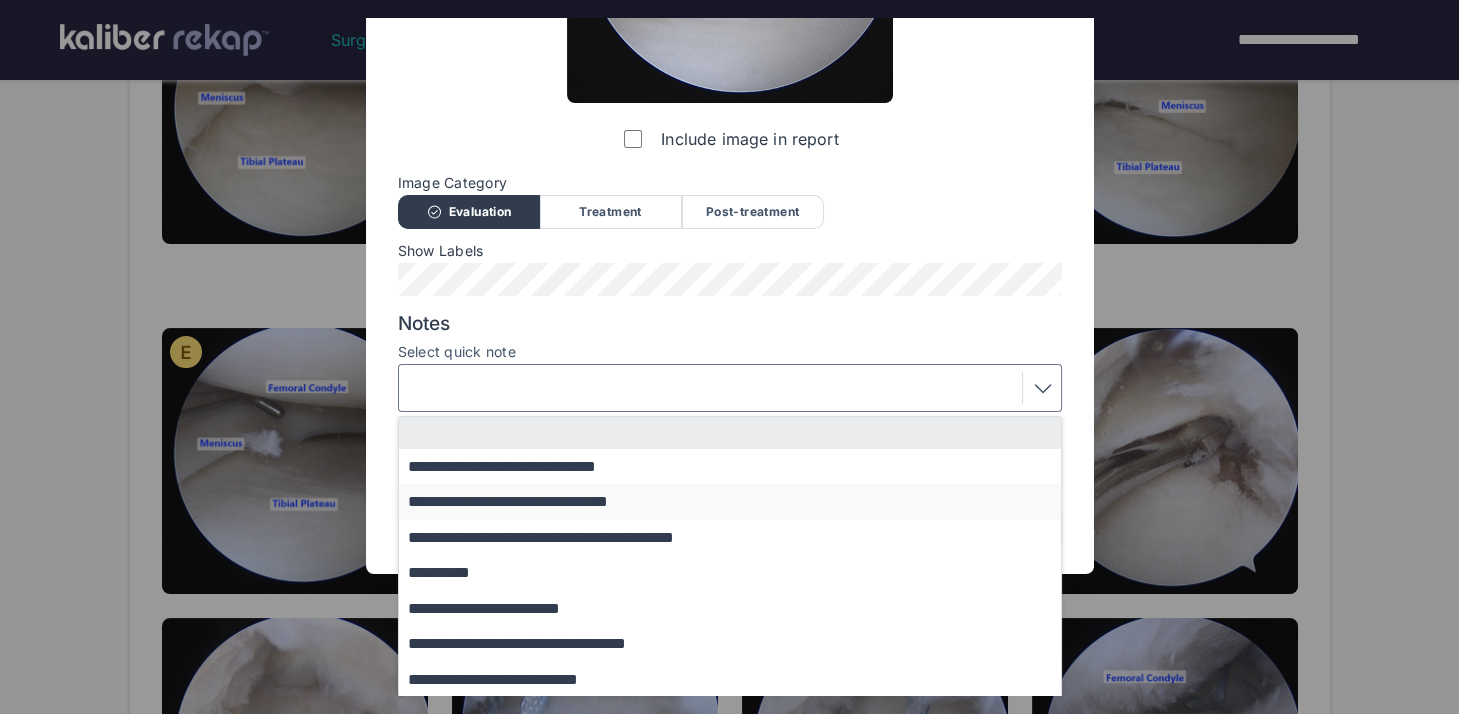 click on "**********" at bounding box center (739, 501) 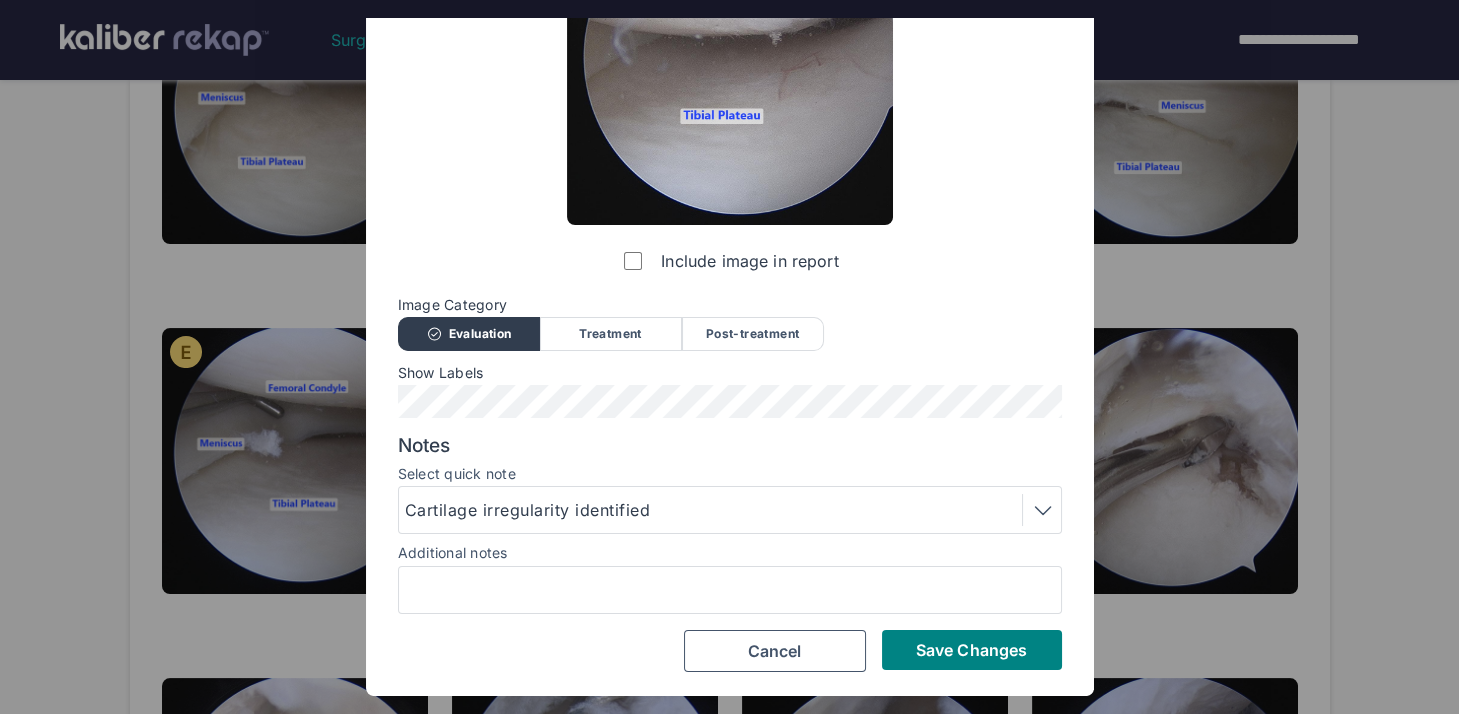 scroll, scrollTop: 188, scrollLeft: 0, axis: vertical 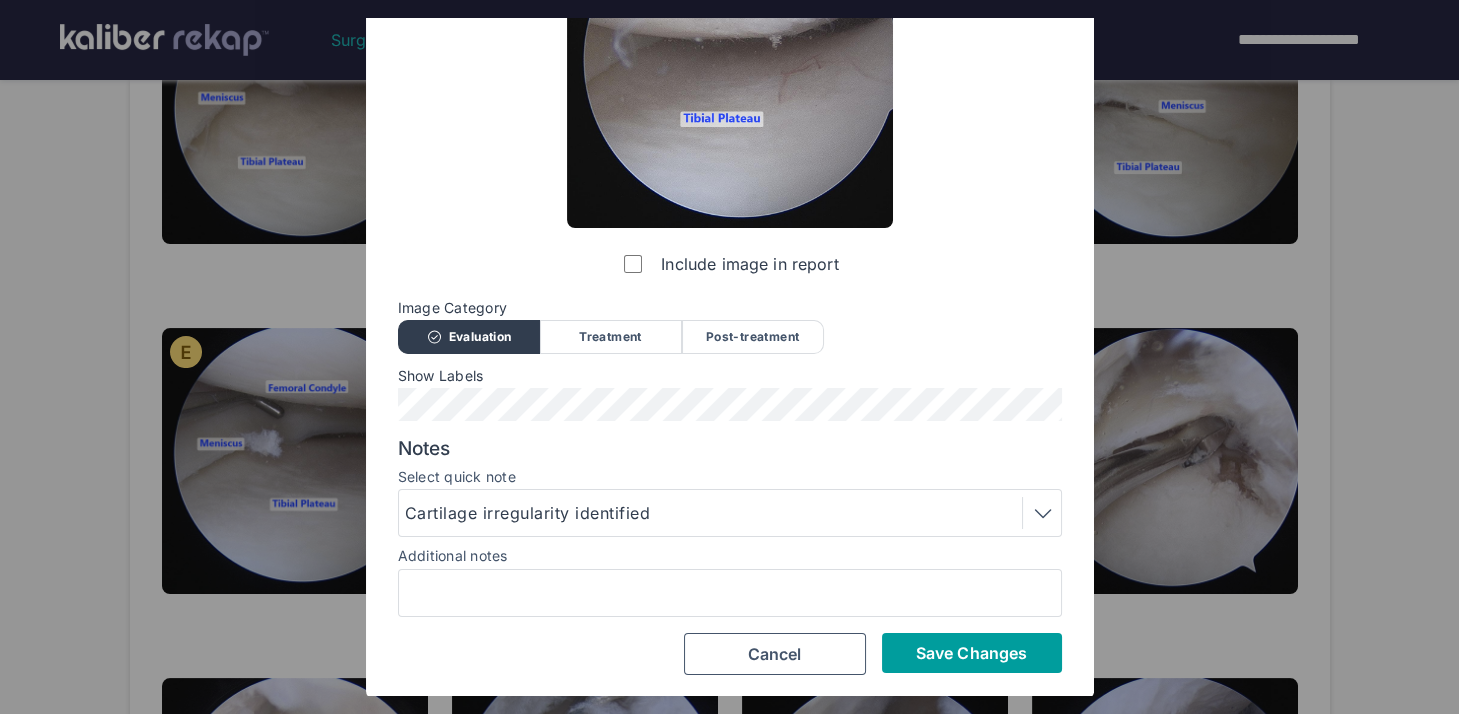 click on "Save Changes" at bounding box center [972, 653] 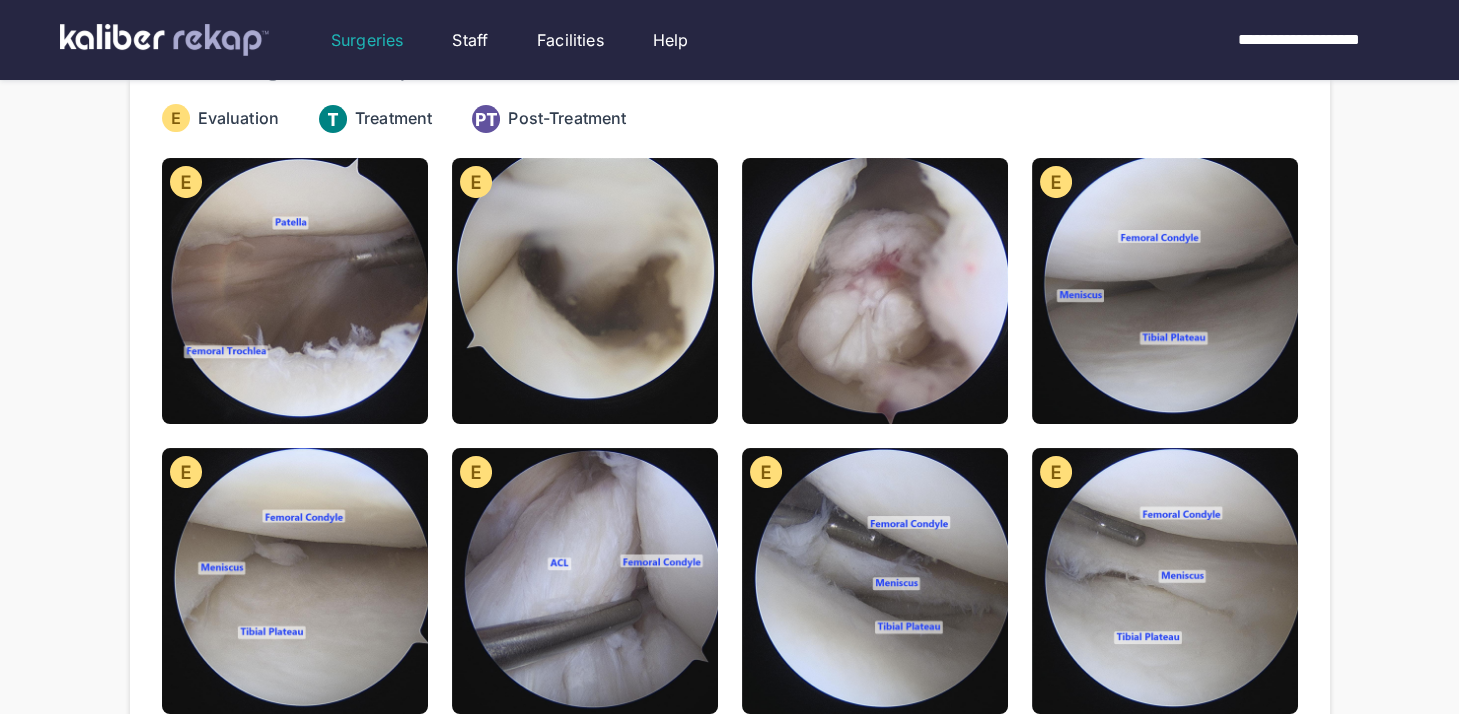 scroll, scrollTop: 0, scrollLeft: 0, axis: both 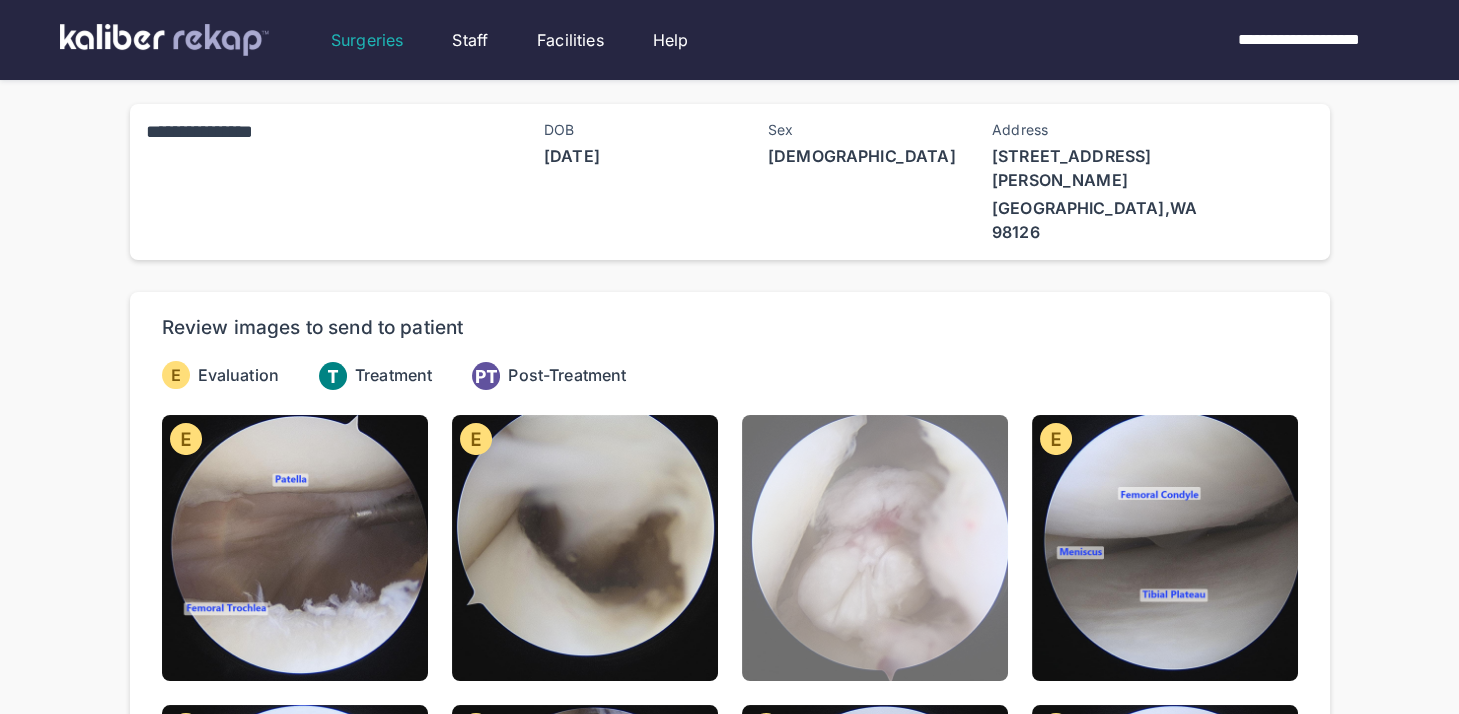 click at bounding box center [875, 548] 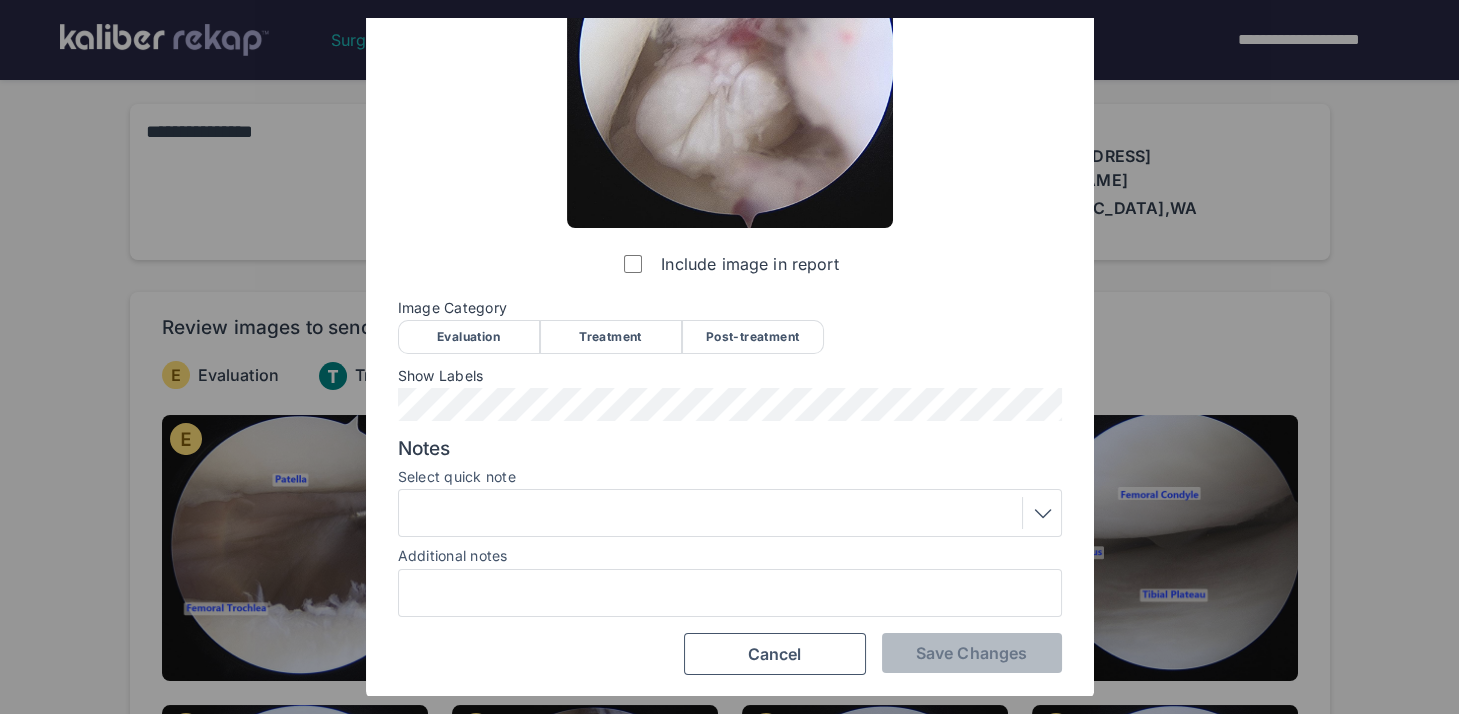 click on "Evaluation" at bounding box center (469, 337) 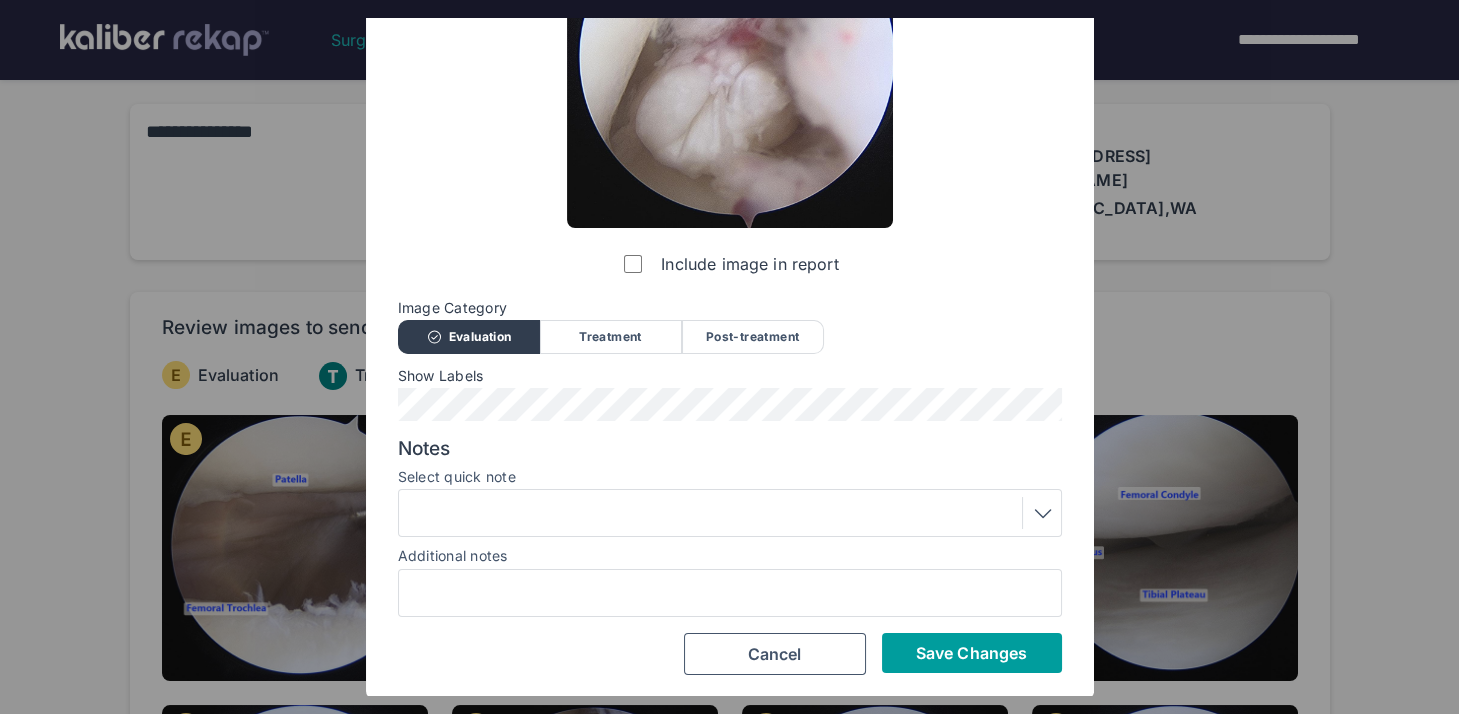 click on "Save Changes" at bounding box center [971, 653] 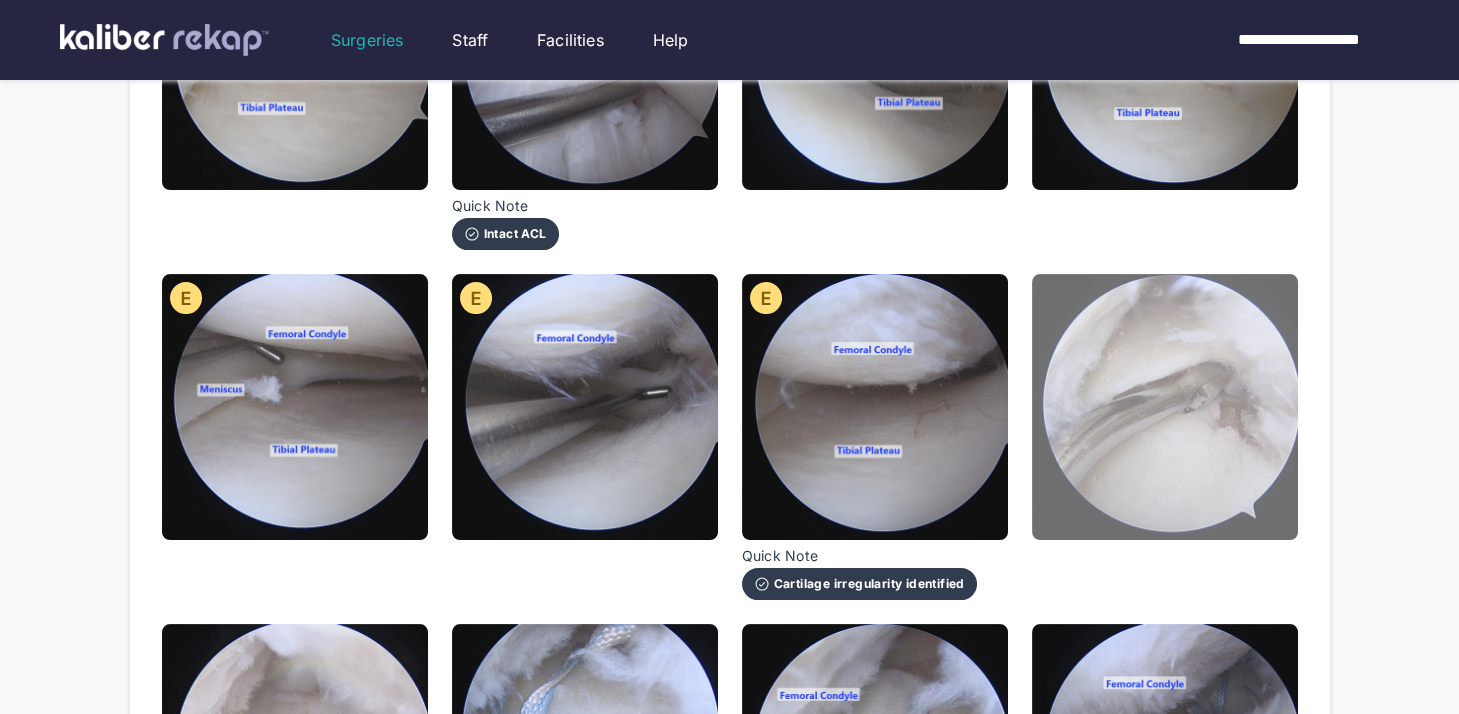 scroll, scrollTop: 778, scrollLeft: 0, axis: vertical 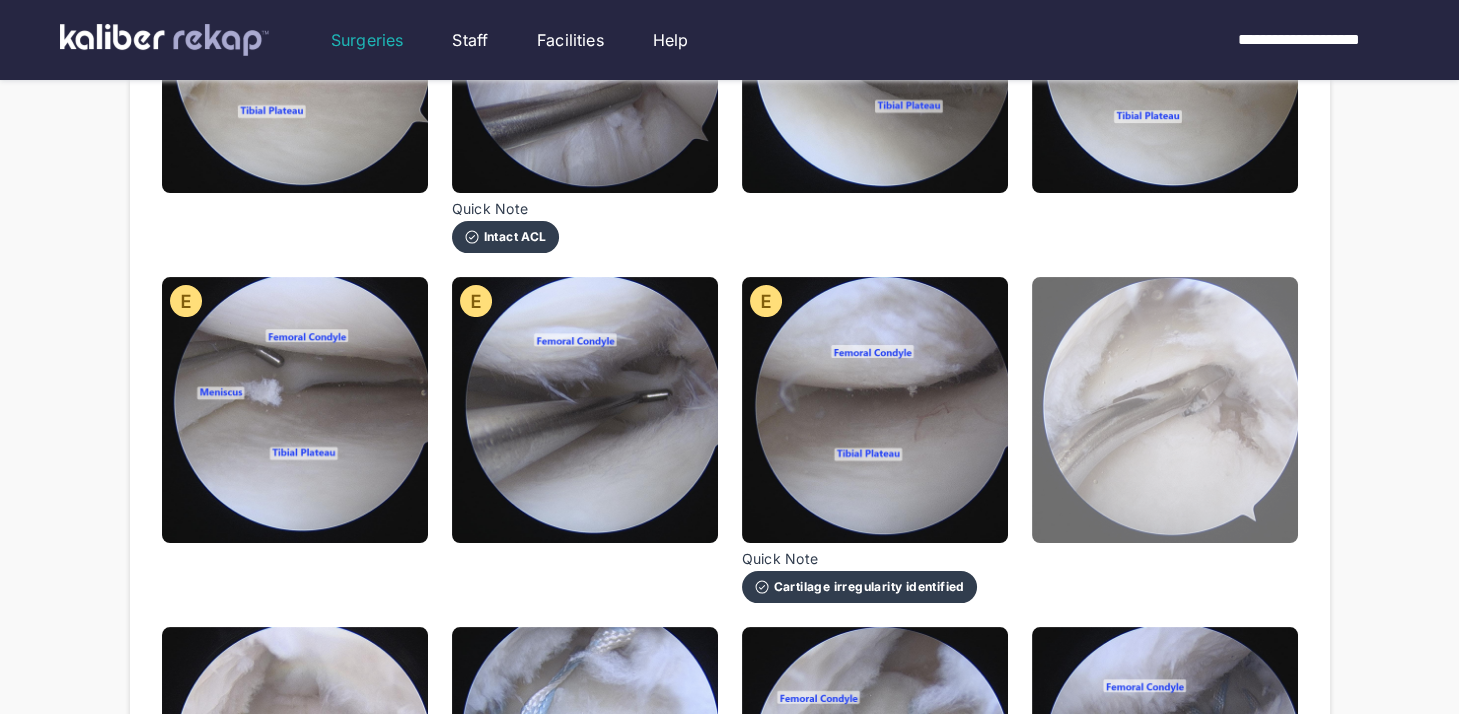 click at bounding box center (1165, 410) 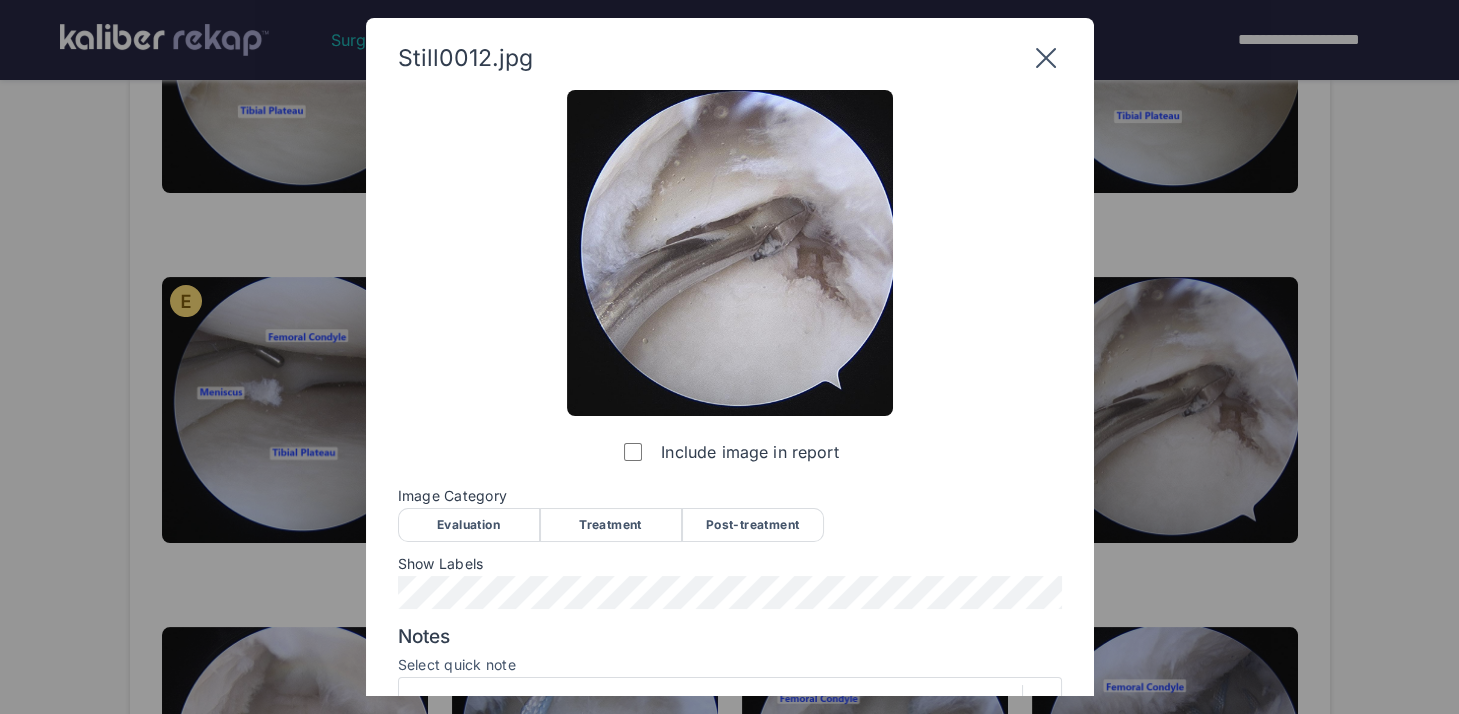 click on "Treatment" at bounding box center [611, 525] 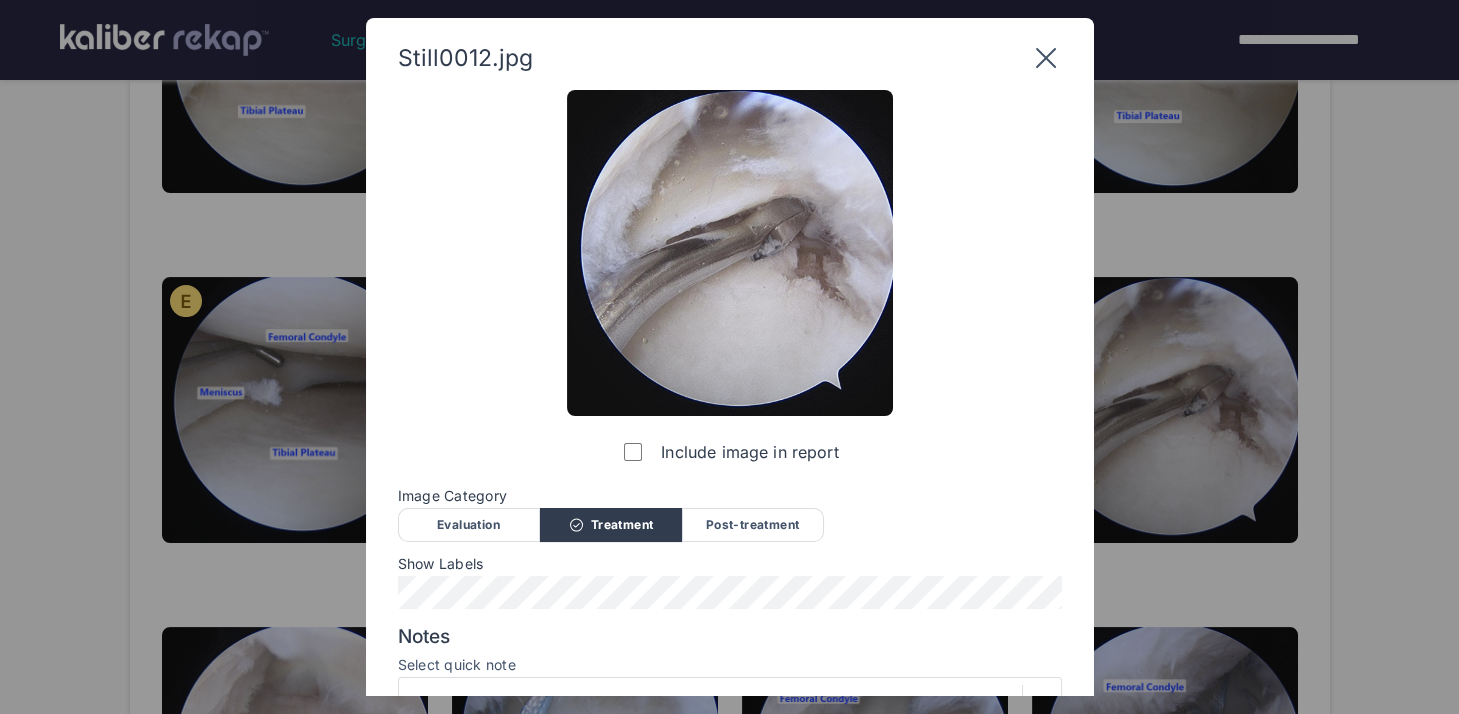 click on "Include image in report Image Category Evaluation Treatment Post-treatment Evaluation Treatment Post-treatment Show Labels Notes Select quick note Additional notes Save Changes Cancel" at bounding box center [730, 476] 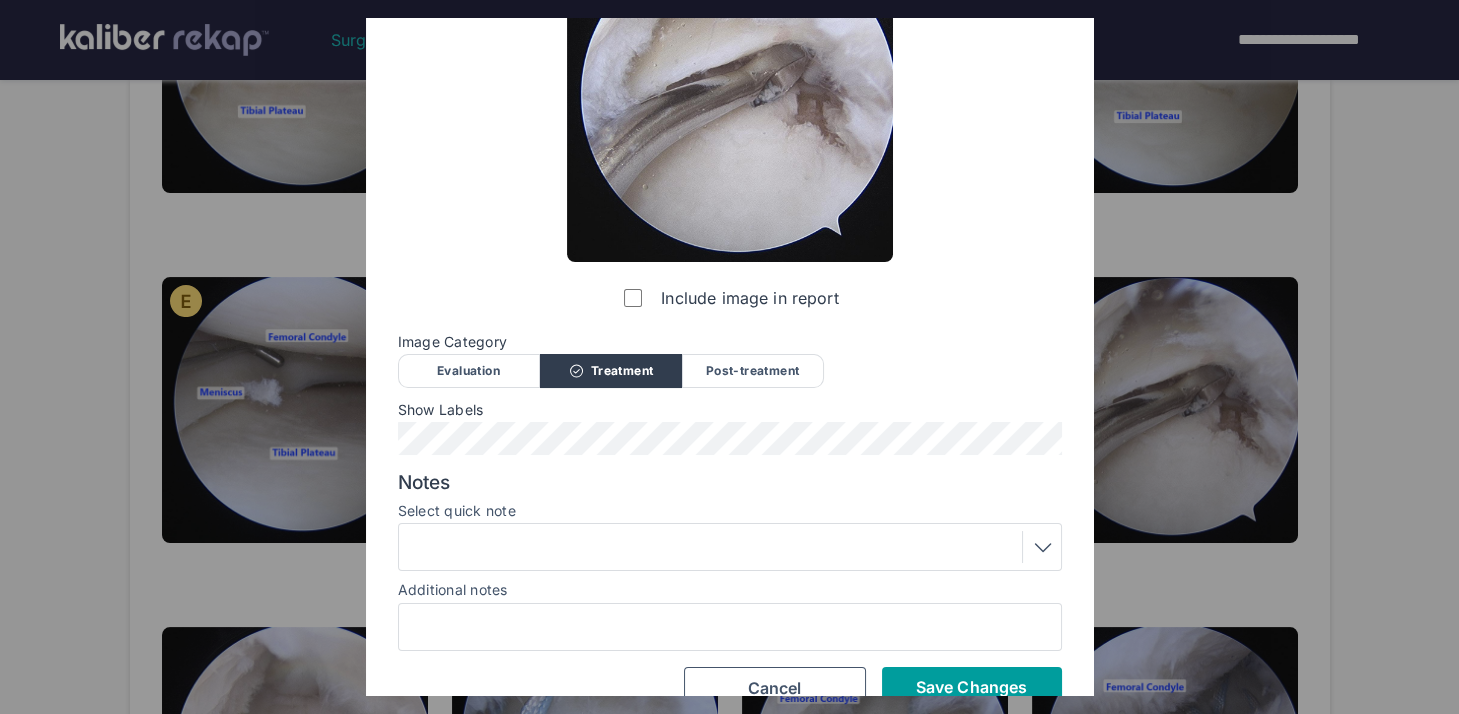 click on "Save Changes" at bounding box center (971, 687) 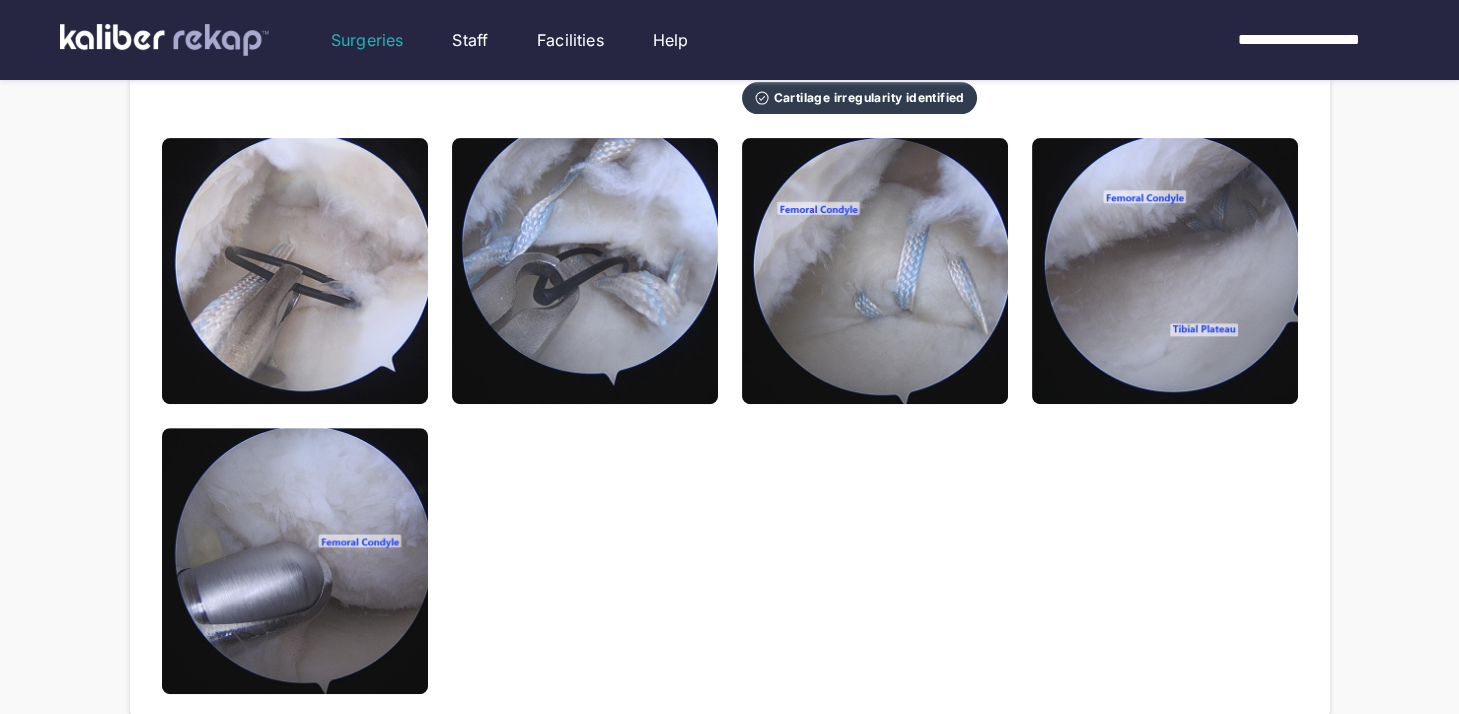 scroll, scrollTop: 1305, scrollLeft: 0, axis: vertical 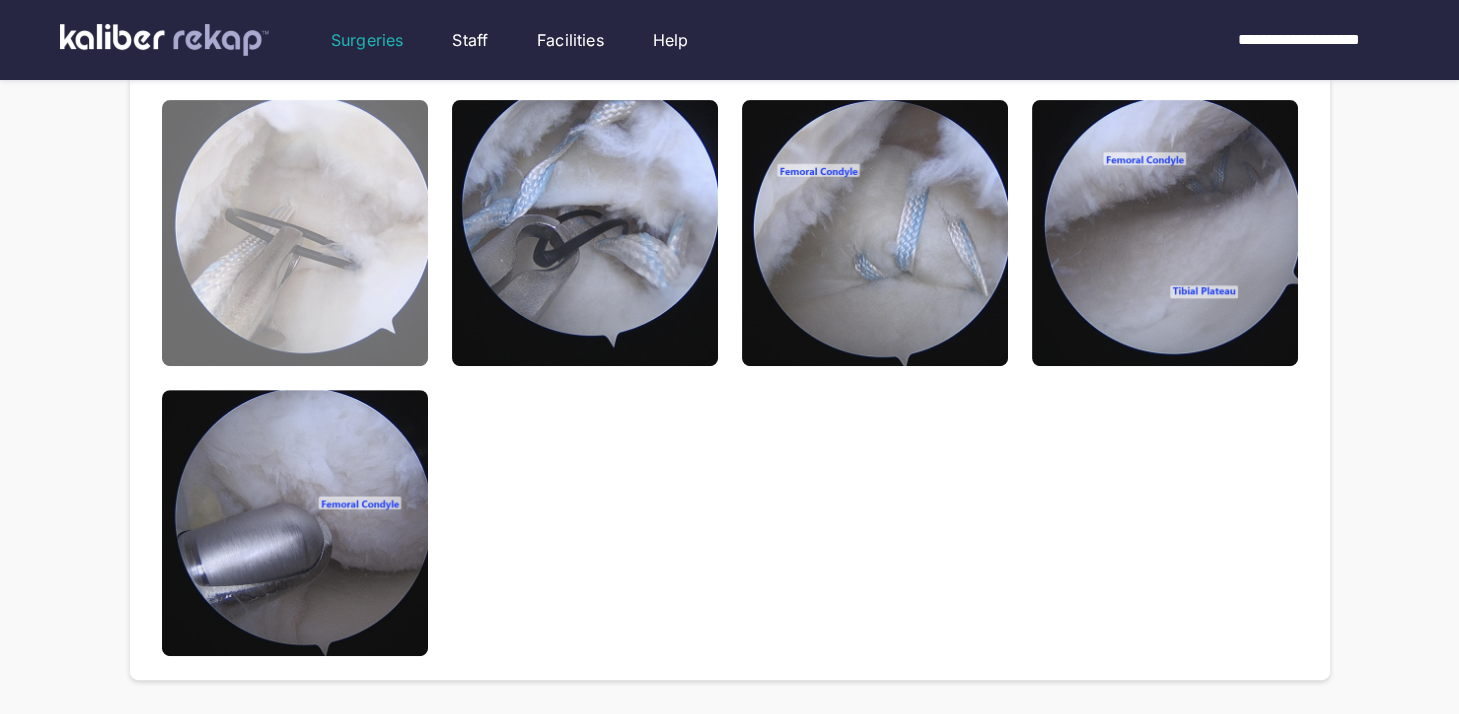 click at bounding box center [295, 233] 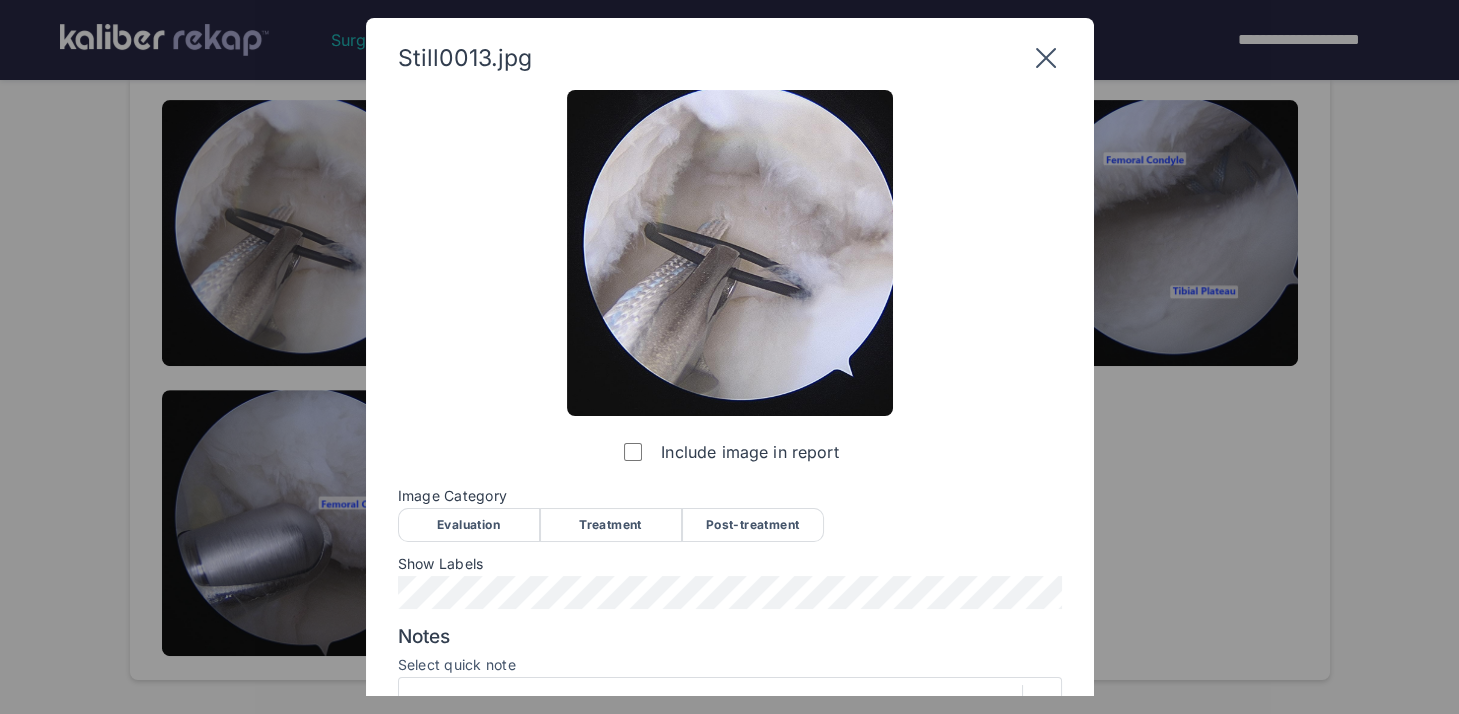 click on "Treatment" at bounding box center (611, 525) 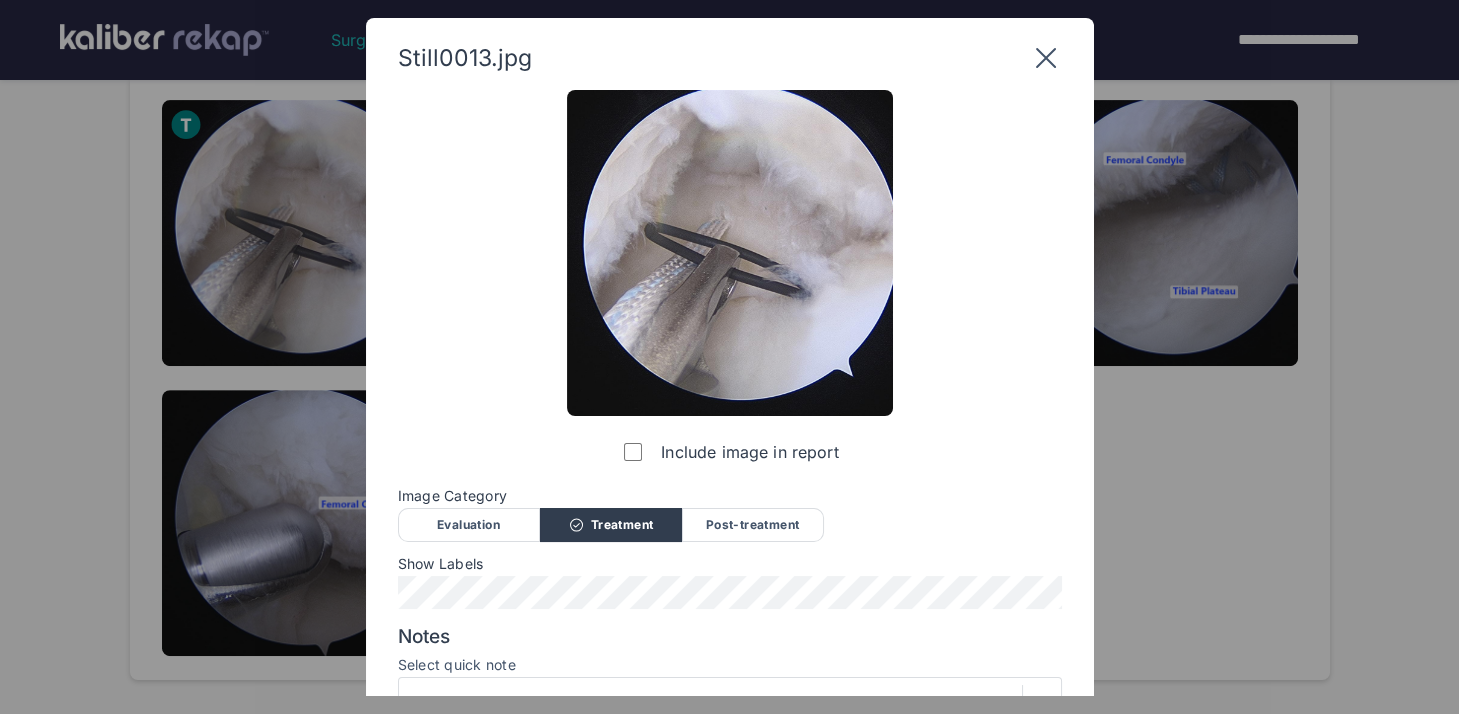 scroll, scrollTop: 188, scrollLeft: 0, axis: vertical 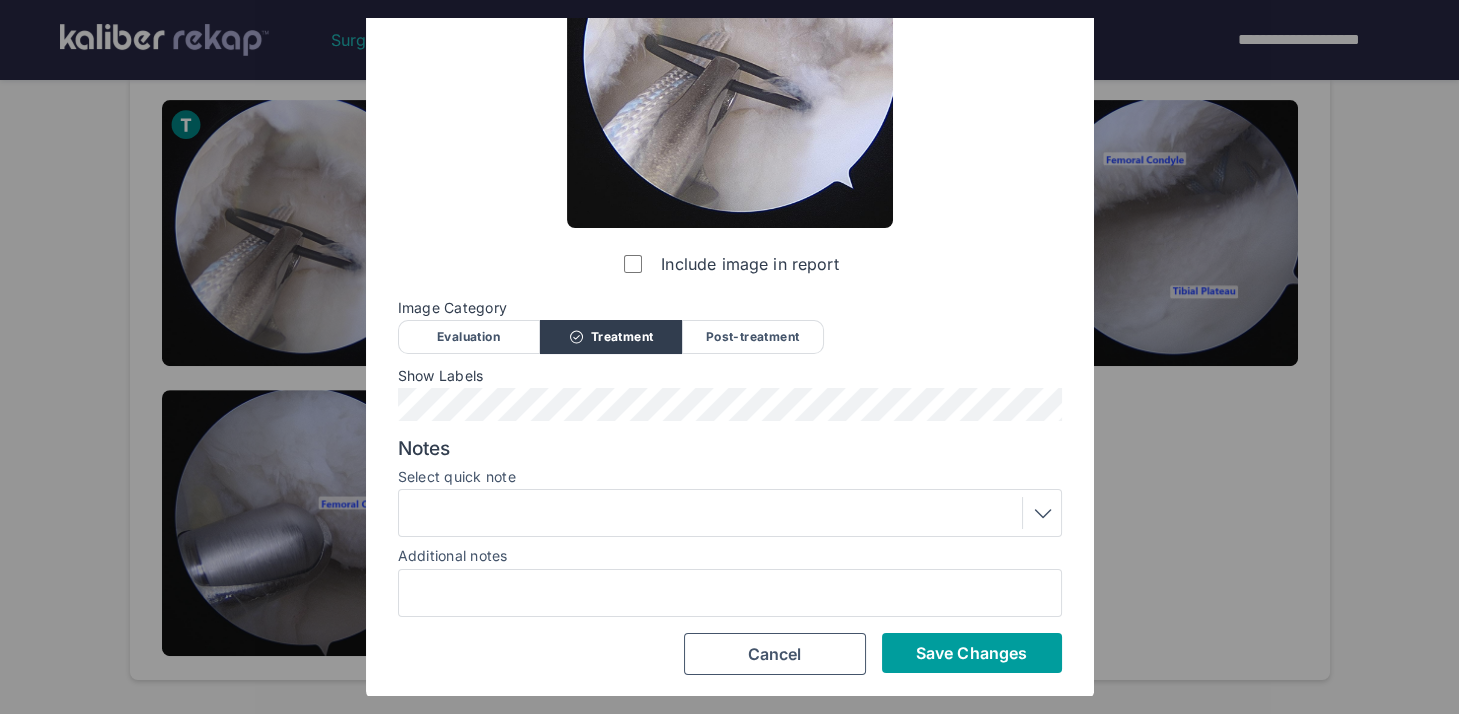 click on "Save Changes" at bounding box center [971, 653] 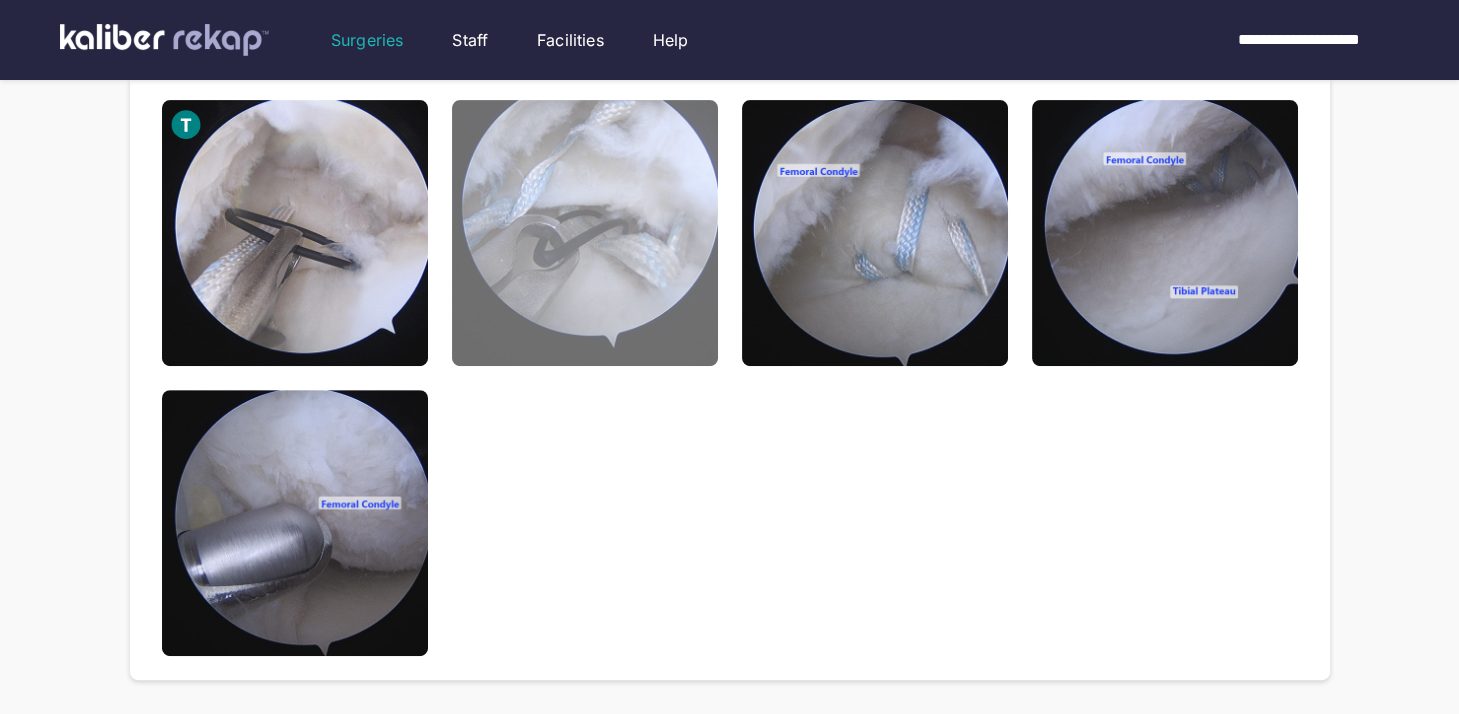 click at bounding box center [585, 233] 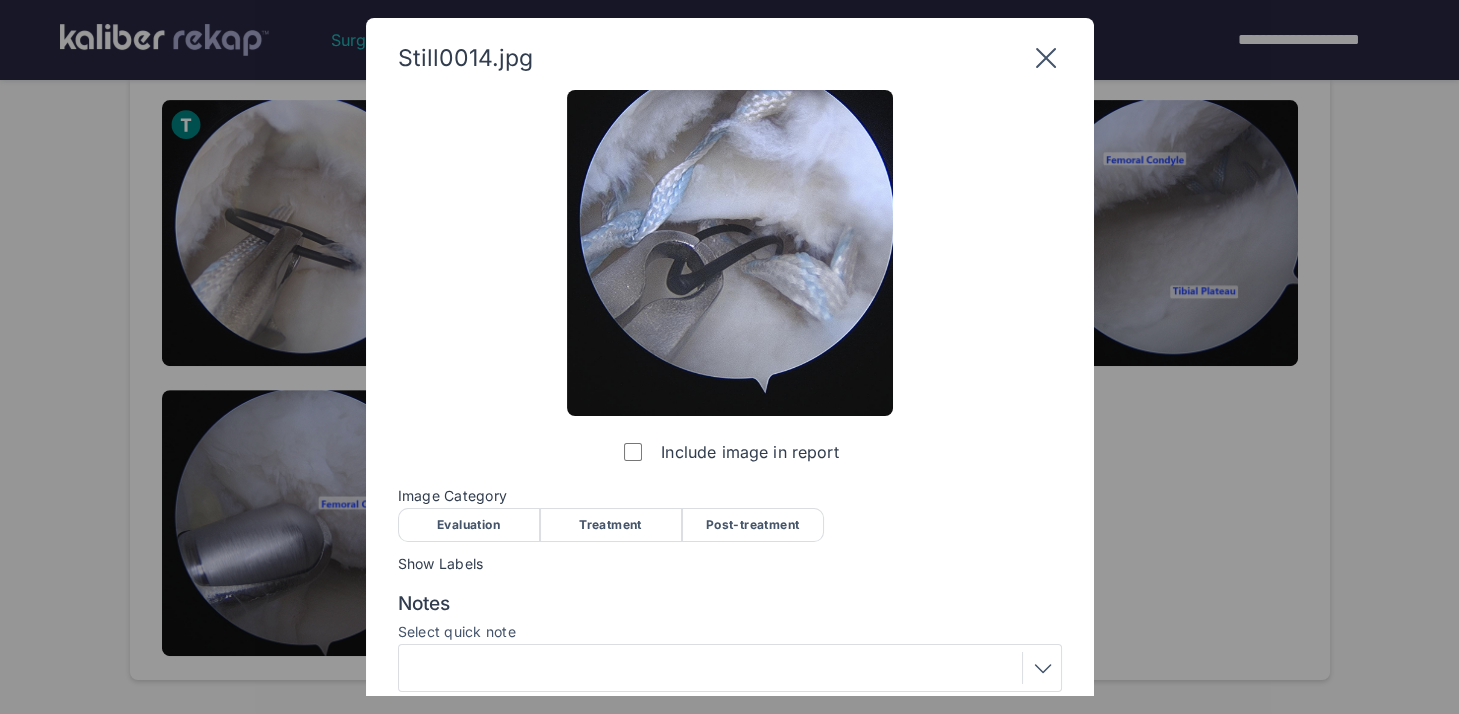 click on "Treatment" at bounding box center [611, 525] 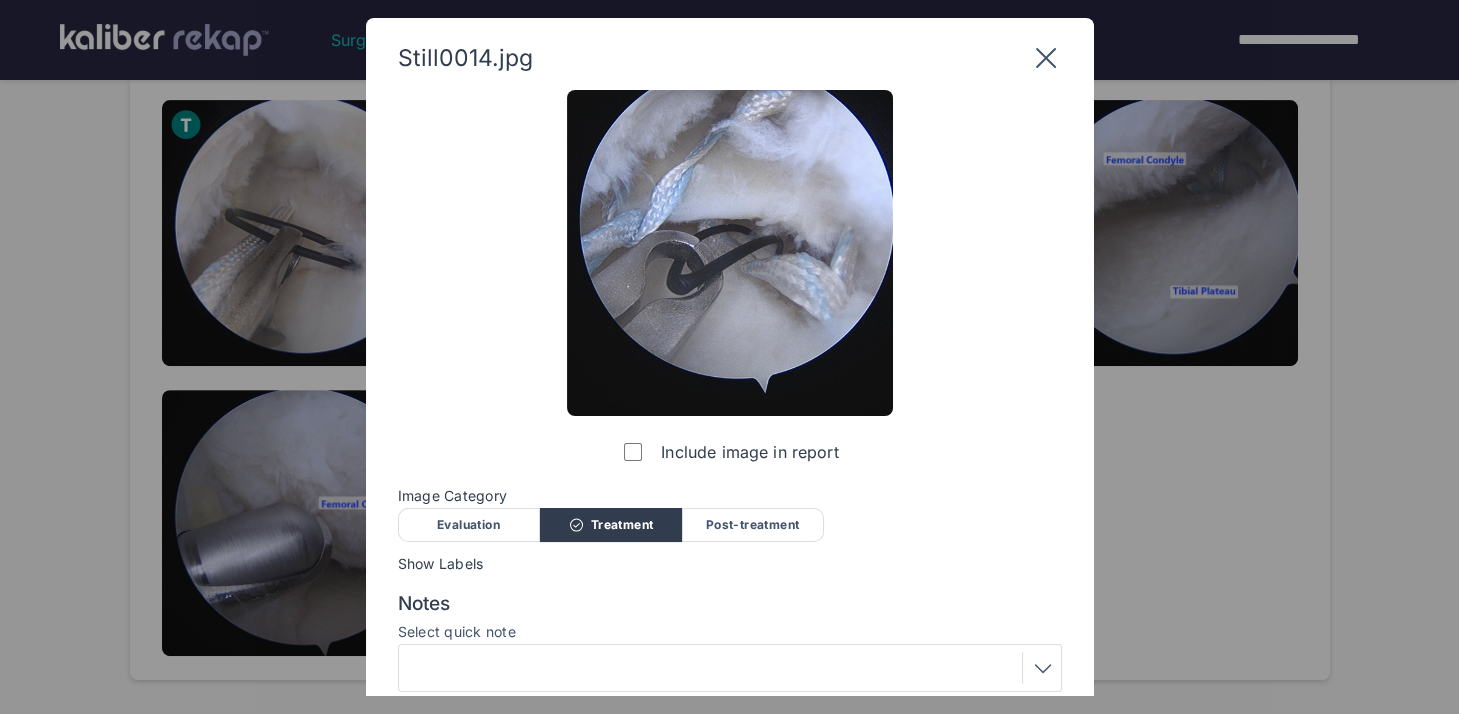 scroll, scrollTop: 155, scrollLeft: 0, axis: vertical 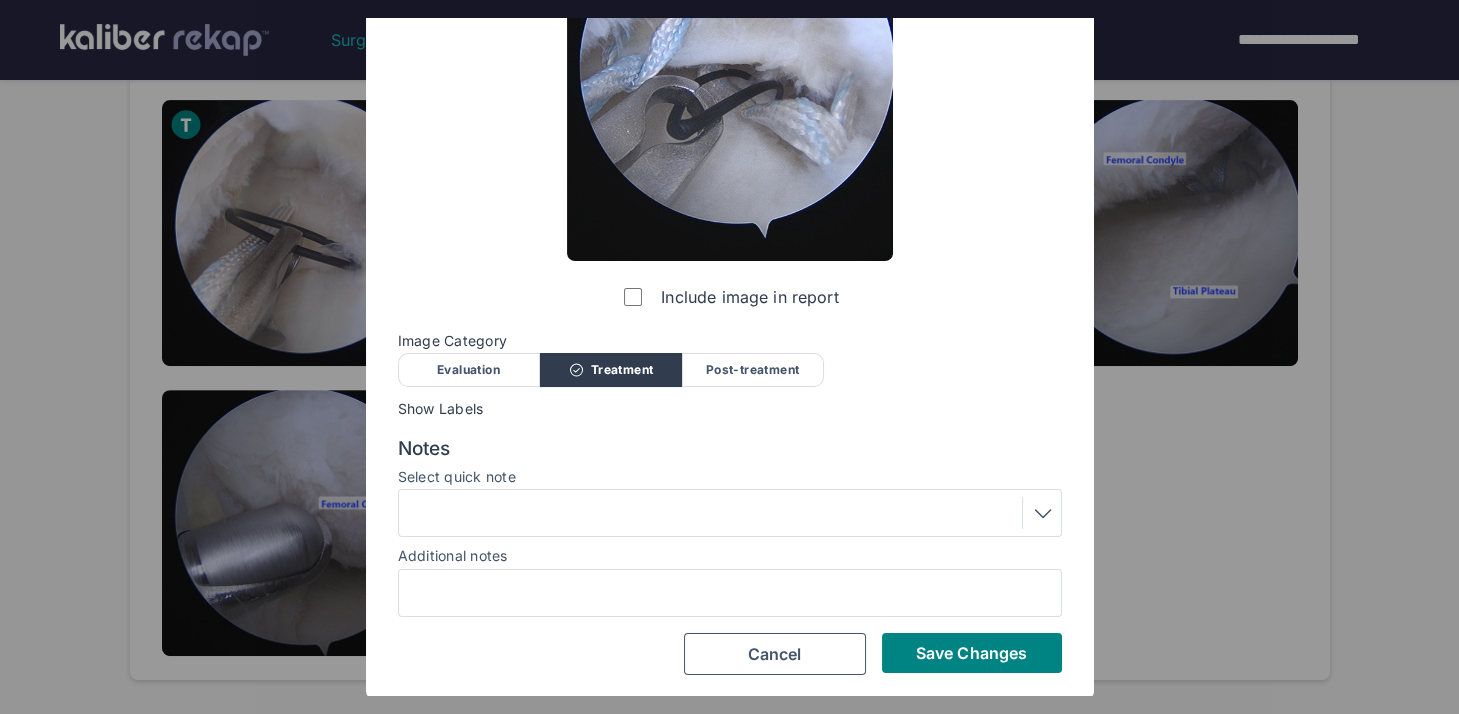 click on "Still0014.jpg Include image in report Image Category Evaluation Treatment Post-treatment Evaluation Treatment Post-treatment Show Labels Notes Select quick note Additional notes Save Changes Cancel" at bounding box center [730, 281] 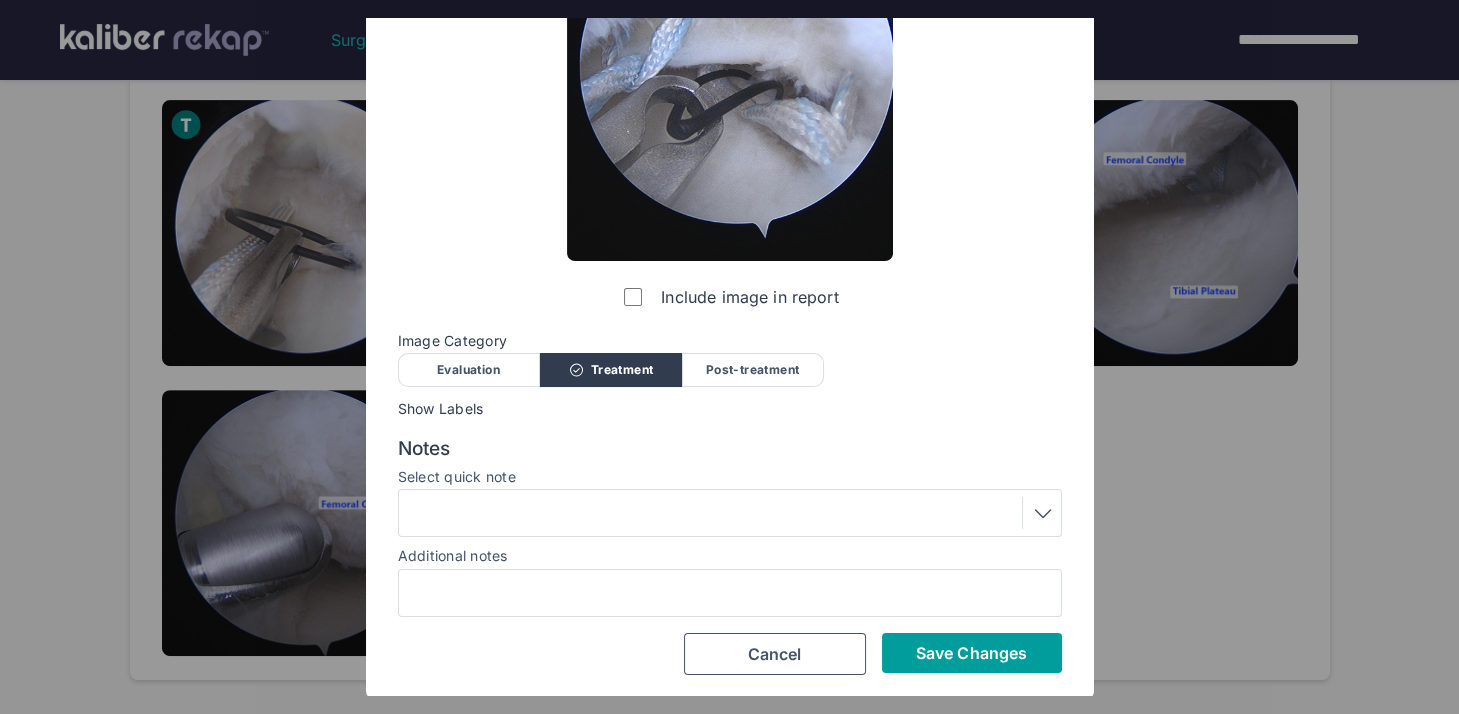 click on "Save Changes" at bounding box center [971, 653] 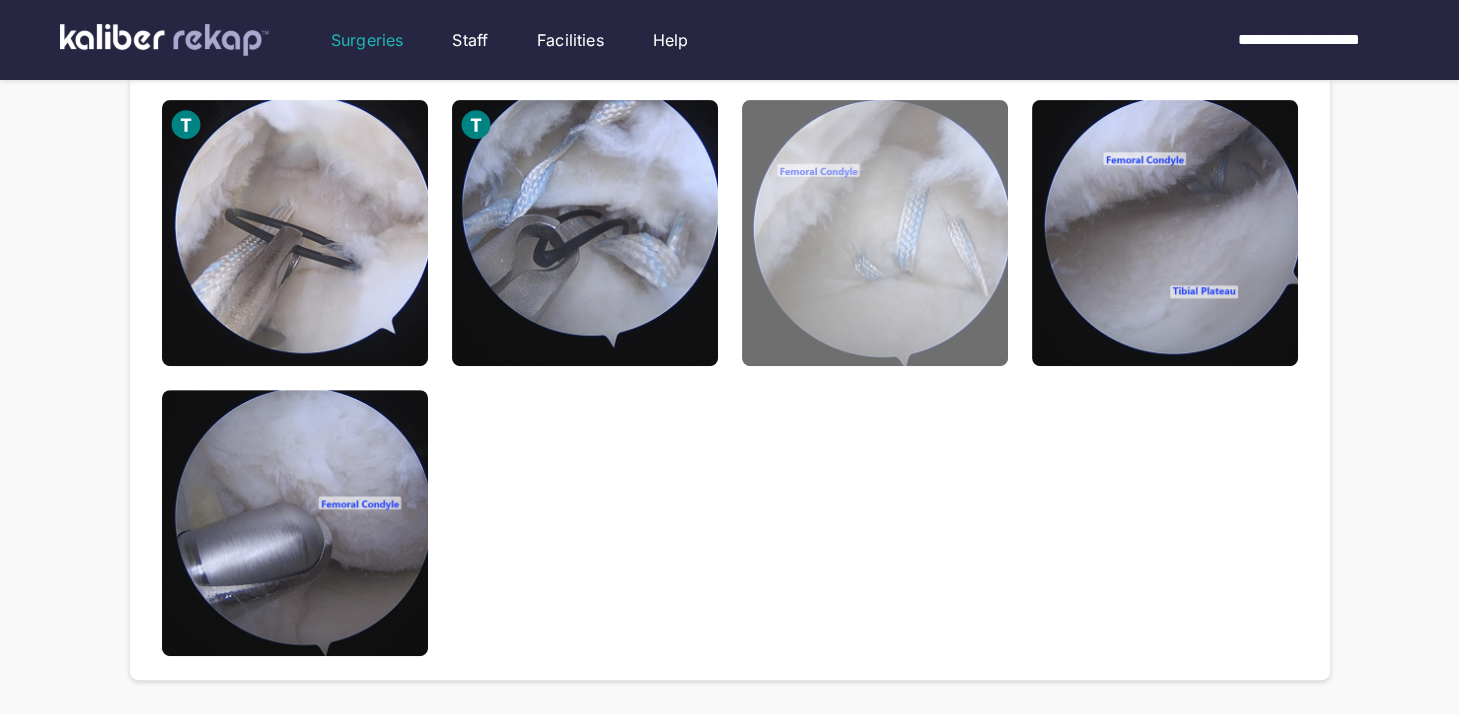 click at bounding box center [875, 233] 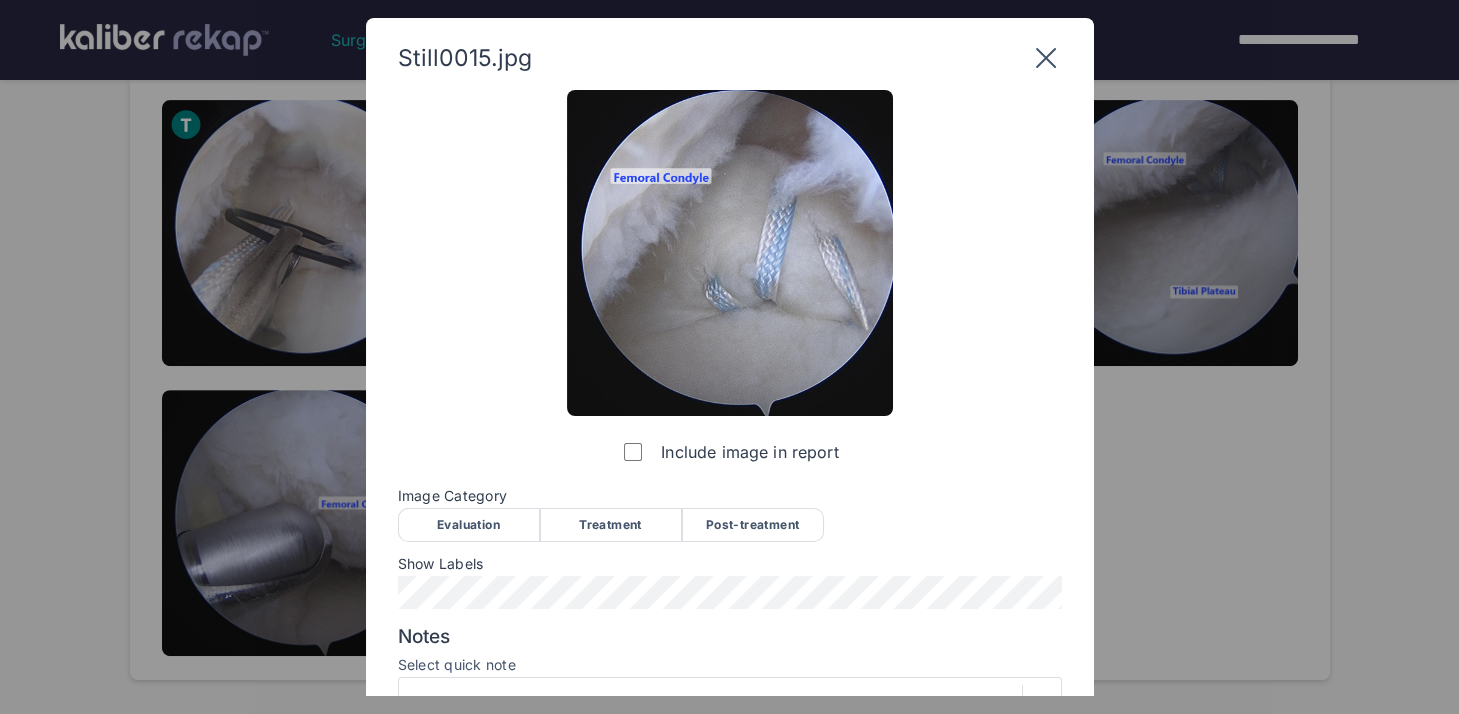 click 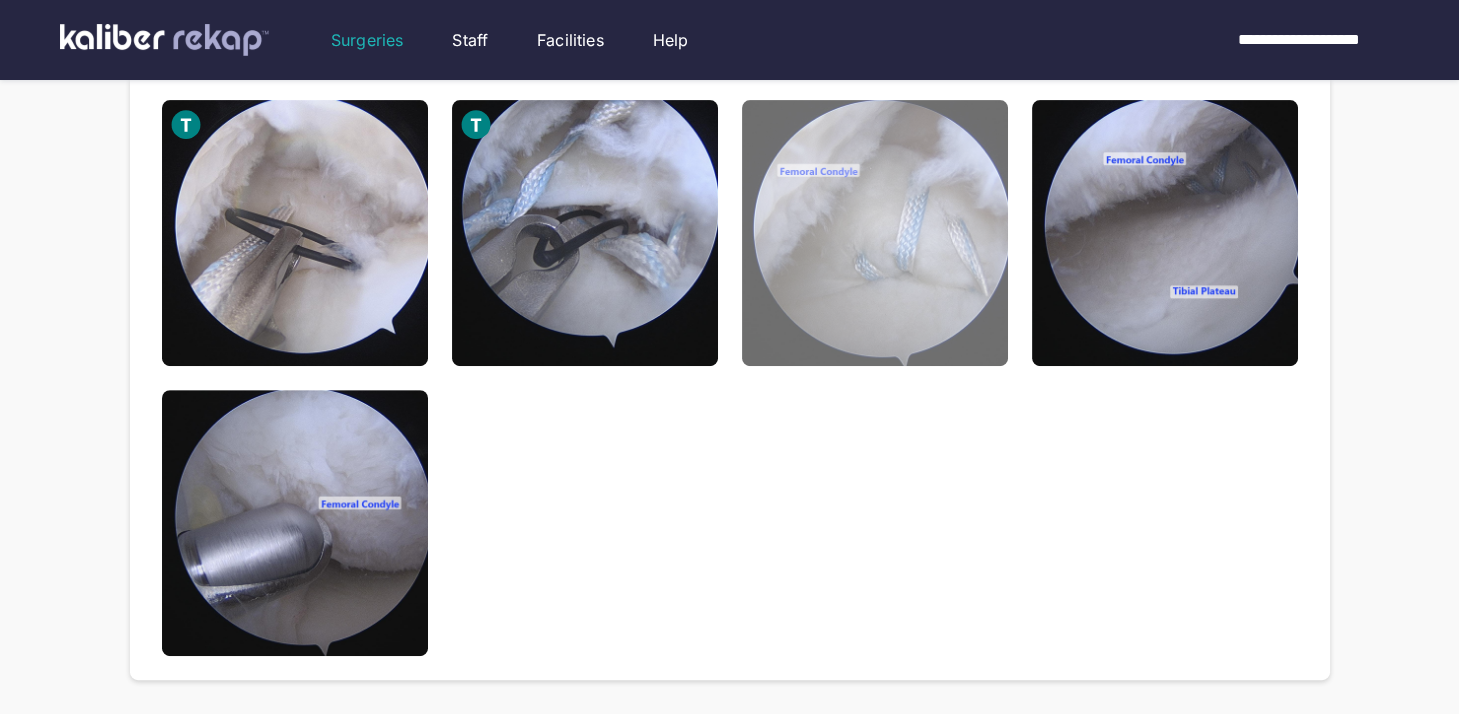 click at bounding box center (875, 233) 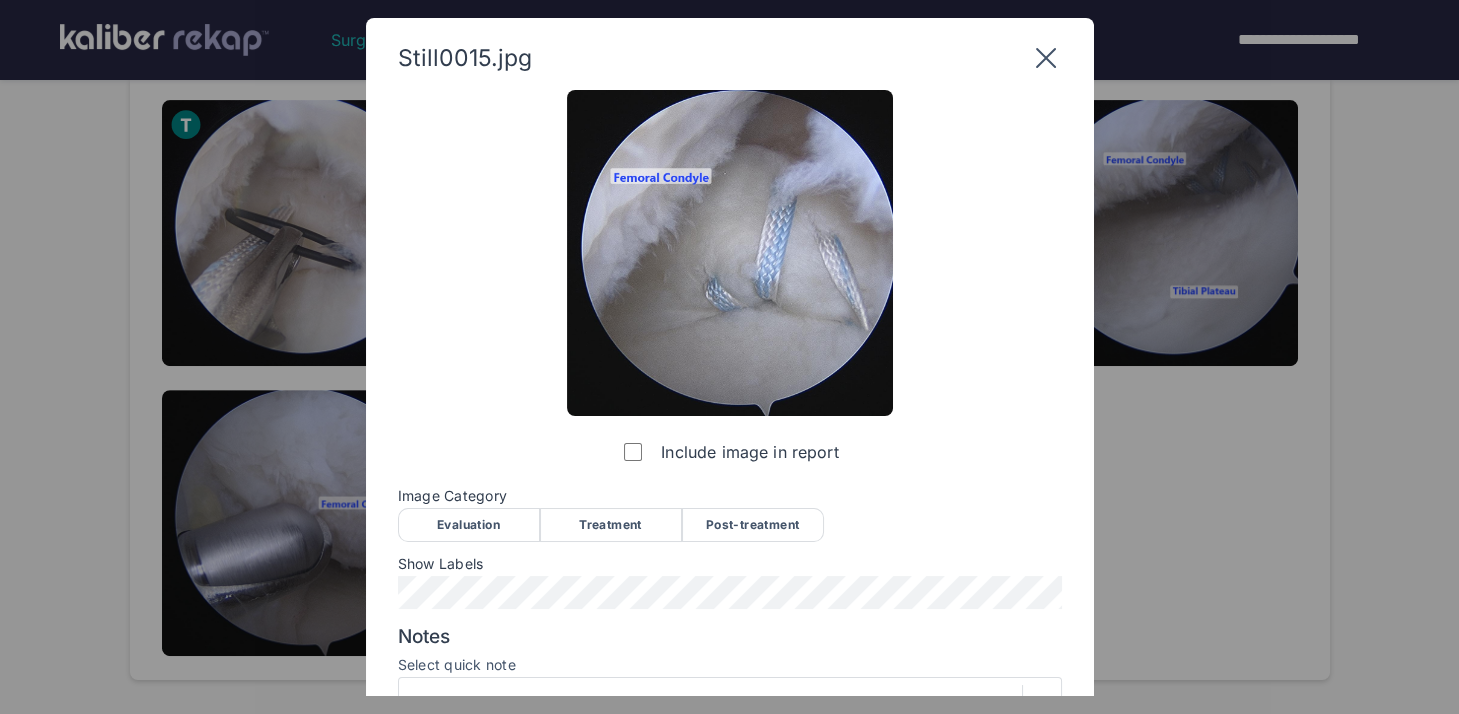 click on "Post-treatment" at bounding box center [753, 525] 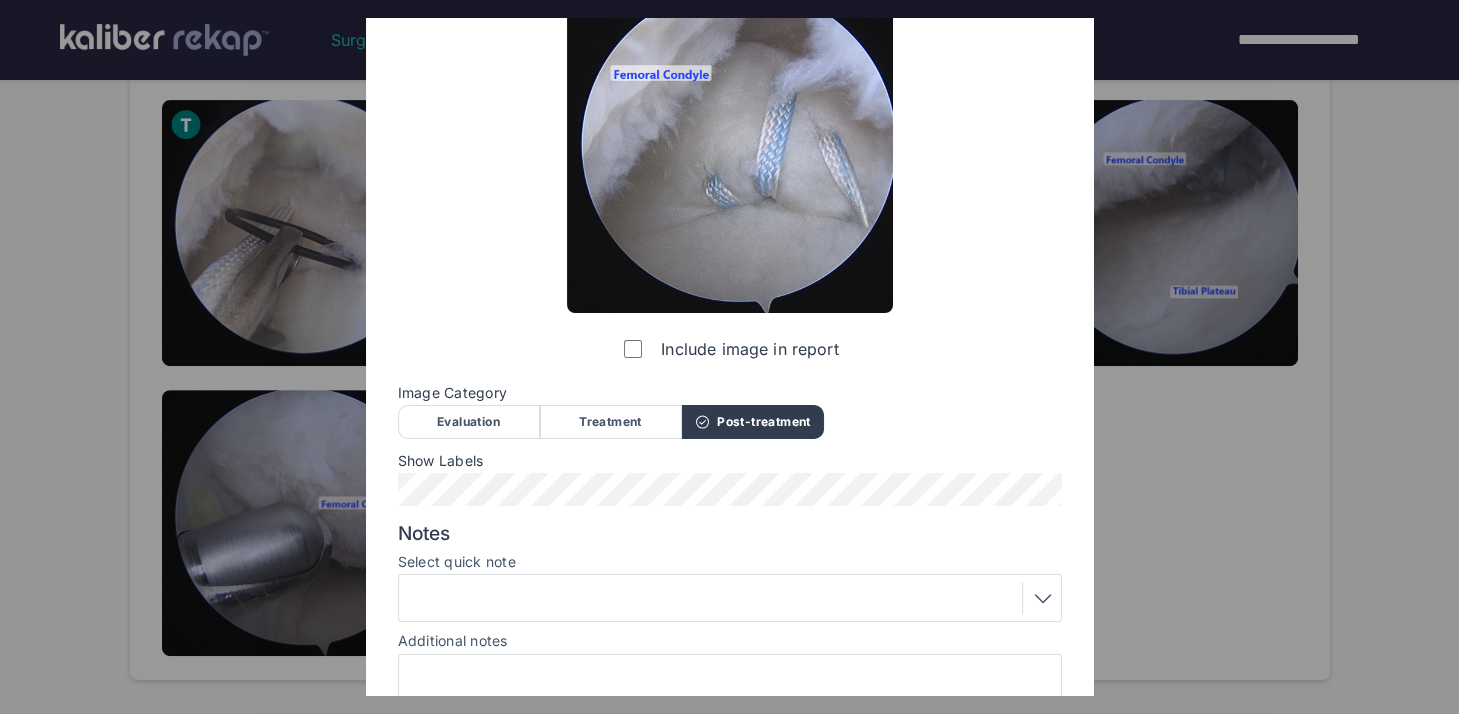 scroll, scrollTop: 188, scrollLeft: 0, axis: vertical 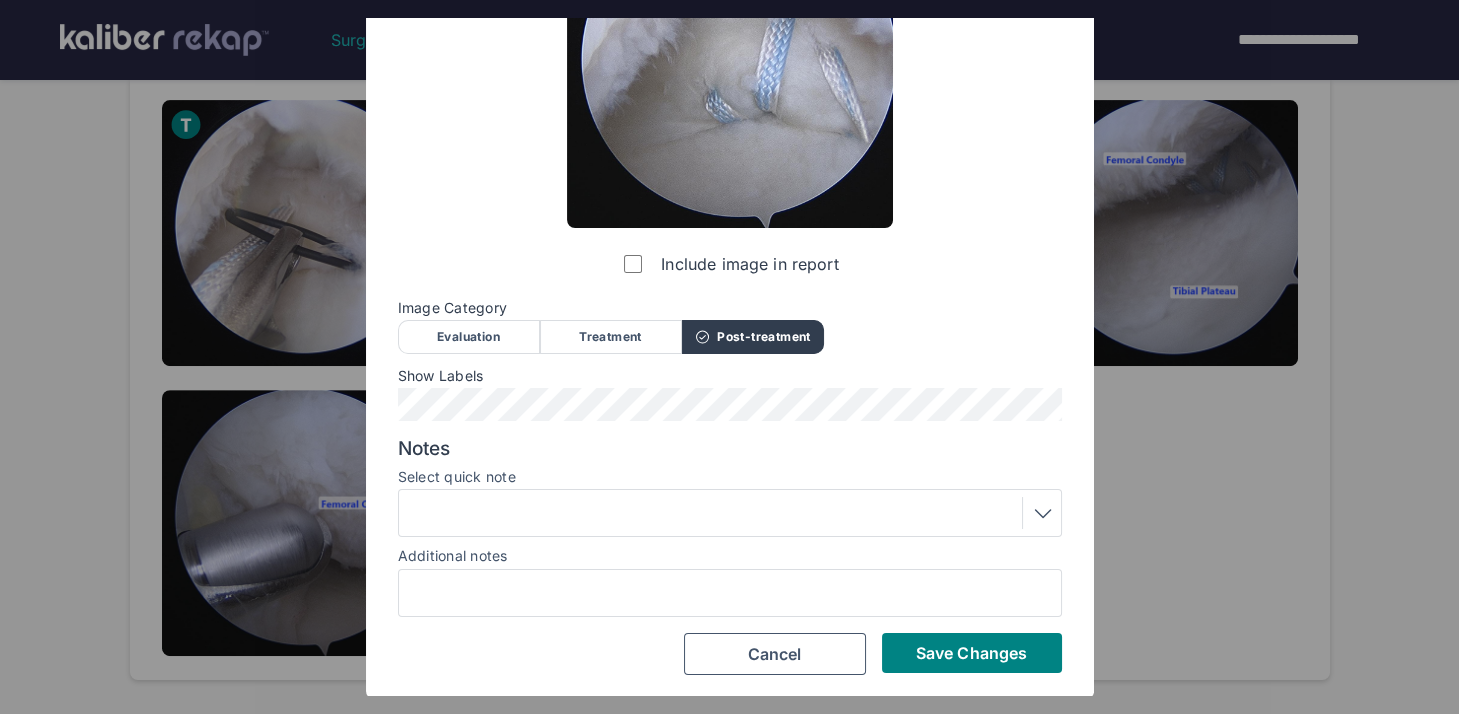 click at bounding box center (730, 513) 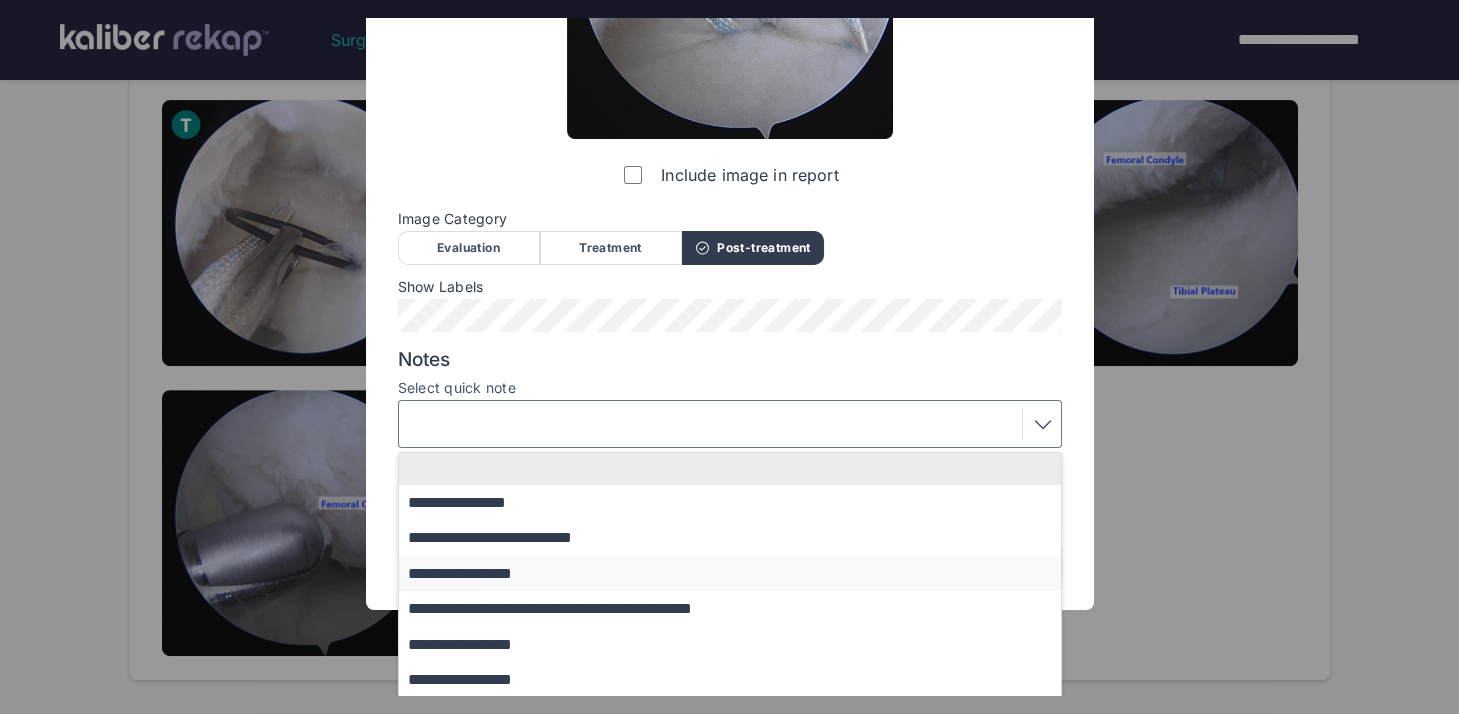 click on "**********" at bounding box center (739, 573) 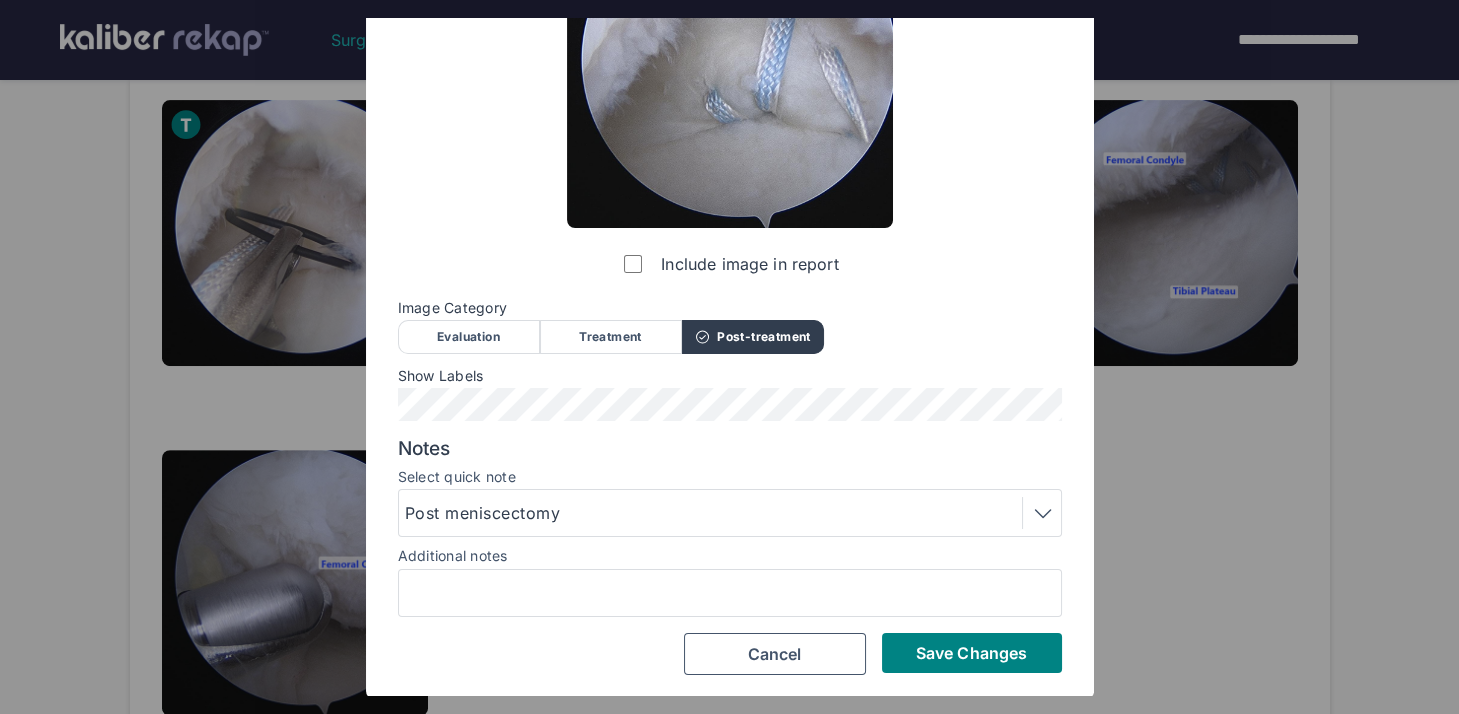 click on "Post meniscectomy" at bounding box center [730, 513] 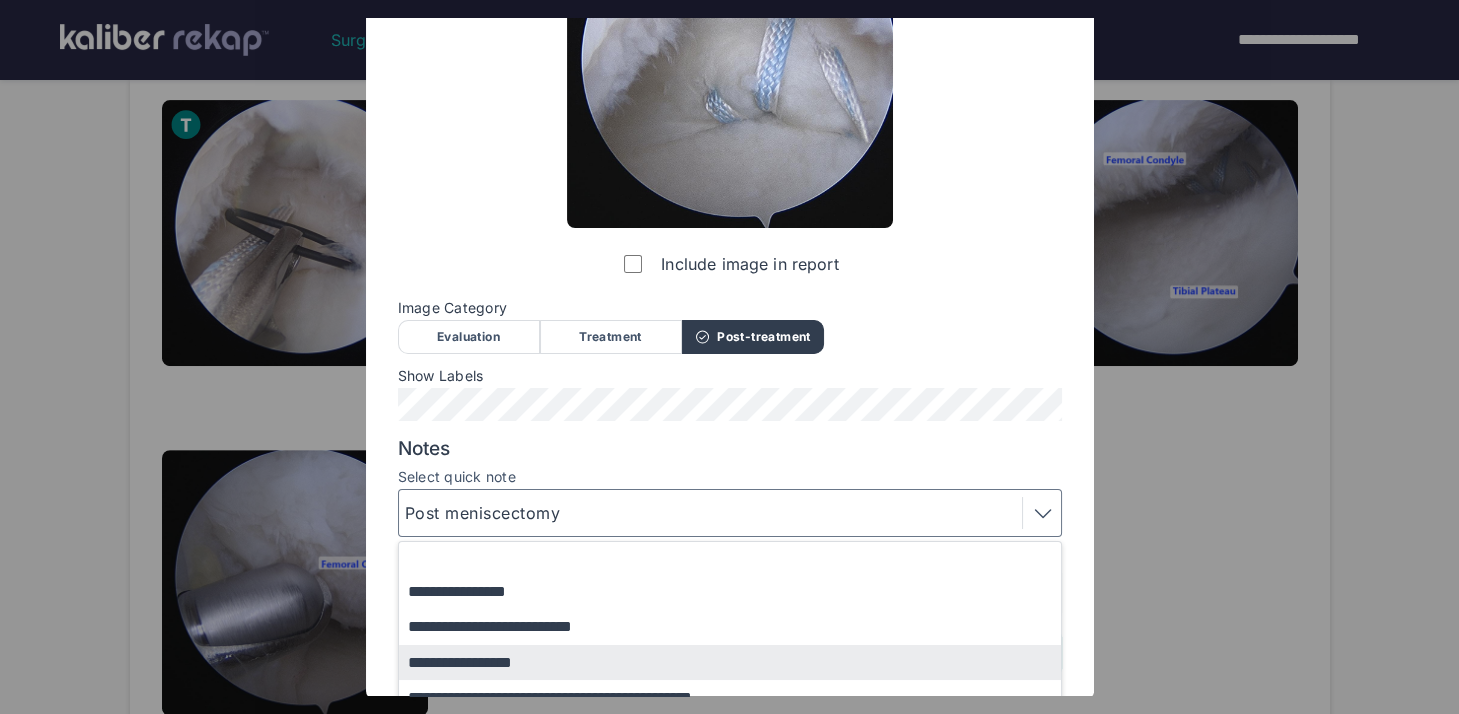 scroll, scrollTop: 277, scrollLeft: 0, axis: vertical 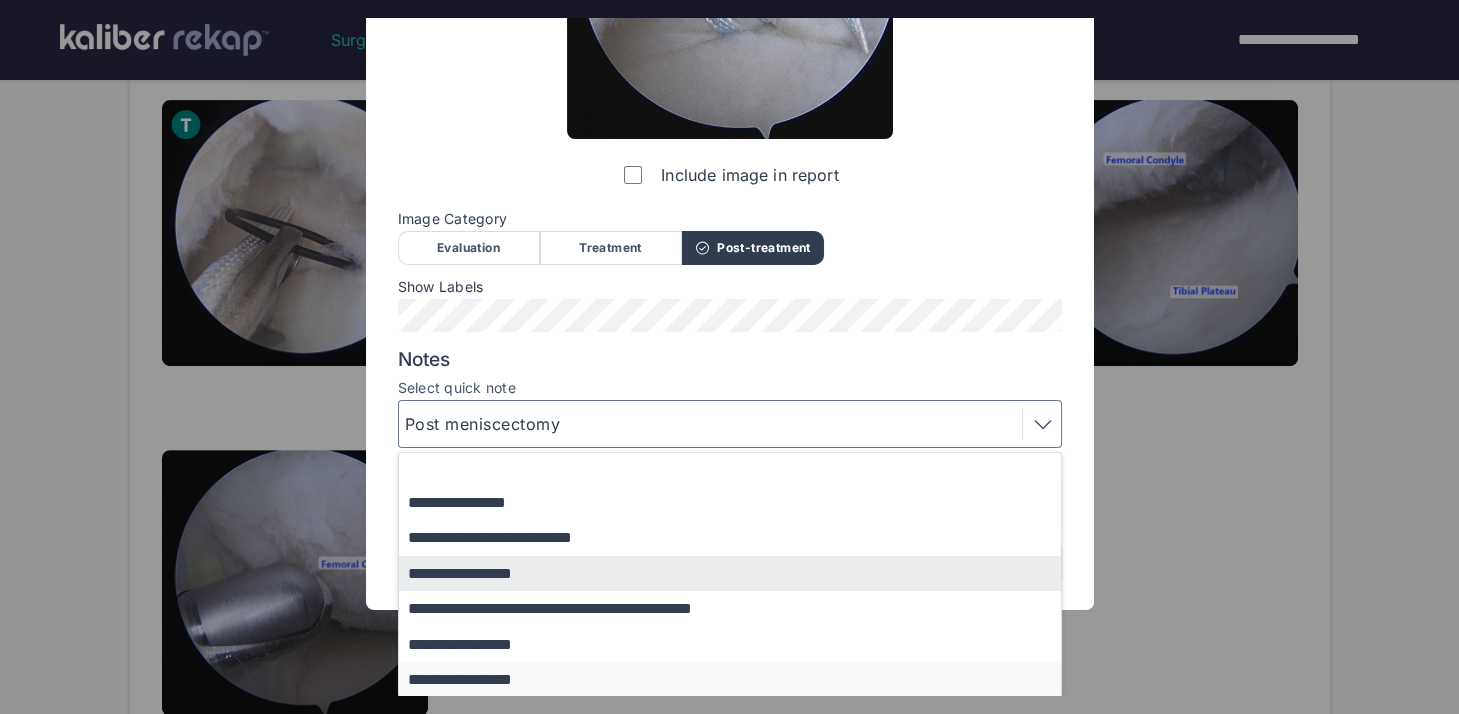 click on "**********" at bounding box center (739, 679) 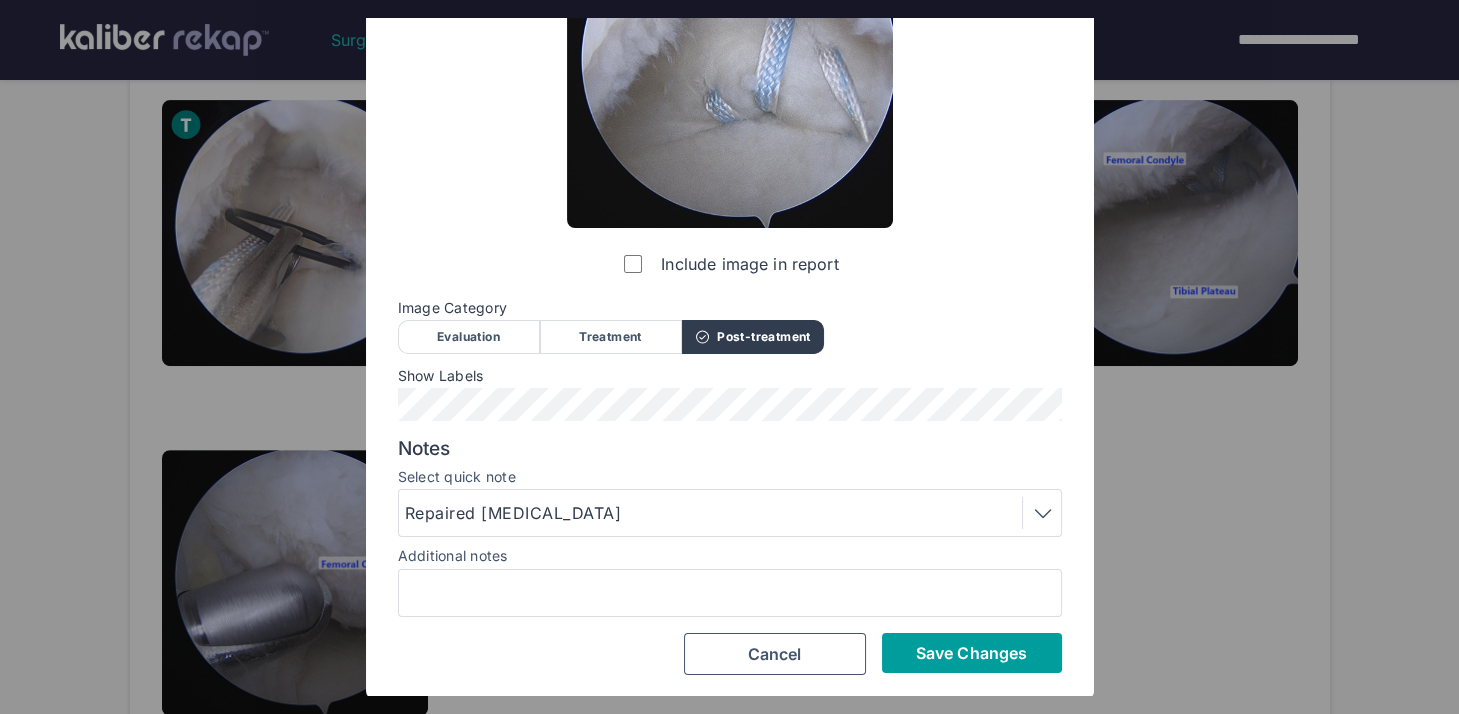 click on "Save Changes" at bounding box center (972, 653) 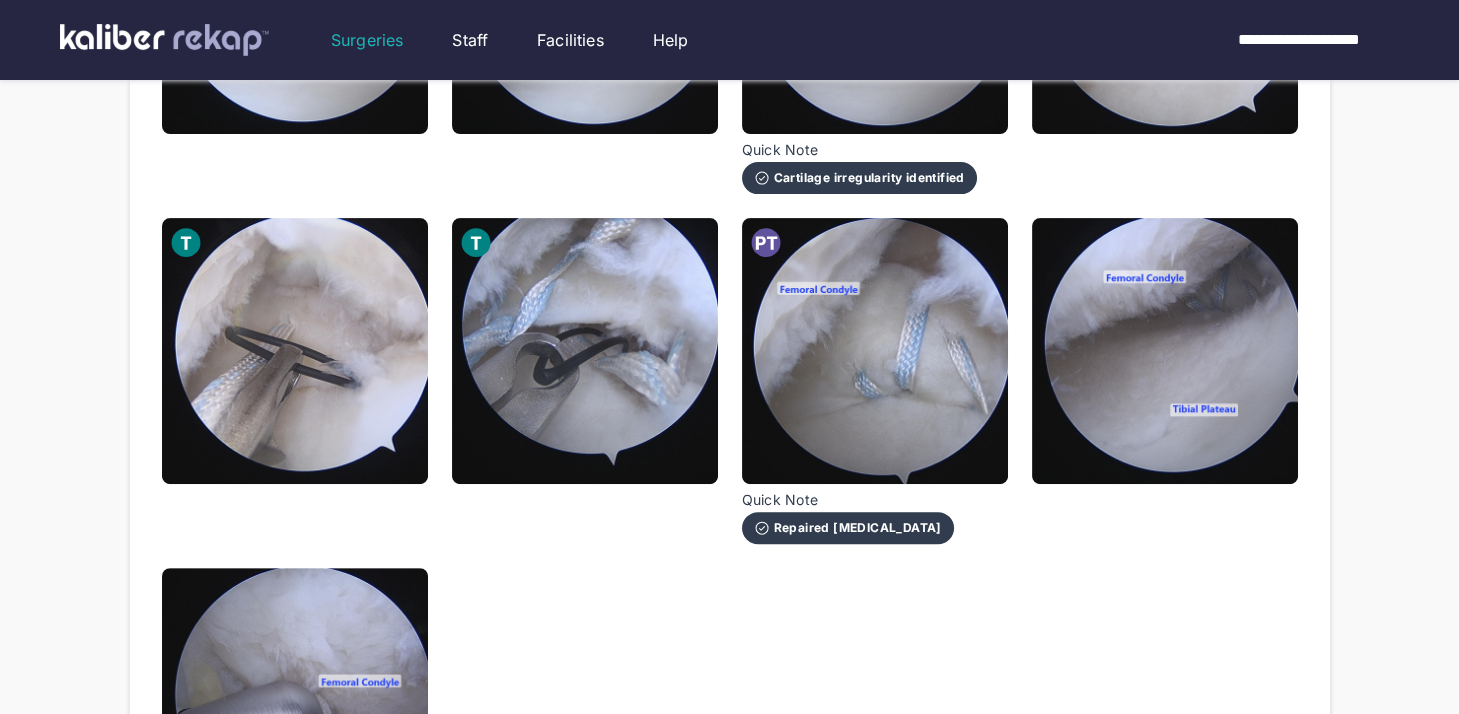 scroll, scrollTop: 1021, scrollLeft: 0, axis: vertical 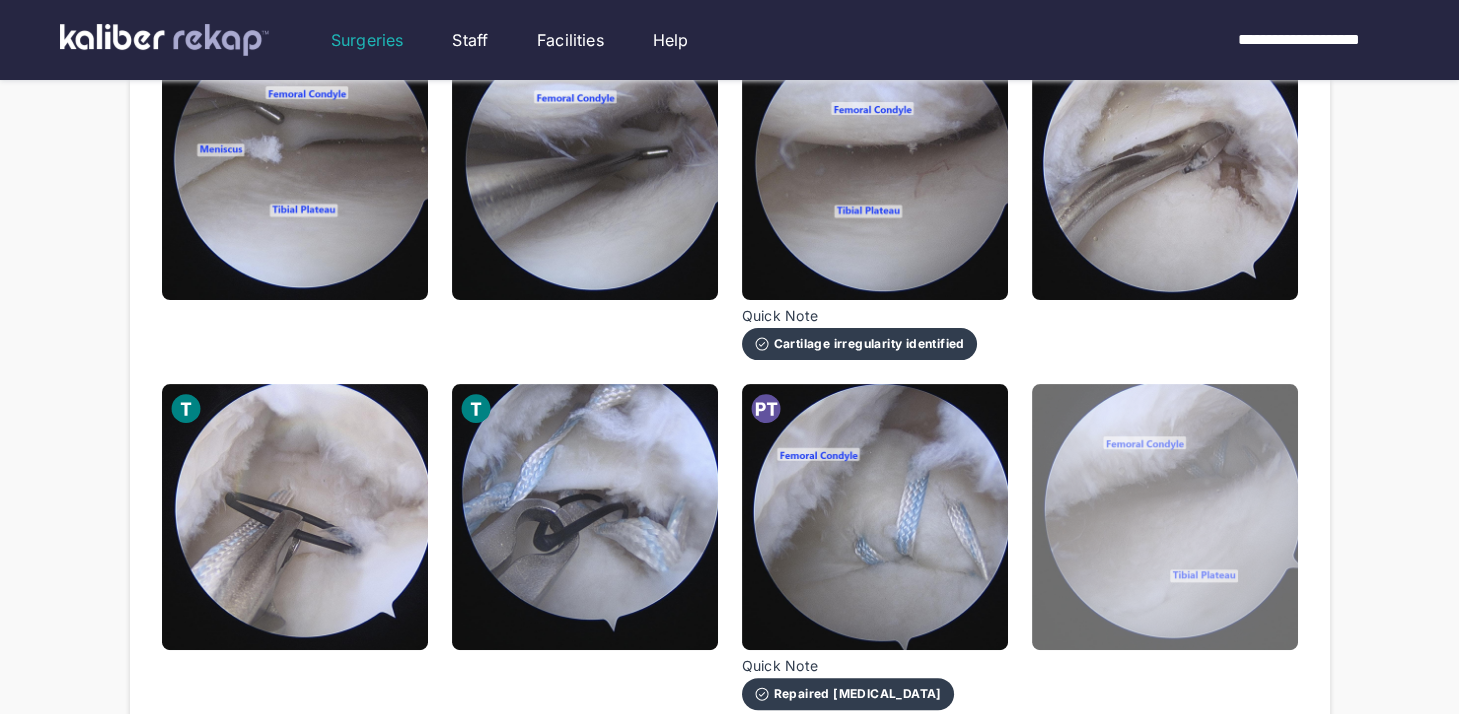 click at bounding box center [1165, 517] 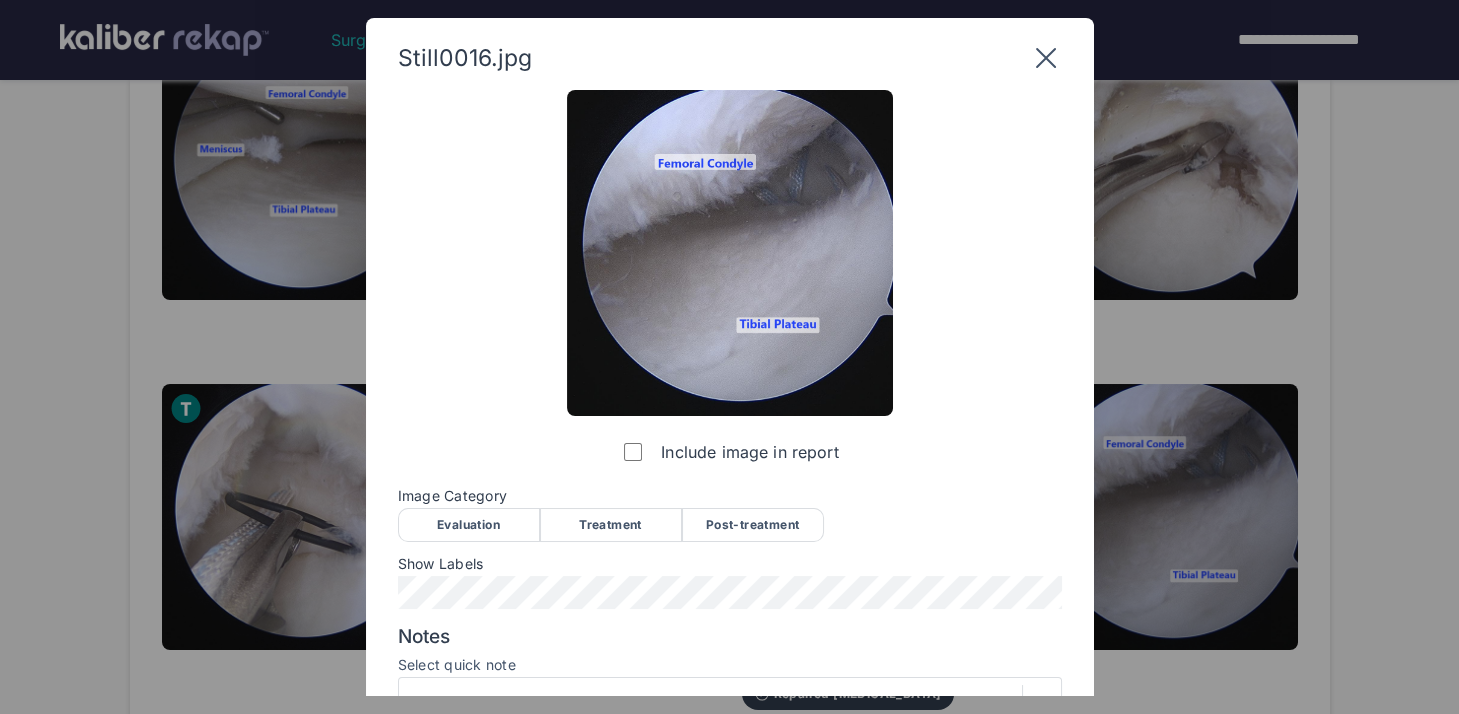 click on "Post-treatment" at bounding box center (753, 525) 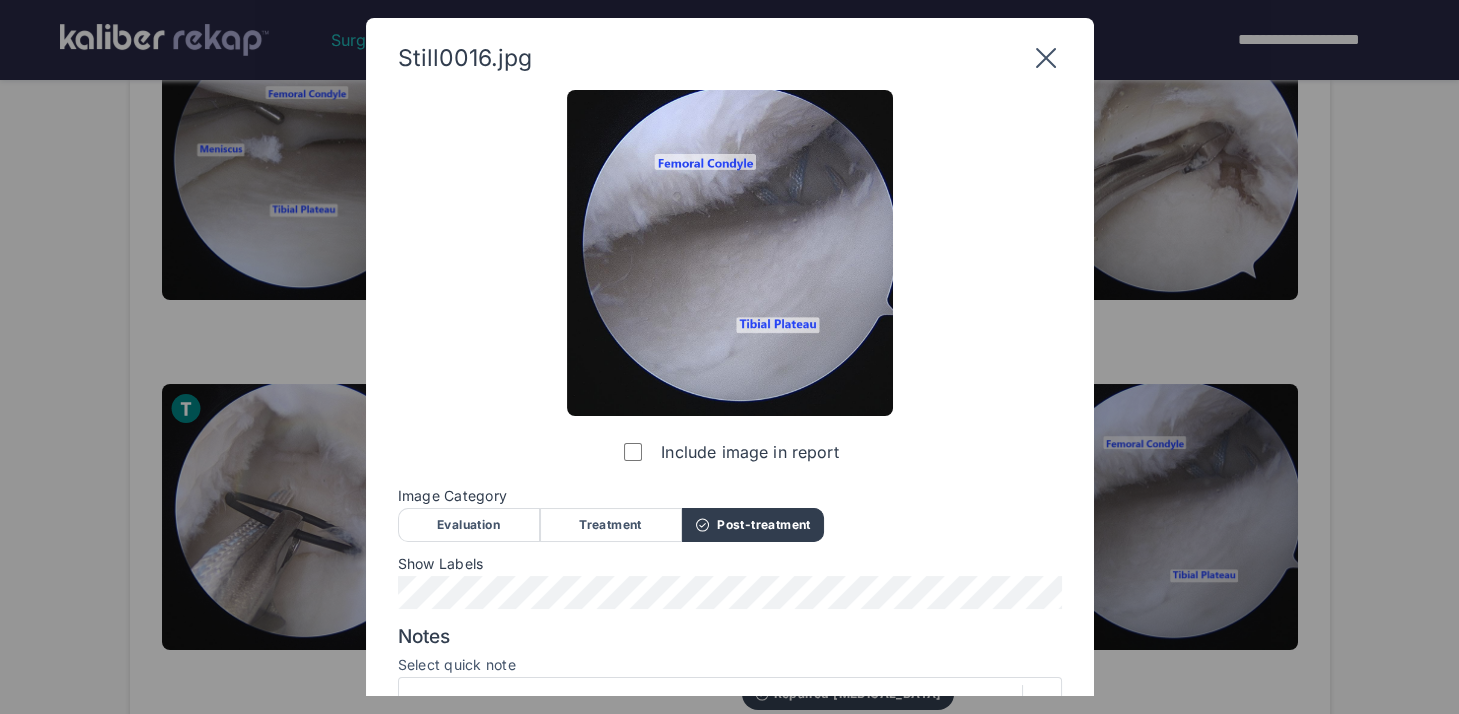 scroll, scrollTop: 188, scrollLeft: 0, axis: vertical 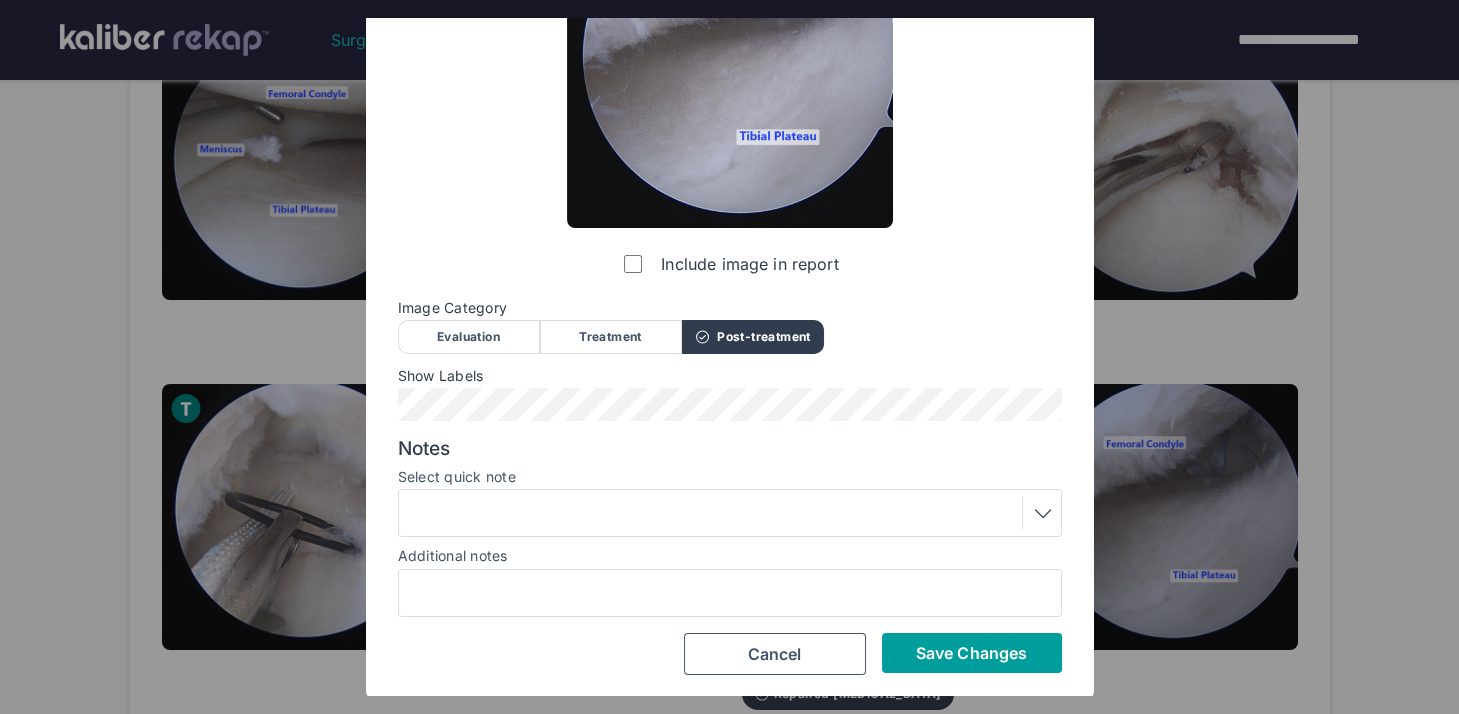 click on "Save Changes" at bounding box center [972, 653] 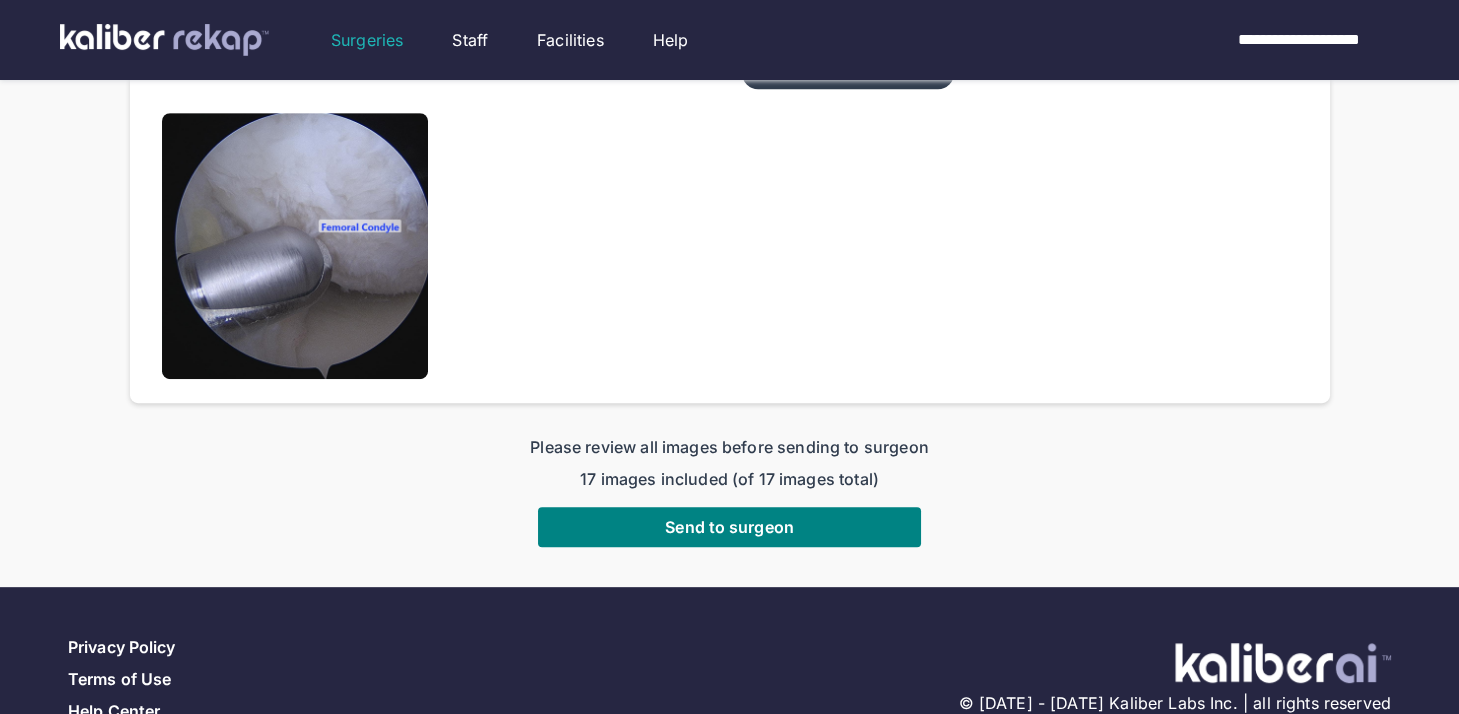 scroll, scrollTop: 1650, scrollLeft: 0, axis: vertical 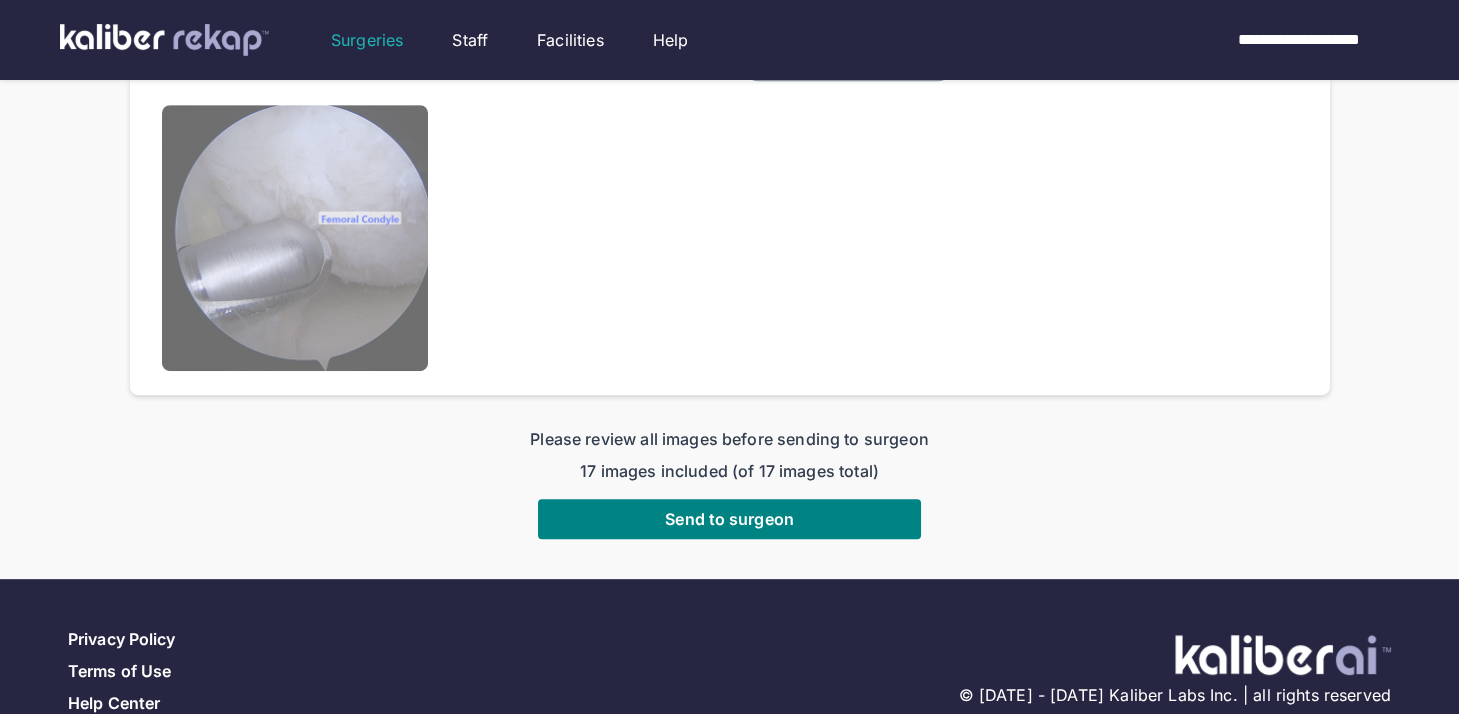 click at bounding box center [295, 238] 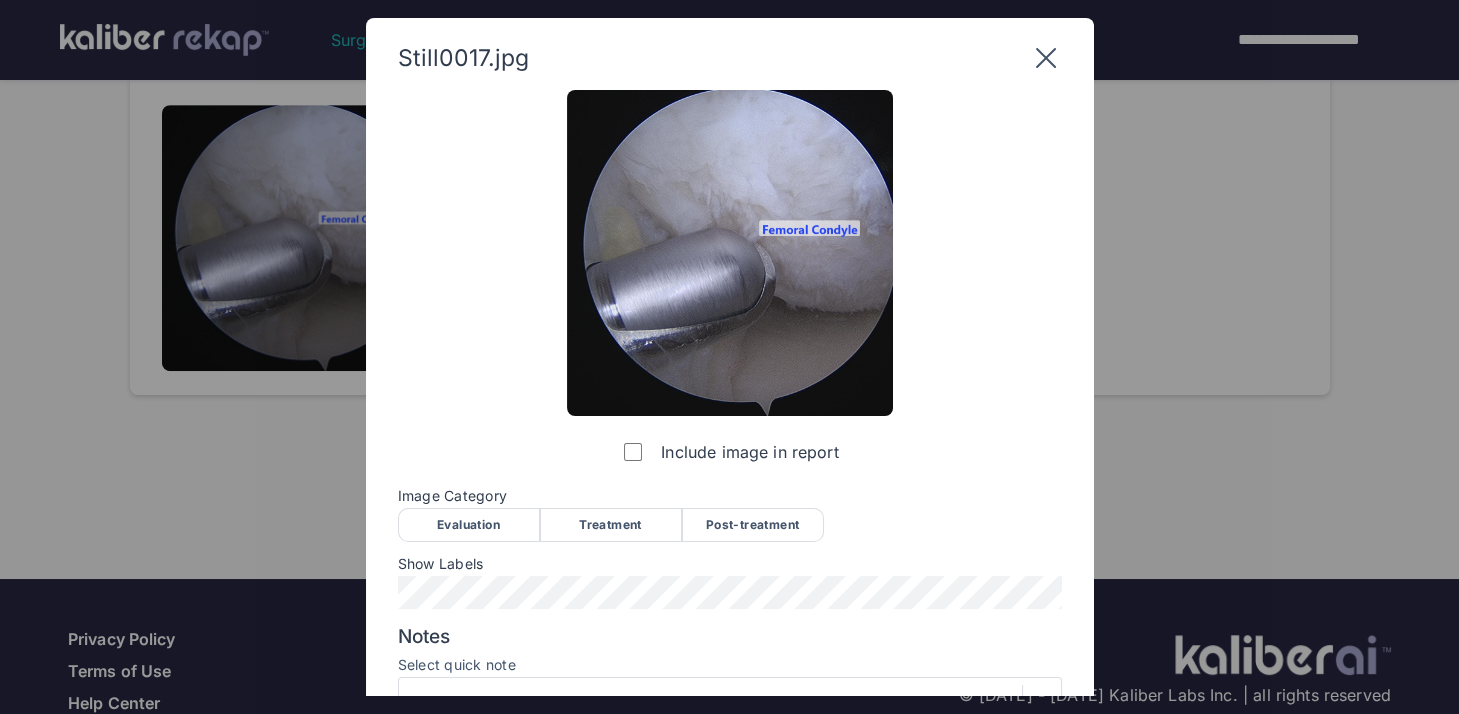 click on "Treatment" at bounding box center [611, 525] 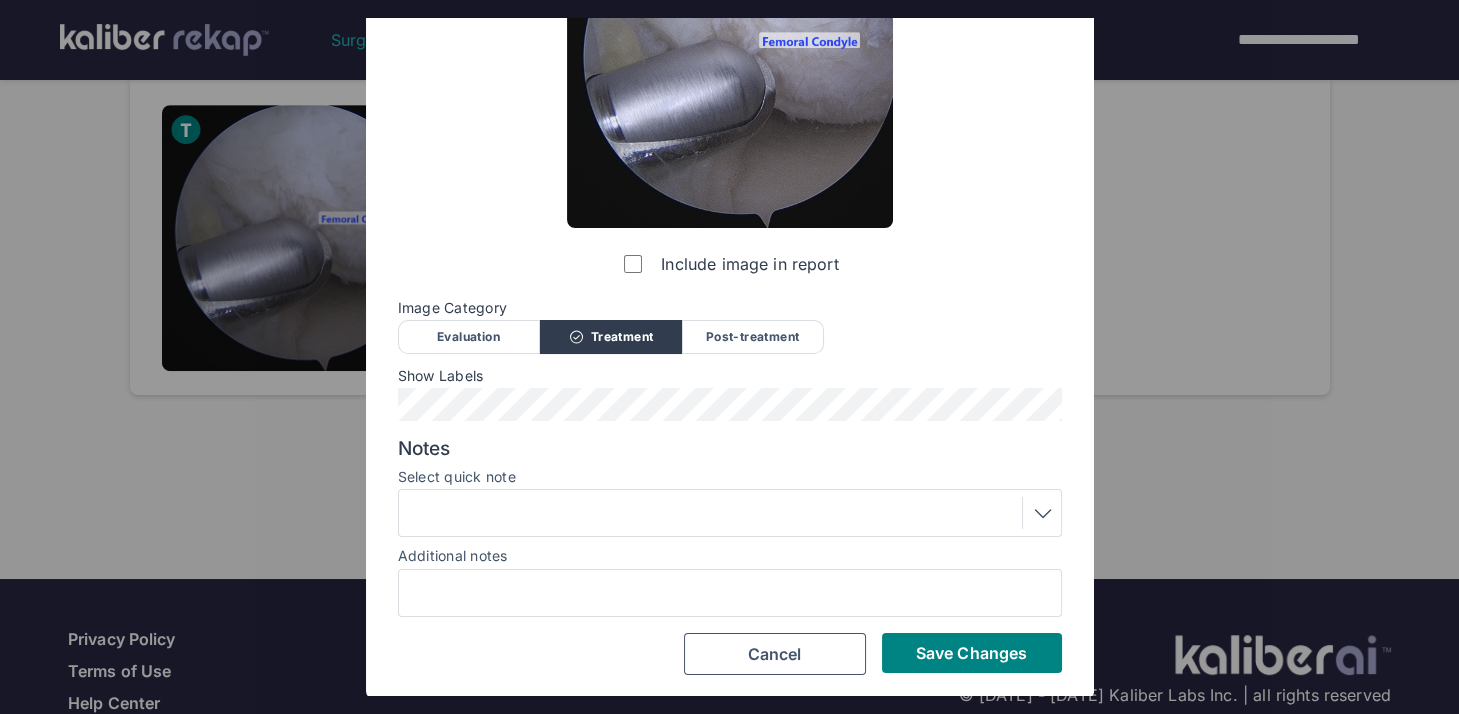 click at bounding box center (730, 513) 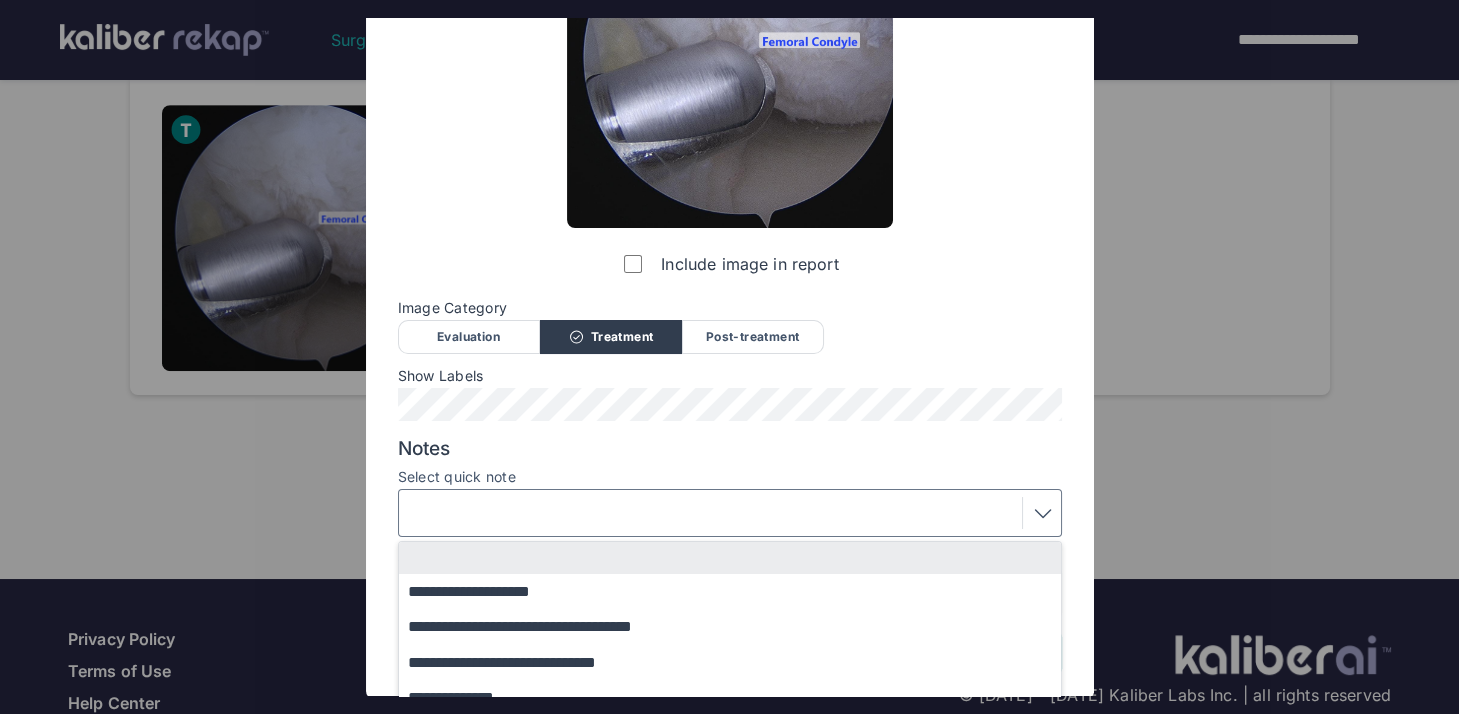 scroll, scrollTop: 353, scrollLeft: 0, axis: vertical 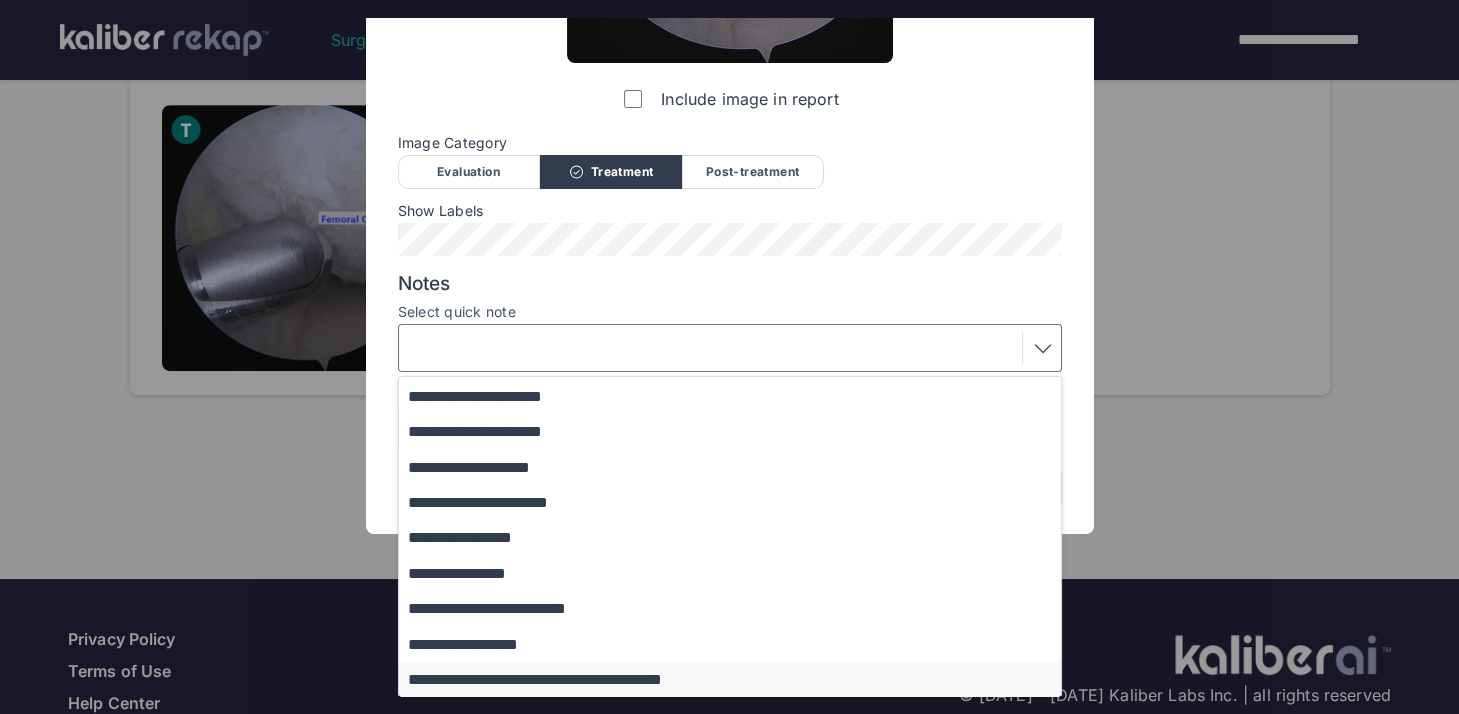 click on "**********" at bounding box center [739, 679] 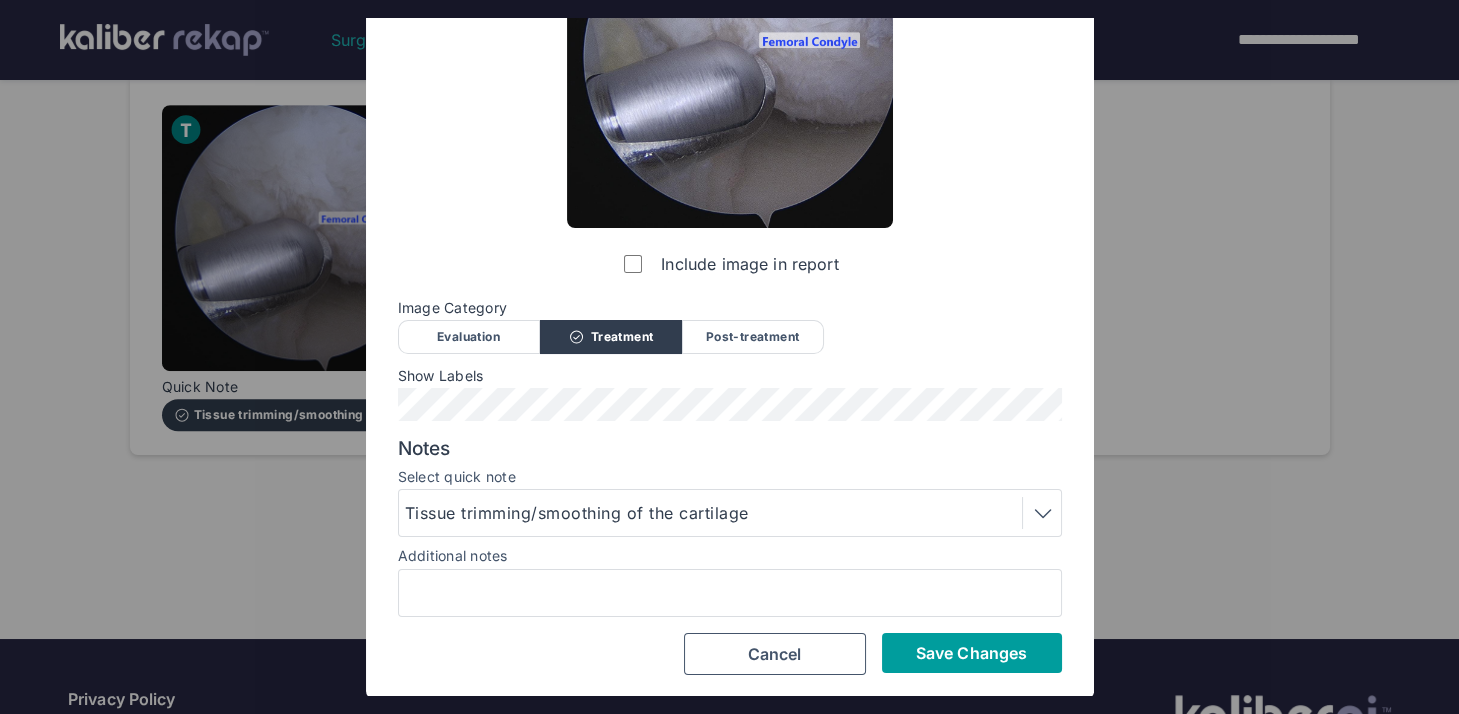 click on "Save Changes" at bounding box center (971, 653) 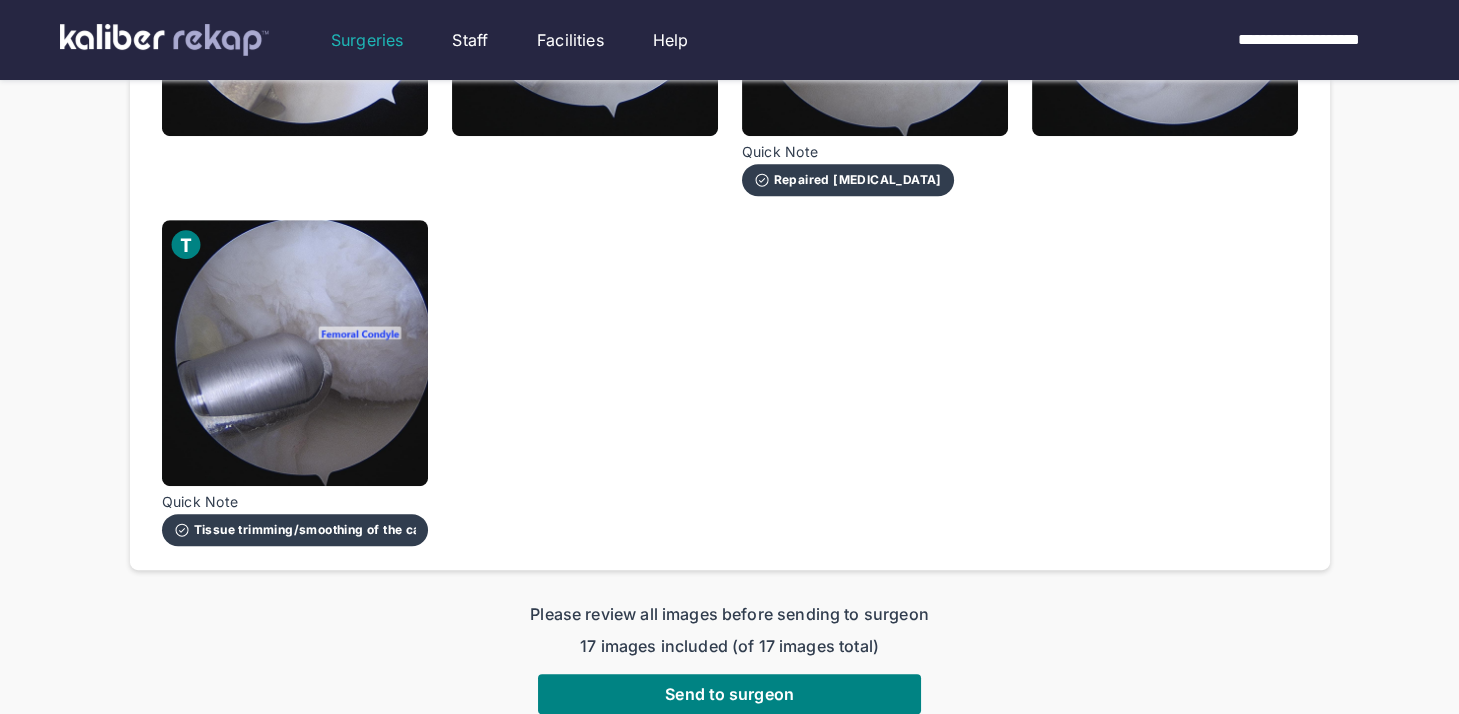scroll, scrollTop: 1243, scrollLeft: 0, axis: vertical 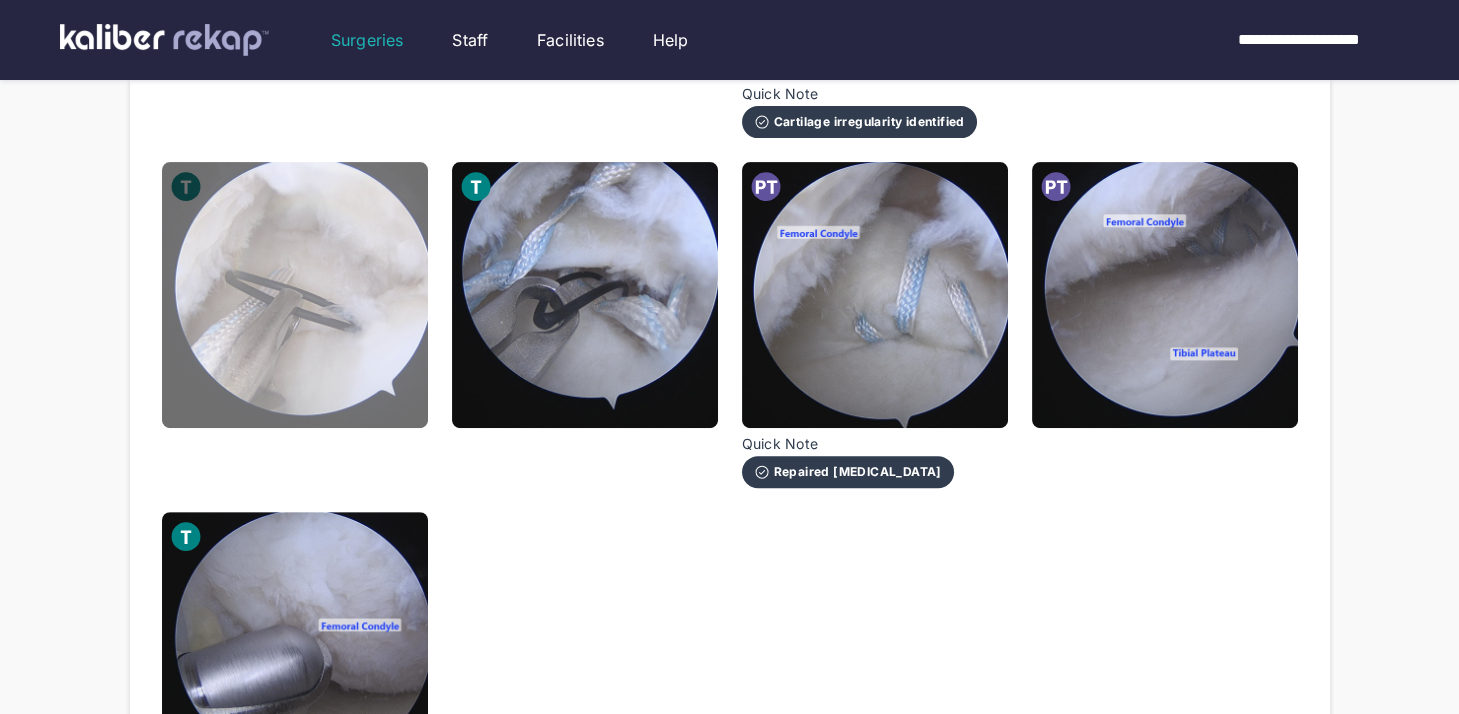 click at bounding box center (295, 295) 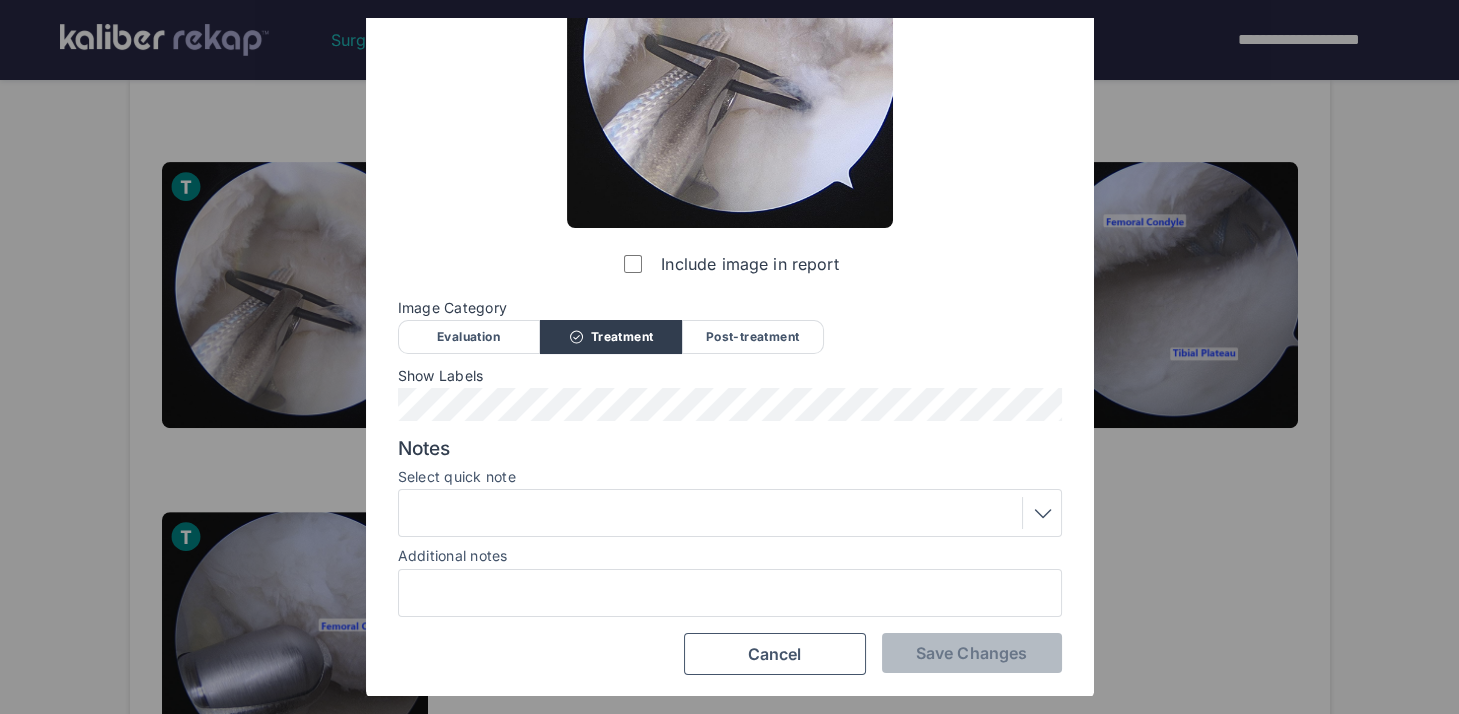 scroll, scrollTop: 0, scrollLeft: 0, axis: both 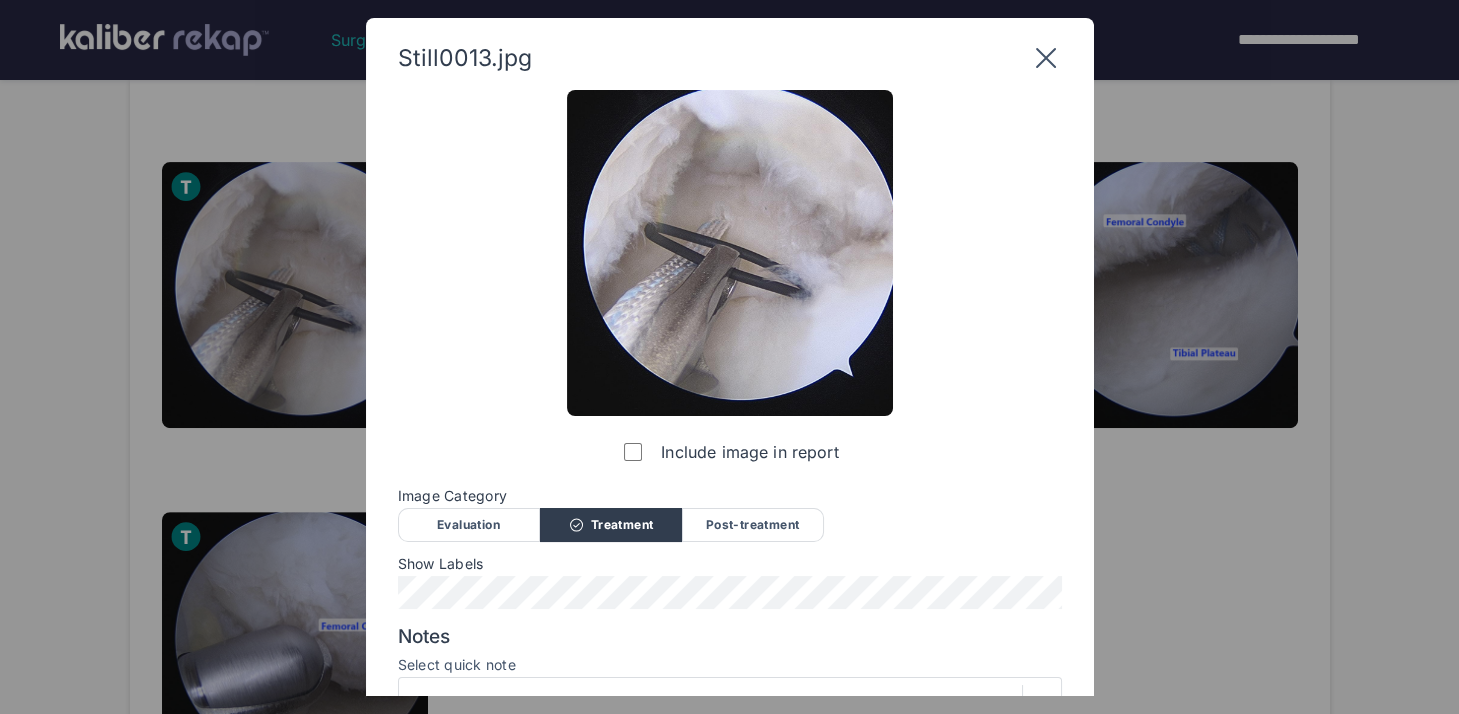 click on "Still0013.jpg Include image in report Image Category Evaluation Treatment Post-treatment Evaluation Treatment Post-treatment Show Labels Notes Select quick note Additional notes Save Changes Cancel" at bounding box center [730, 452] 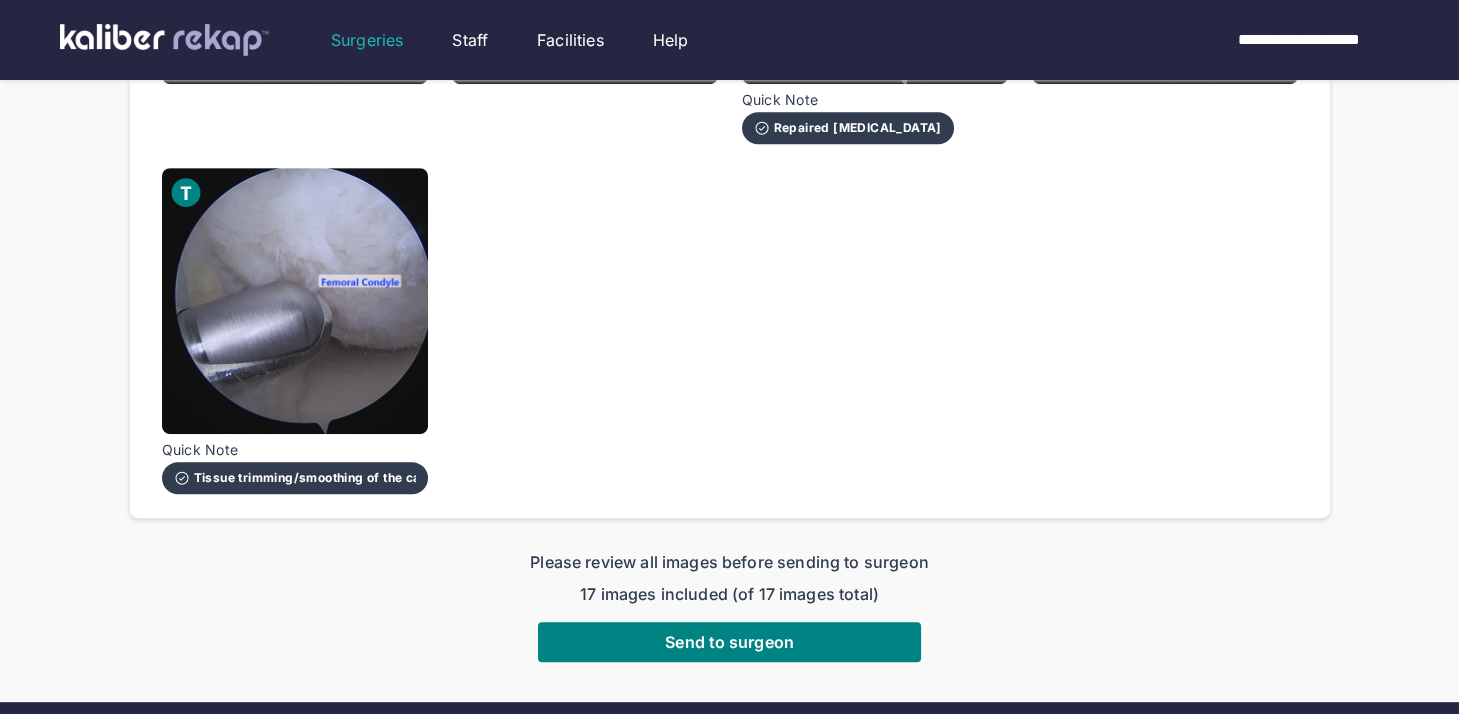 scroll, scrollTop: 1710, scrollLeft: 0, axis: vertical 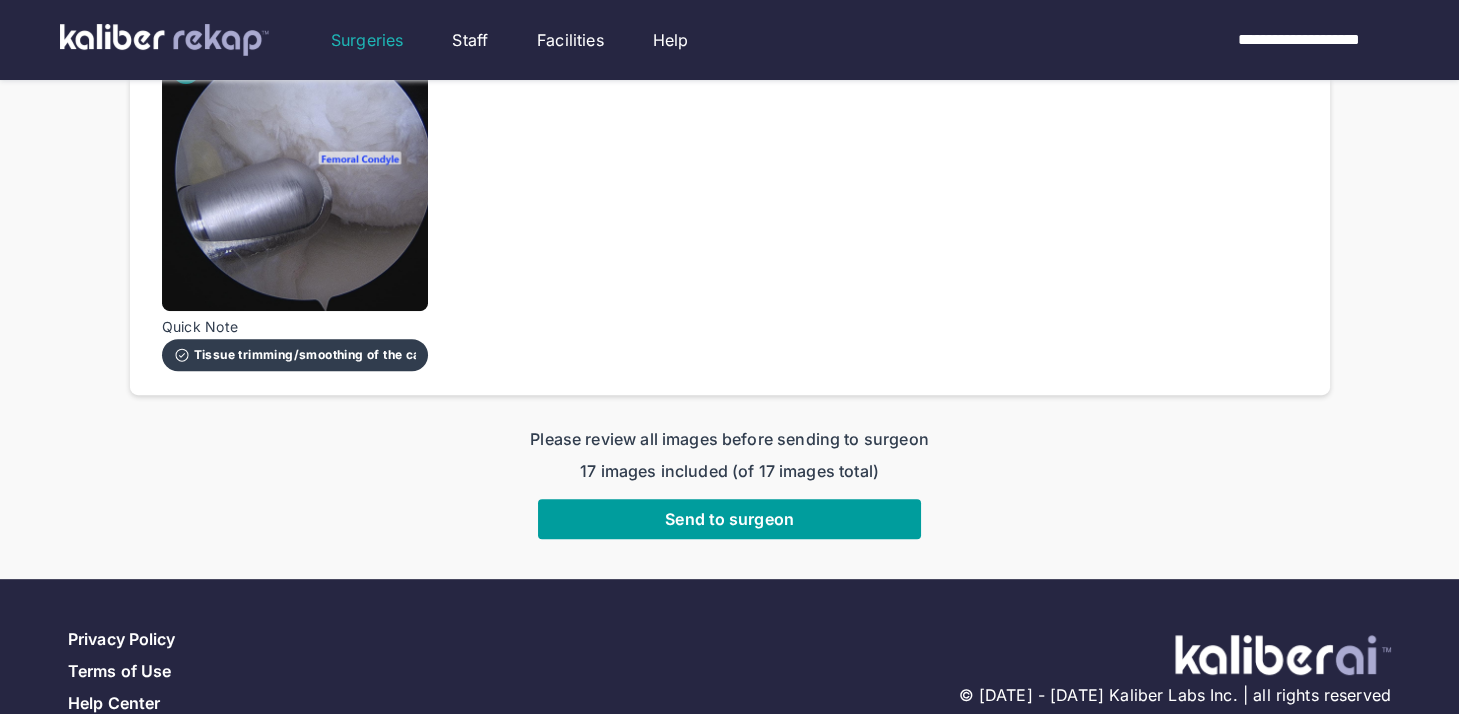 click on "Send to surgeon" at bounding box center [729, 519] 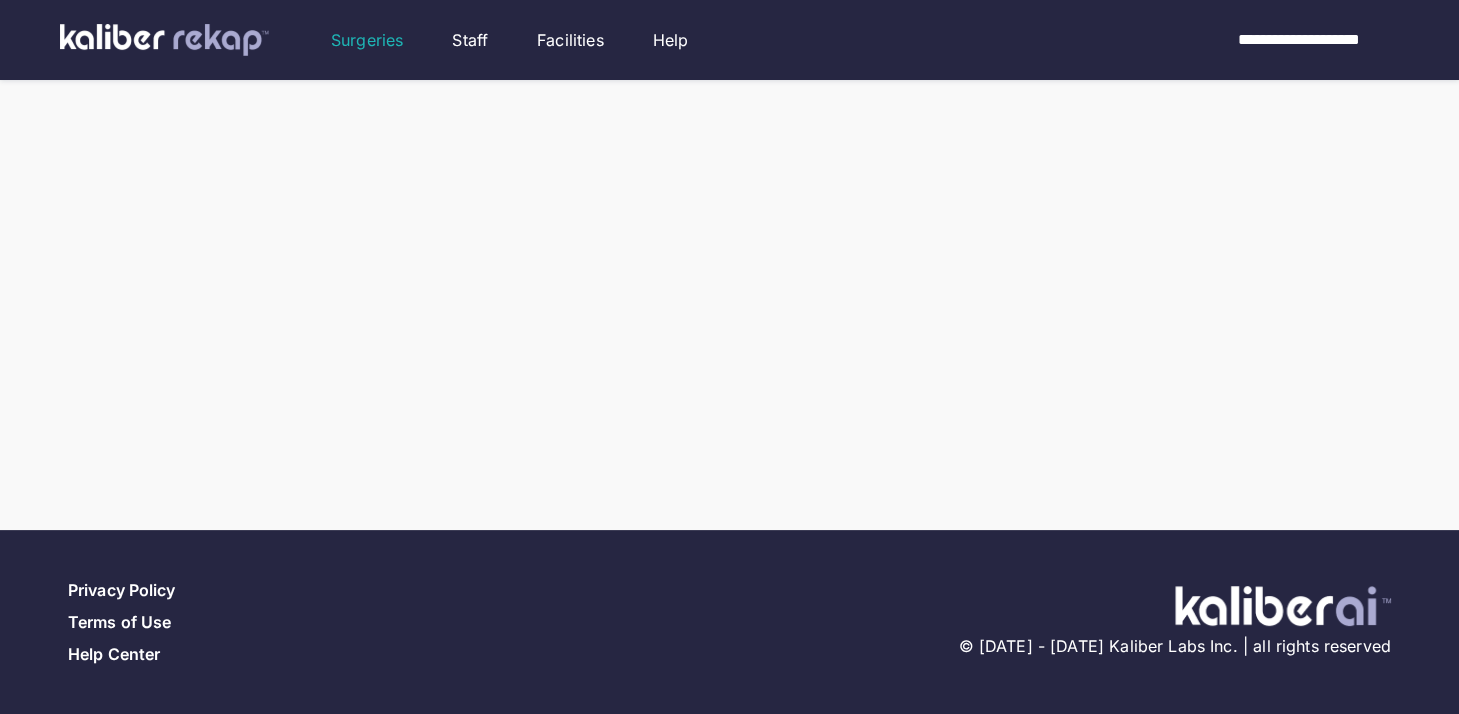 scroll, scrollTop: 0, scrollLeft: 0, axis: both 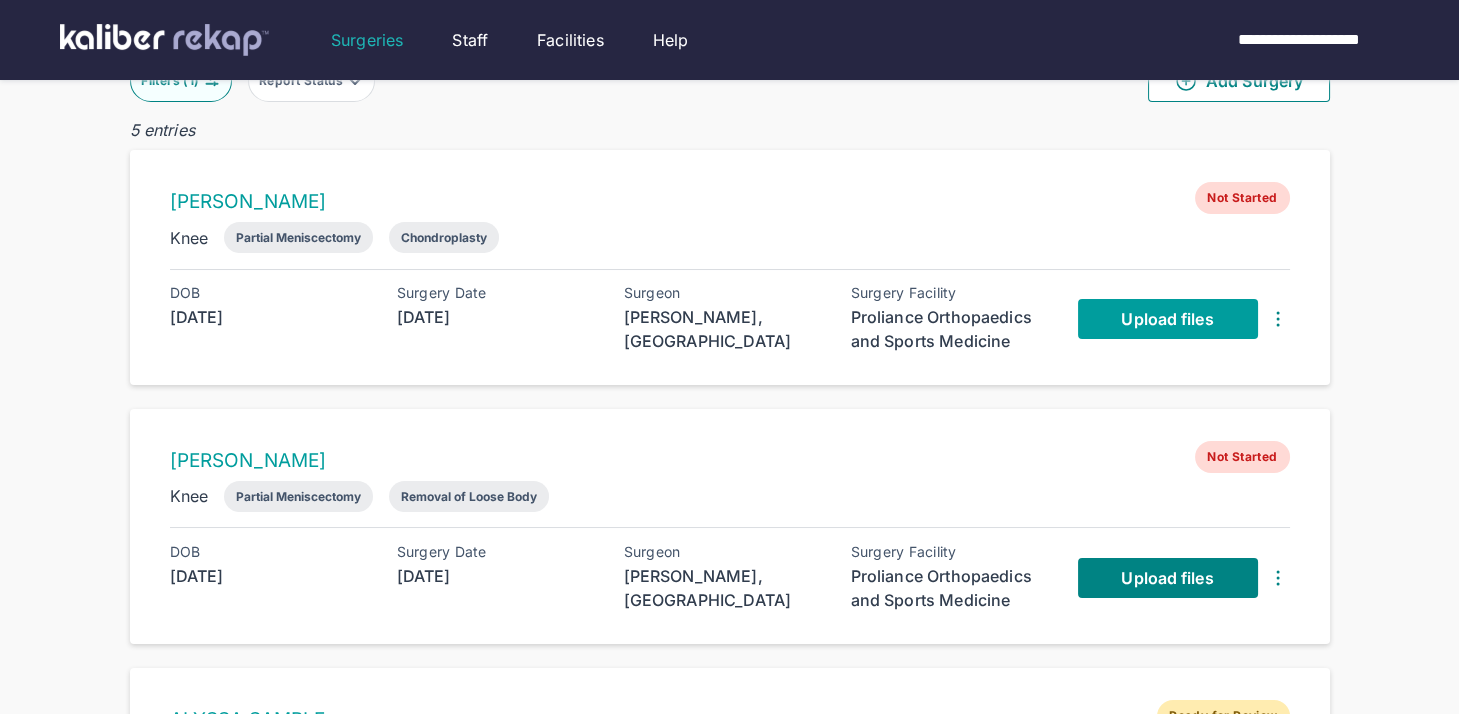 click on "Upload files" at bounding box center [1168, 319] 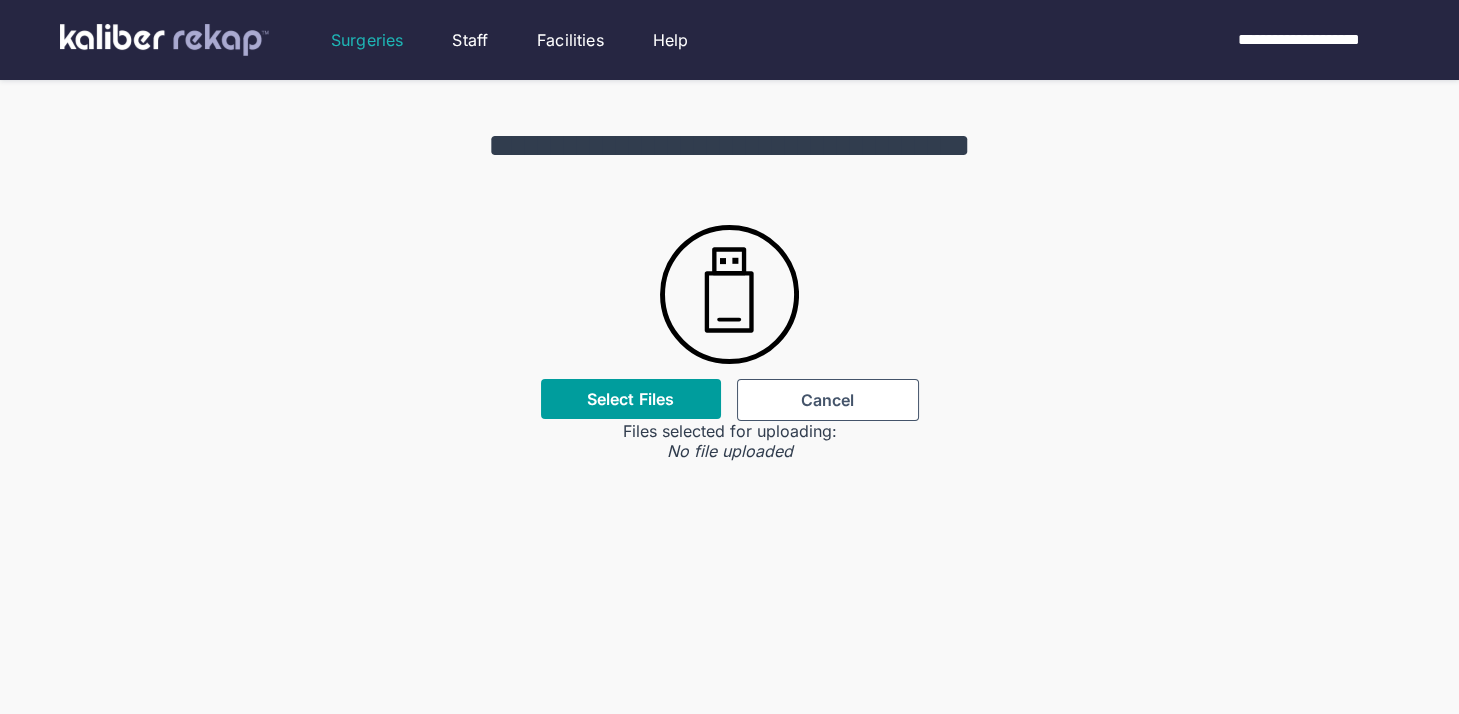 click on "Select Files" at bounding box center (631, 399) 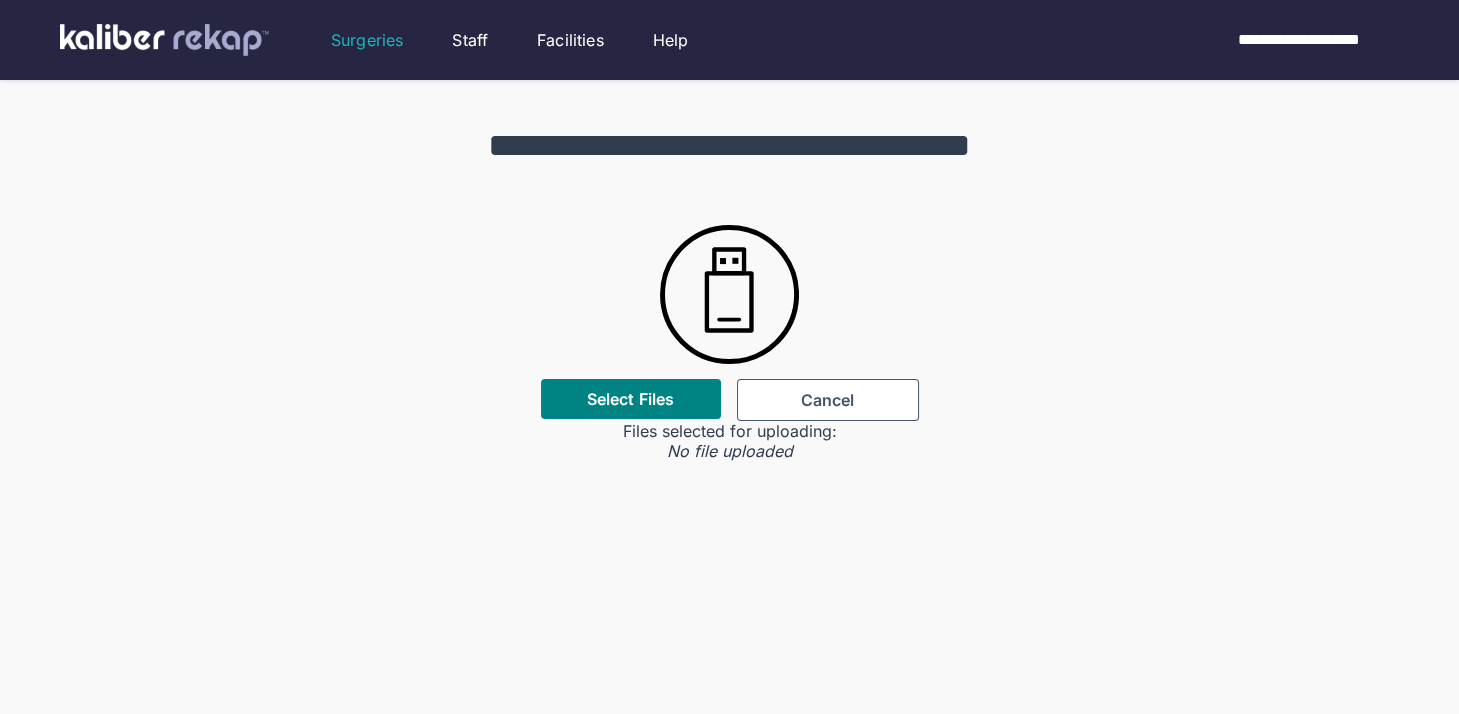 click on "**********" at bounding box center (729, 270) 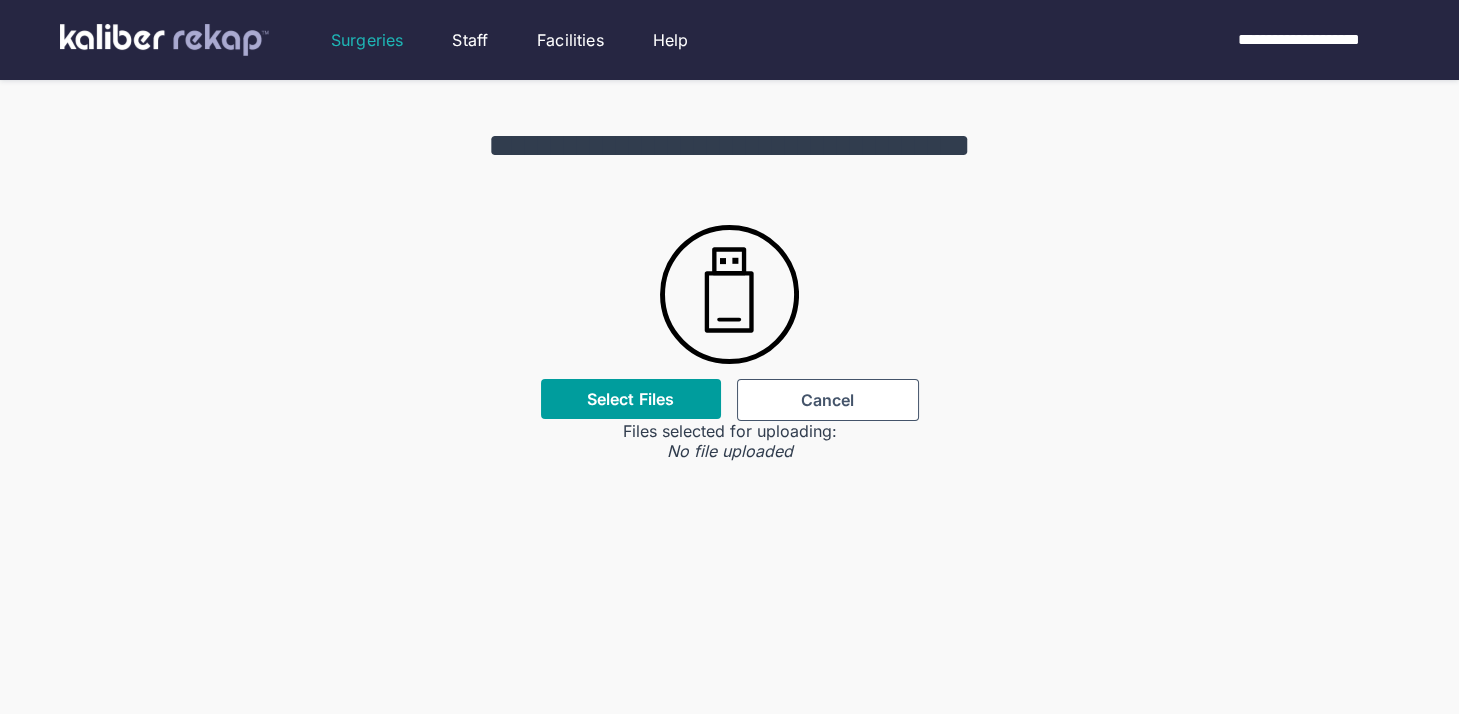 click on "Select Files" at bounding box center (630, 399) 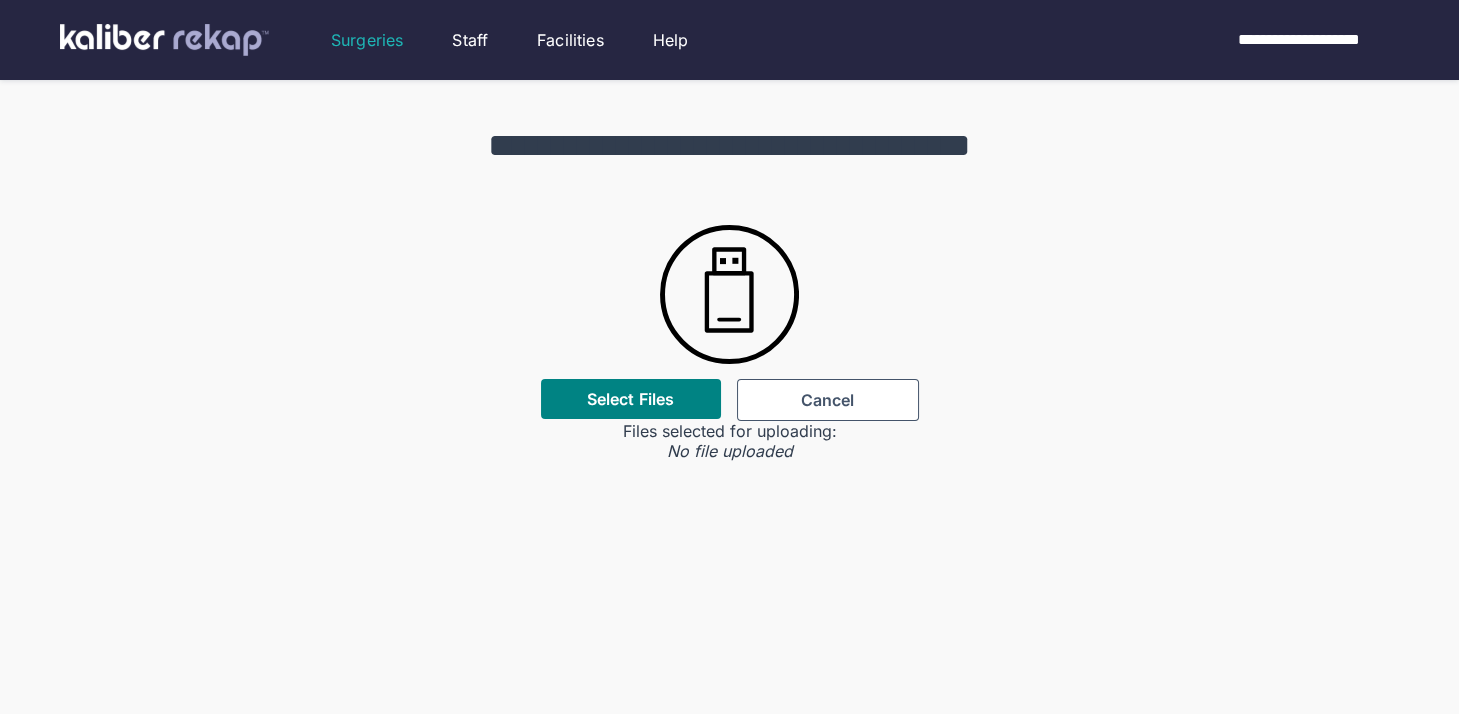 click on "**********" at bounding box center [729, 270] 